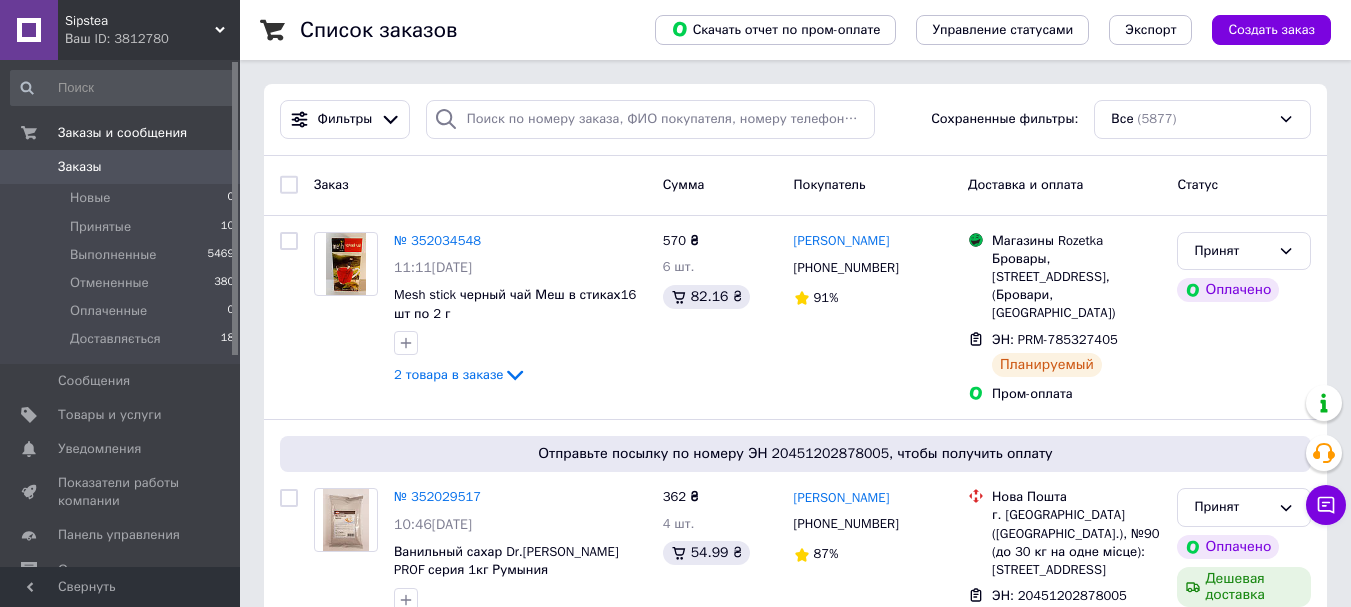 scroll, scrollTop: 0, scrollLeft: 0, axis: both 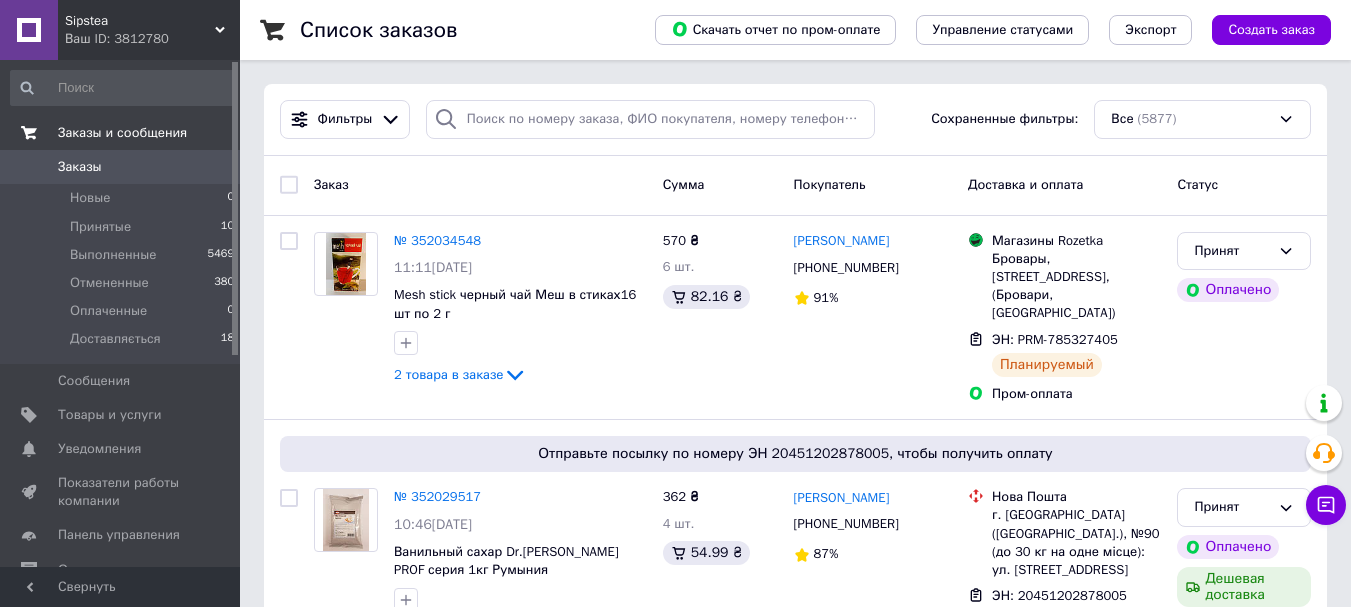 drag, startPoint x: 68, startPoint y: 164, endPoint x: 126, endPoint y: 148, distance: 60.166435 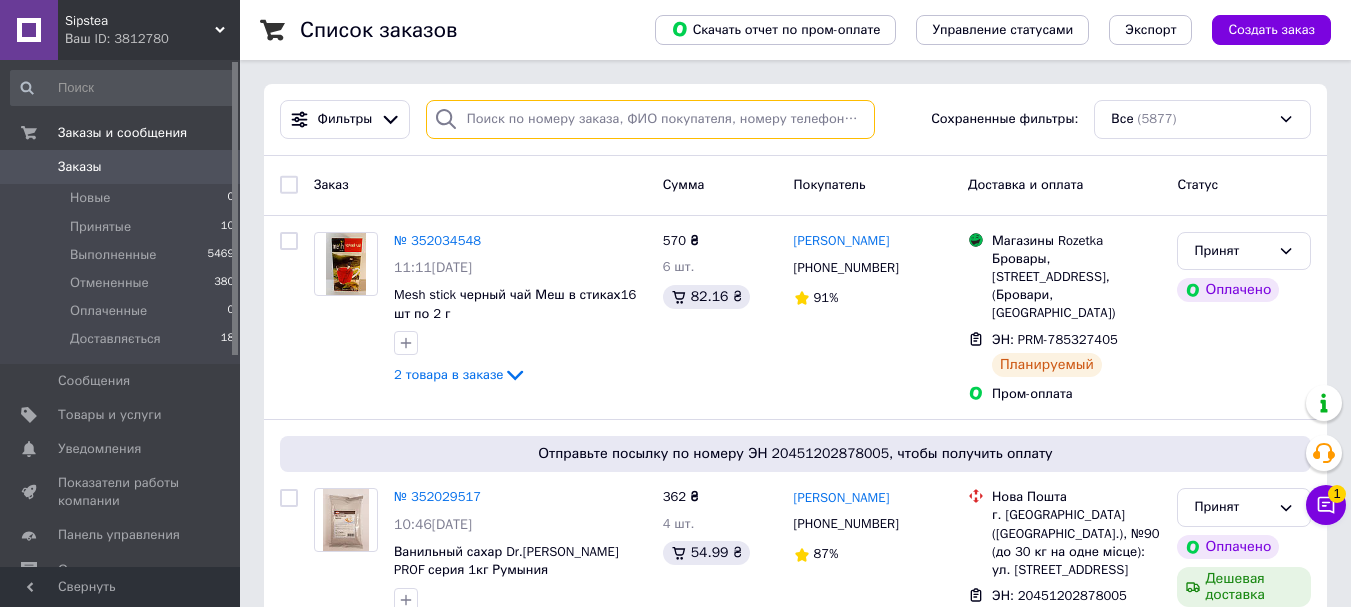 paste on "351655992" 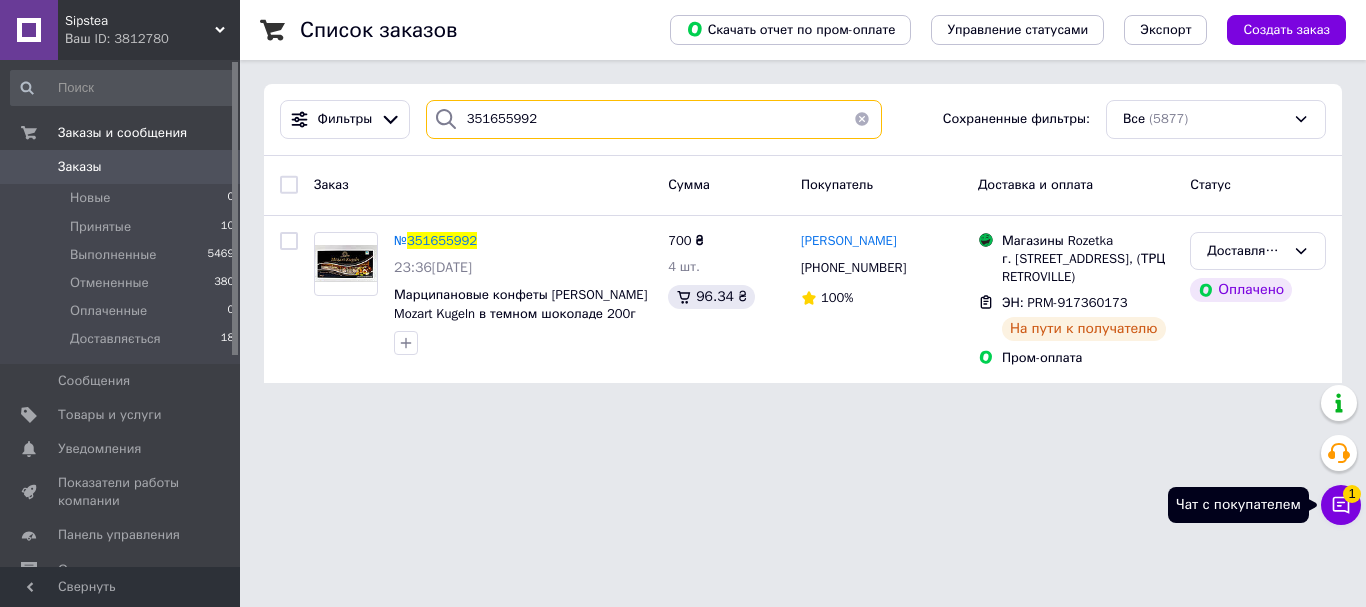 type on "351655992" 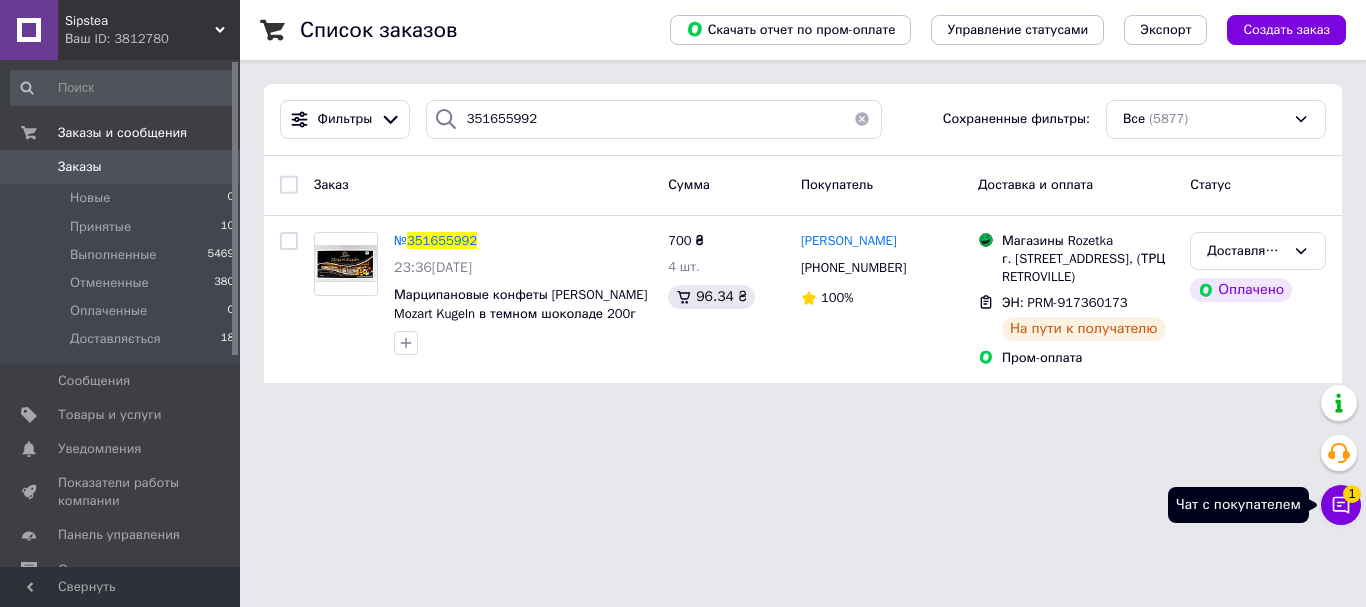 click 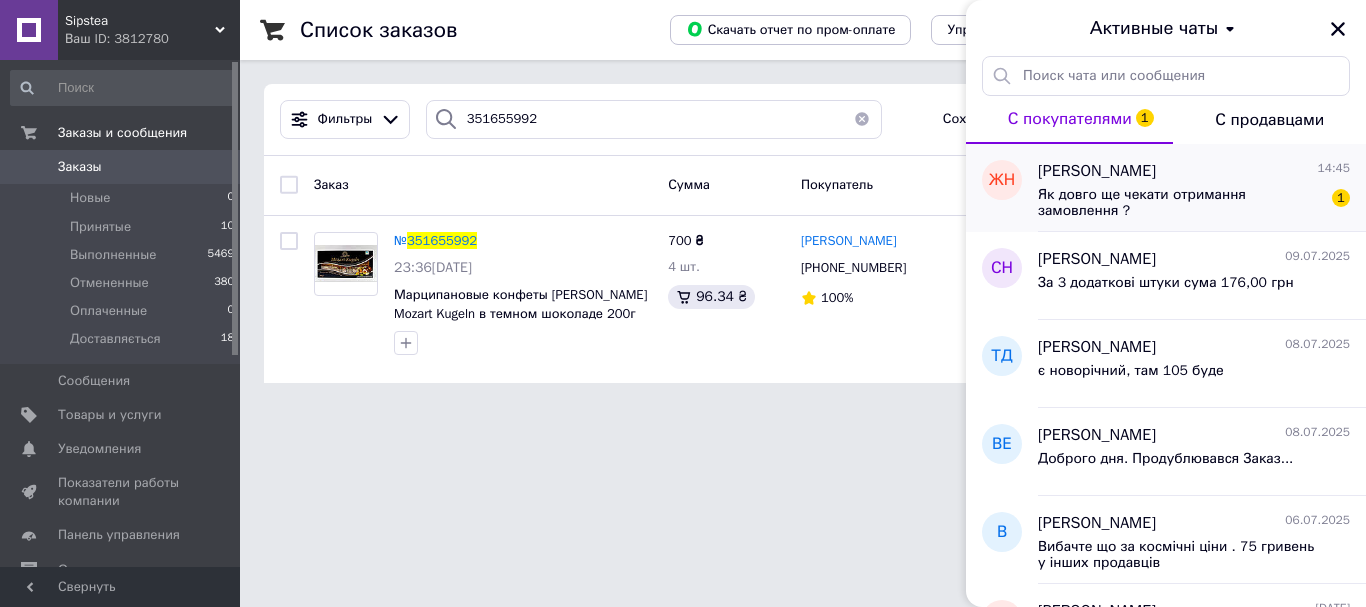 click on "Як довго ще чекати отримання замовлення ?" at bounding box center [1180, 203] 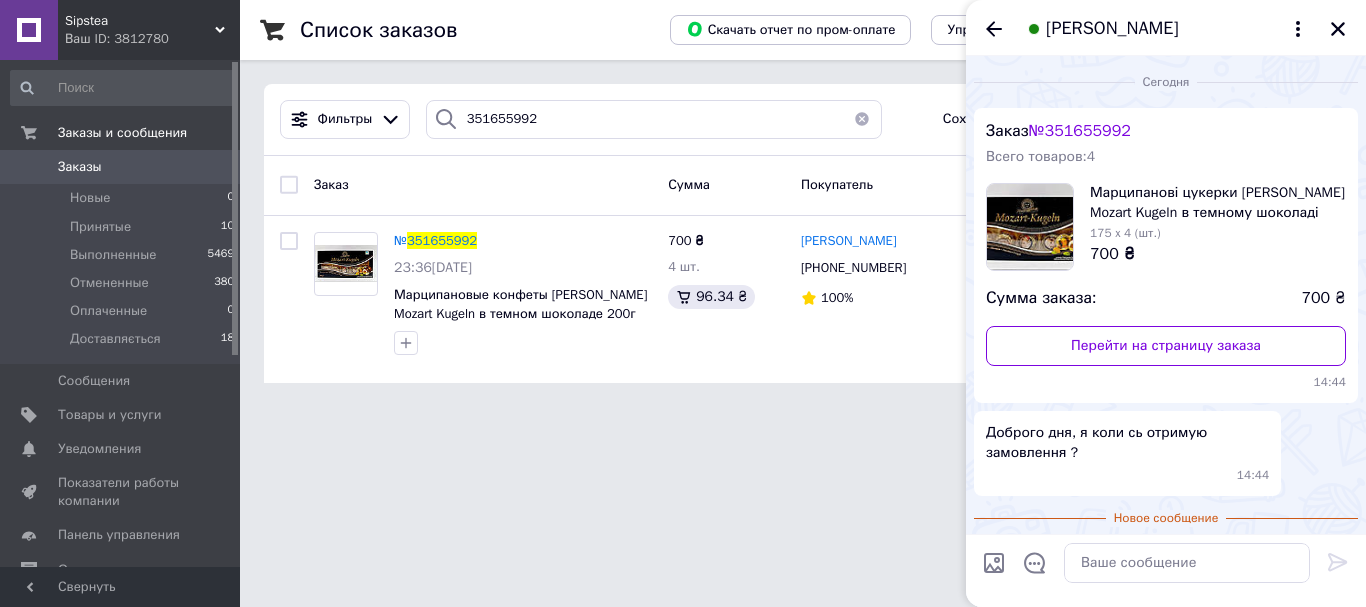 scroll, scrollTop: 172, scrollLeft: 0, axis: vertical 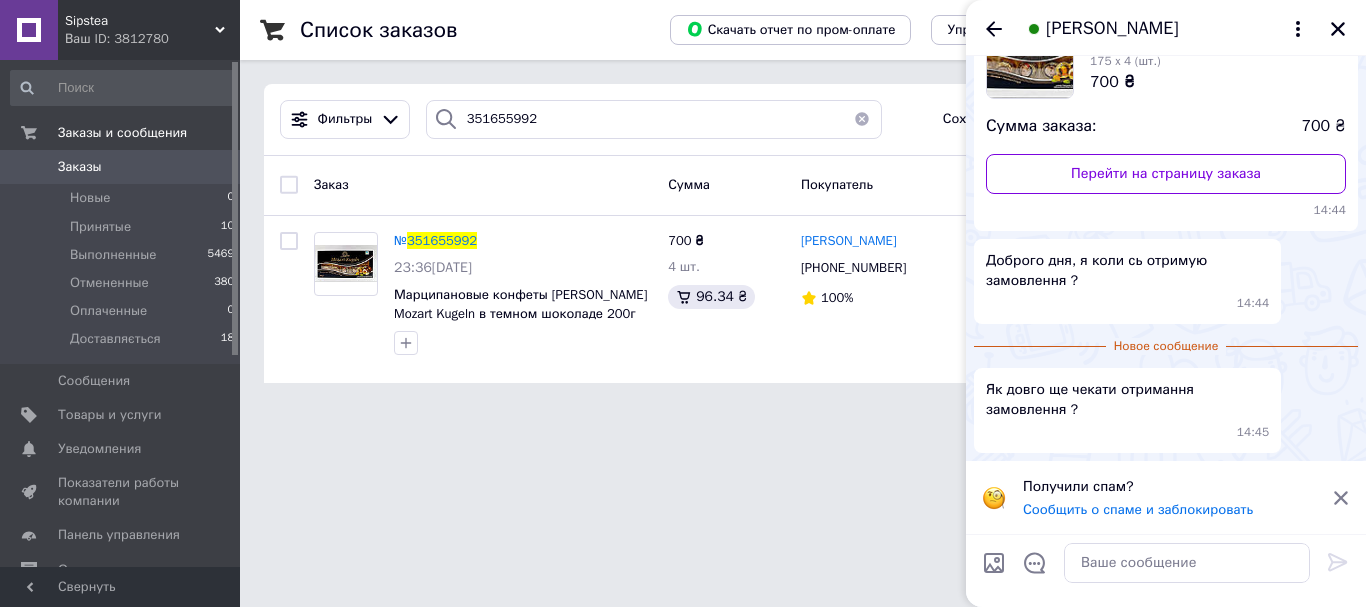 click 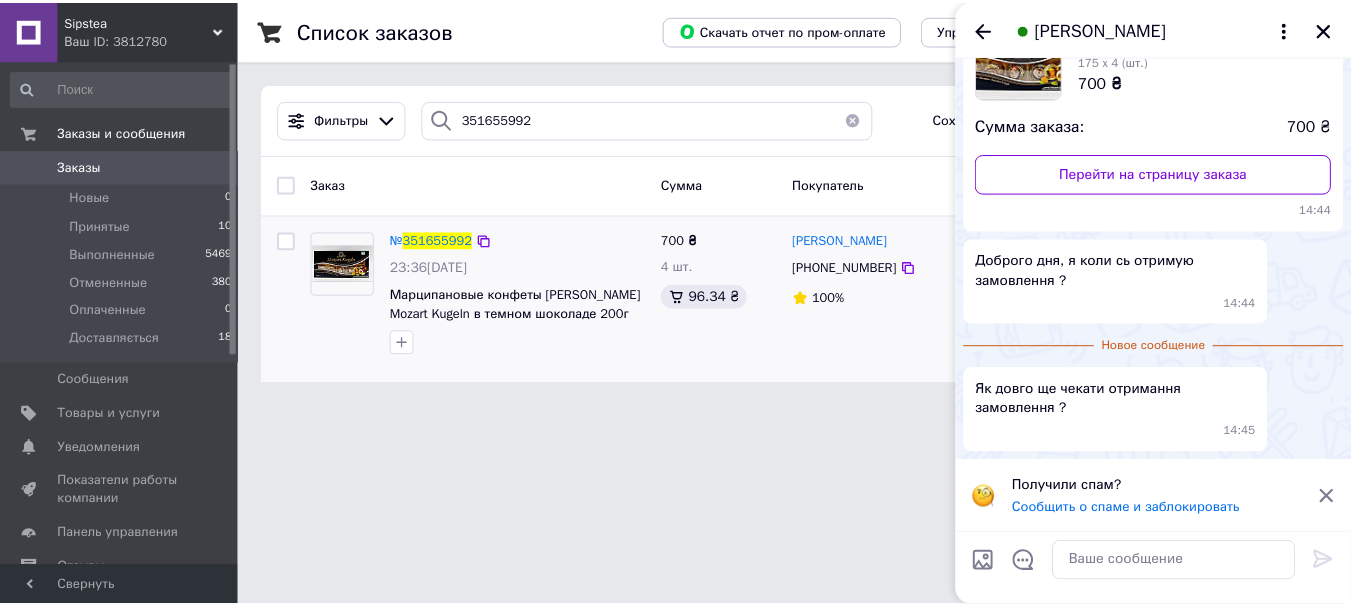 scroll, scrollTop: 99, scrollLeft: 0, axis: vertical 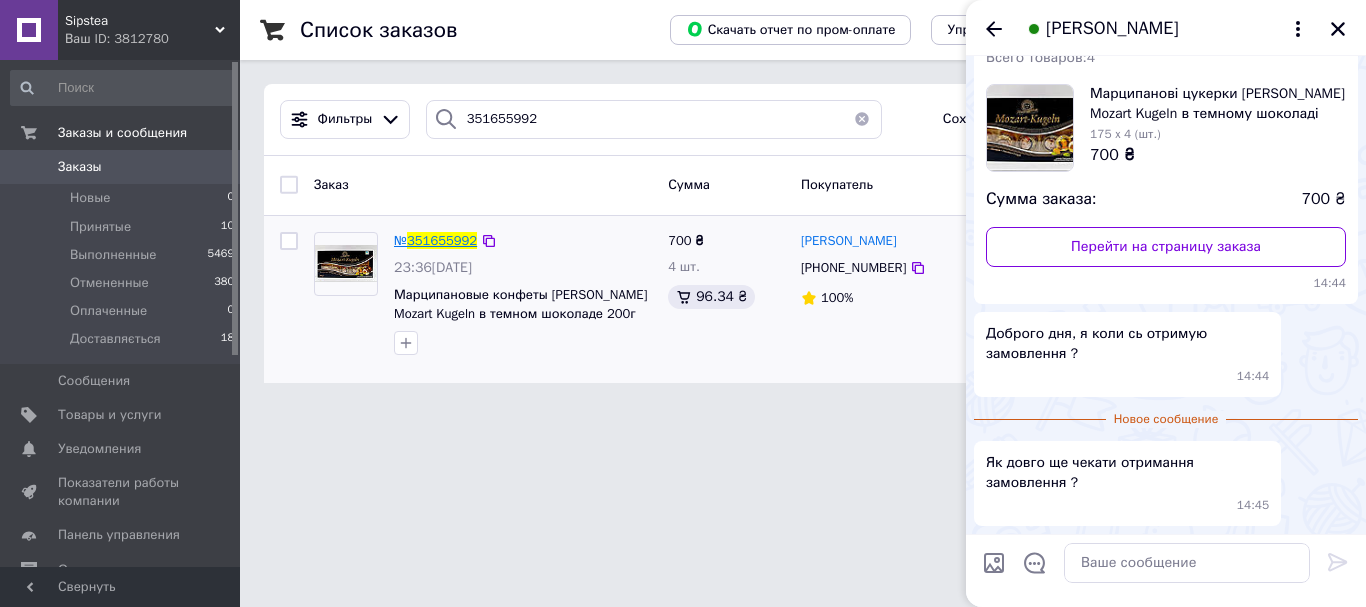 click on "351655992" at bounding box center (442, 240) 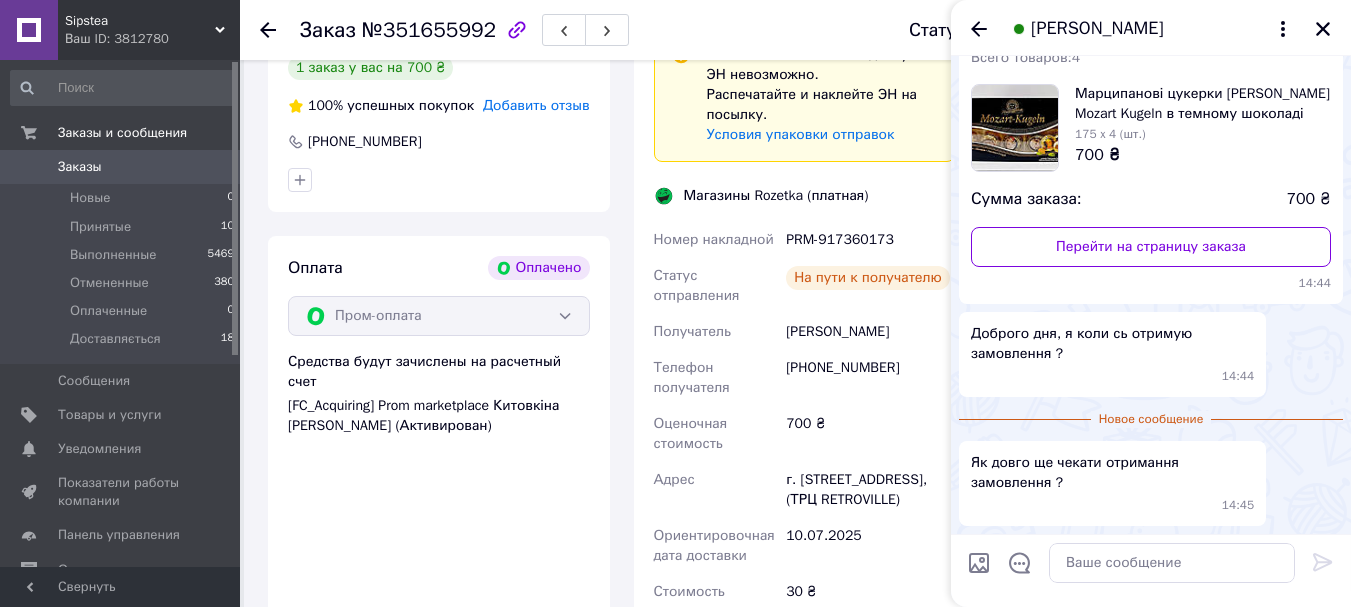 scroll, scrollTop: 1155, scrollLeft: 0, axis: vertical 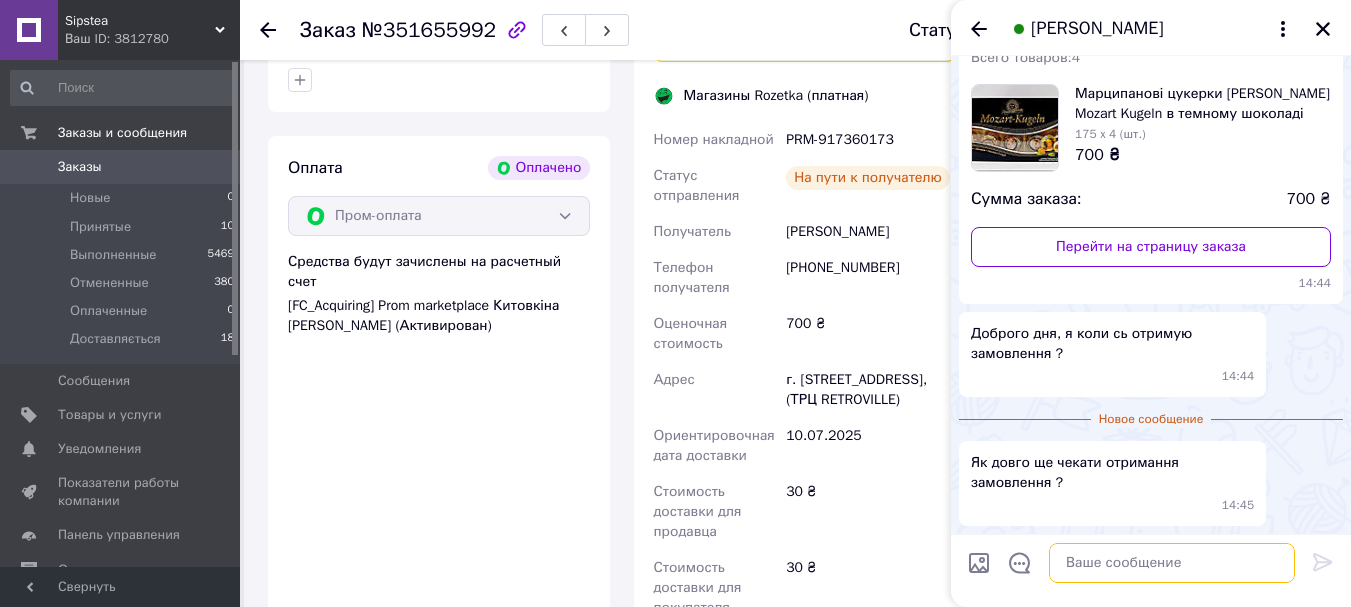 click at bounding box center [1172, 563] 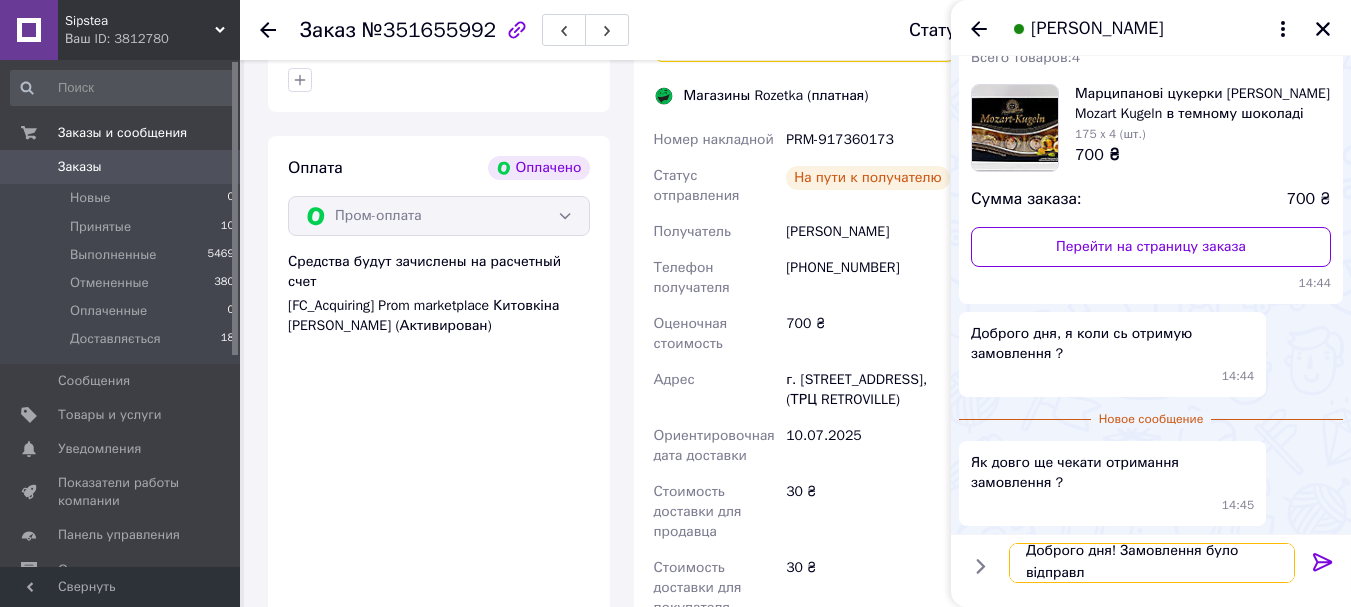 scroll, scrollTop: 2, scrollLeft: 0, axis: vertical 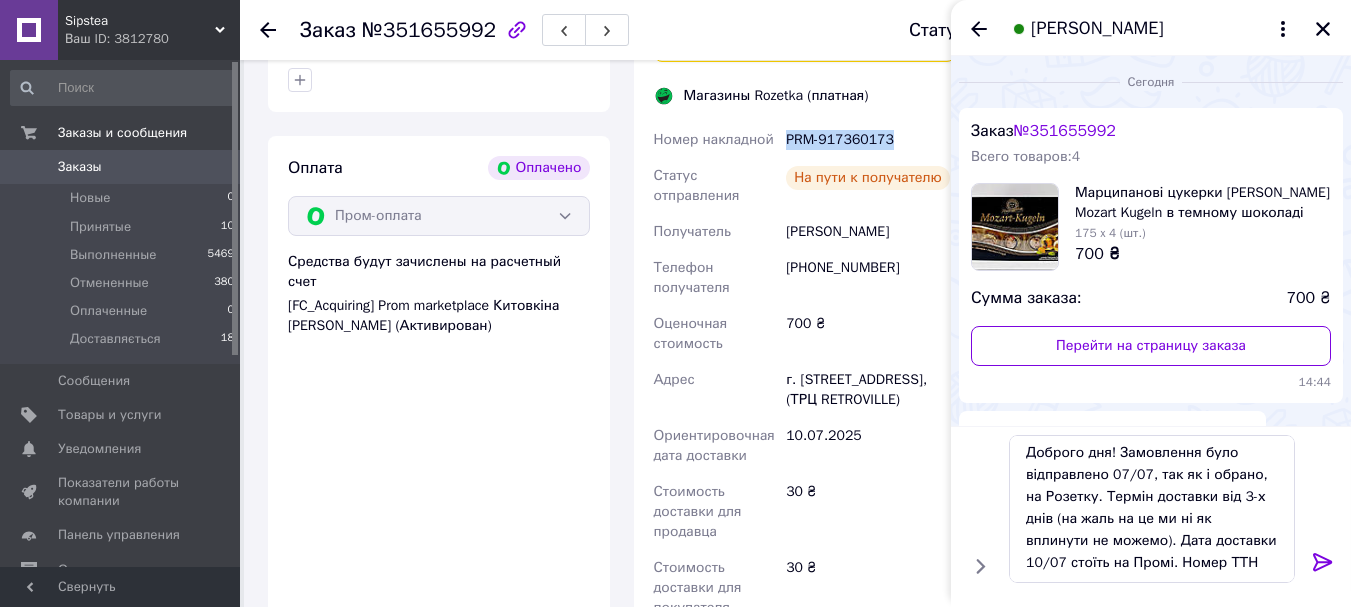 drag, startPoint x: 787, startPoint y: 140, endPoint x: 830, endPoint y: 132, distance: 43.737854 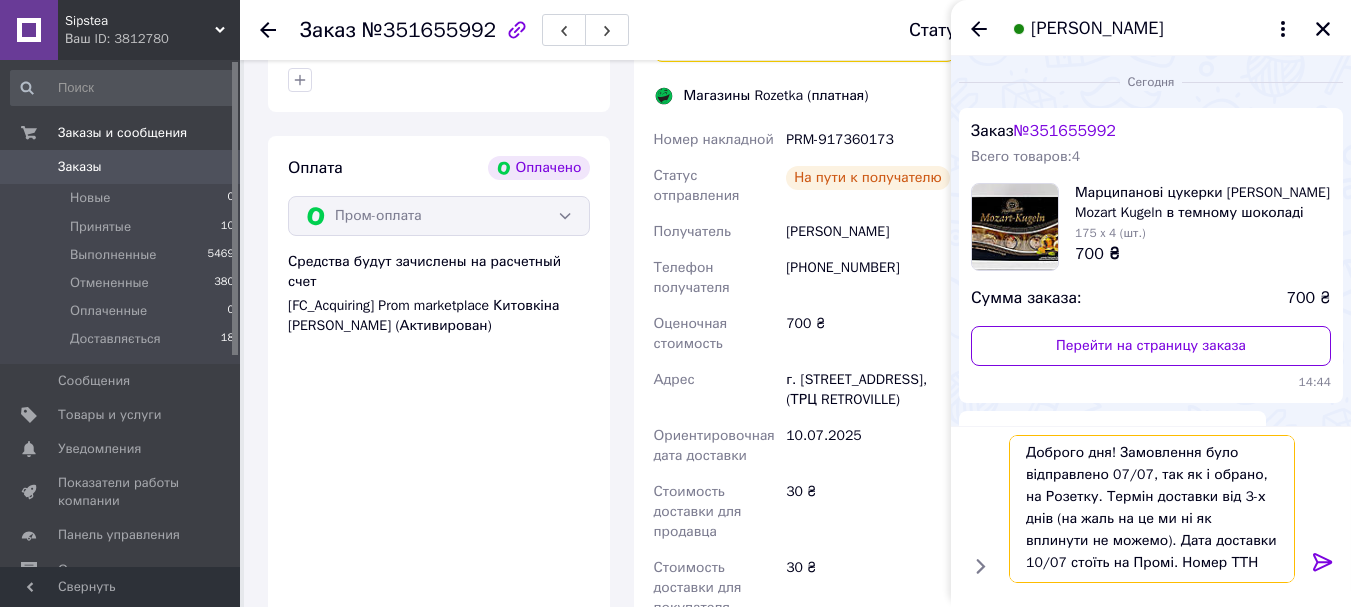 paste on "PRM-917360173" 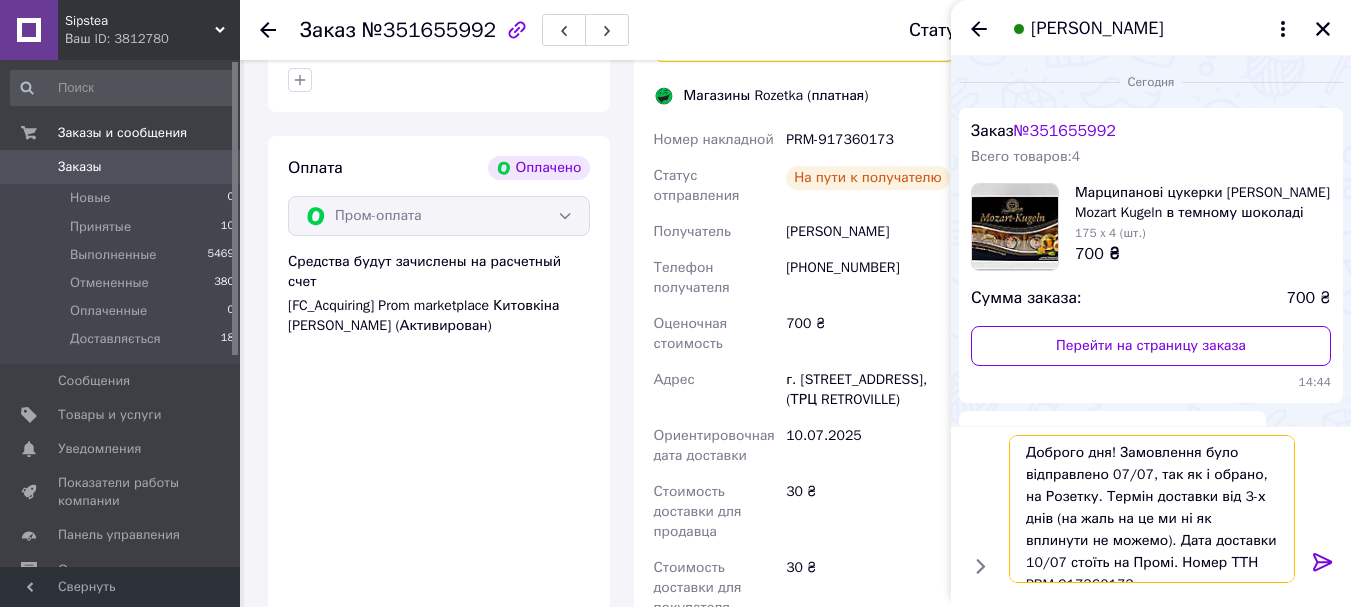 type on "Доброго дня! Замовлення було відправлено 07/07, так як і обрано, на Розетку. Термін доставки від 3-х днів (на жаль на це ми ні як вплинути не можемо). Дата доставки 10/07 стоїть на Промі. Номер ТТН PRM-917360173" 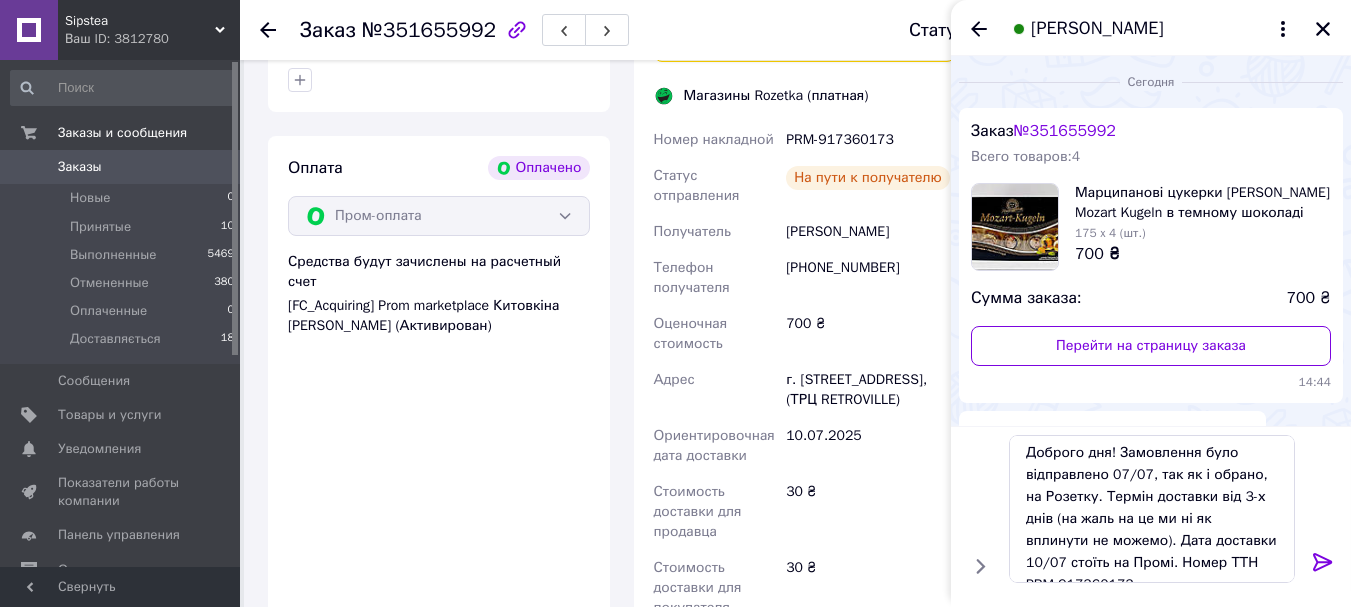 click 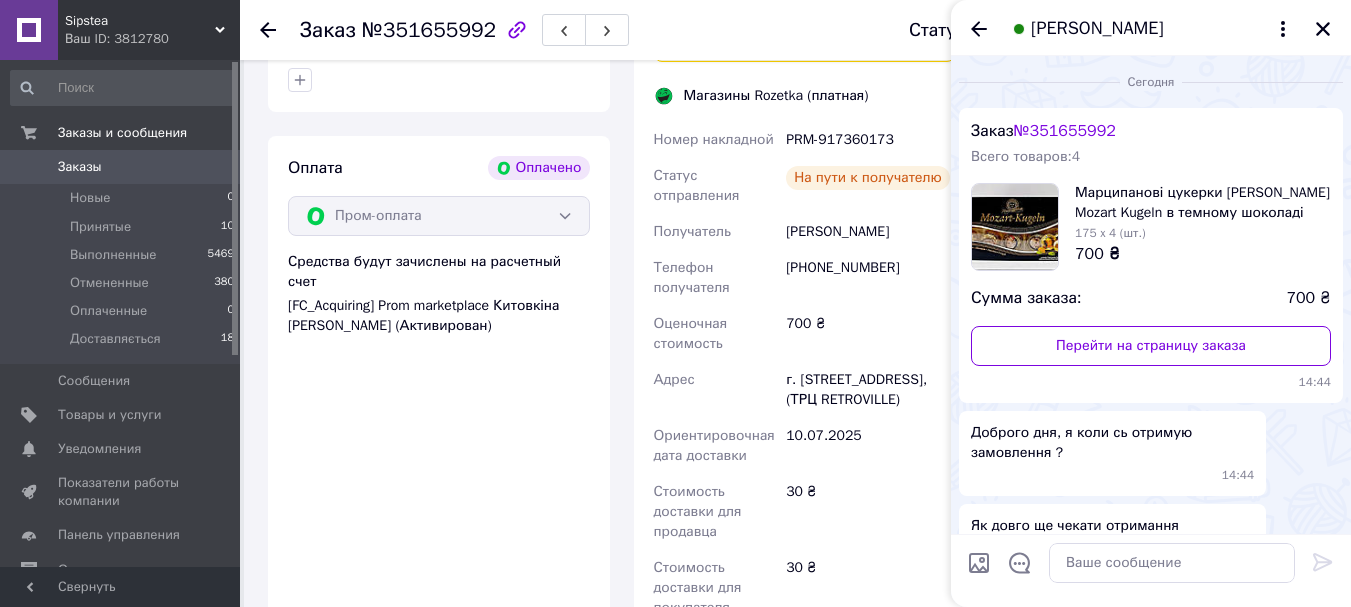 scroll, scrollTop: 0, scrollLeft: 0, axis: both 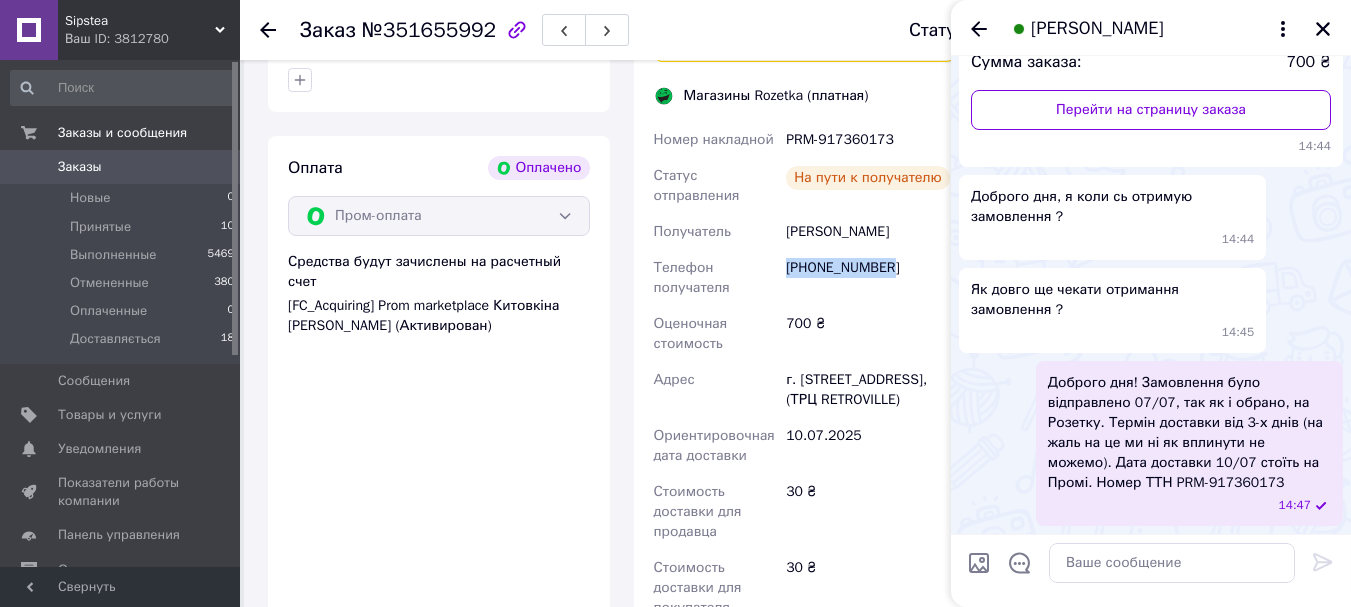 drag, startPoint x: 786, startPoint y: 267, endPoint x: 895, endPoint y: 269, distance: 109.01835 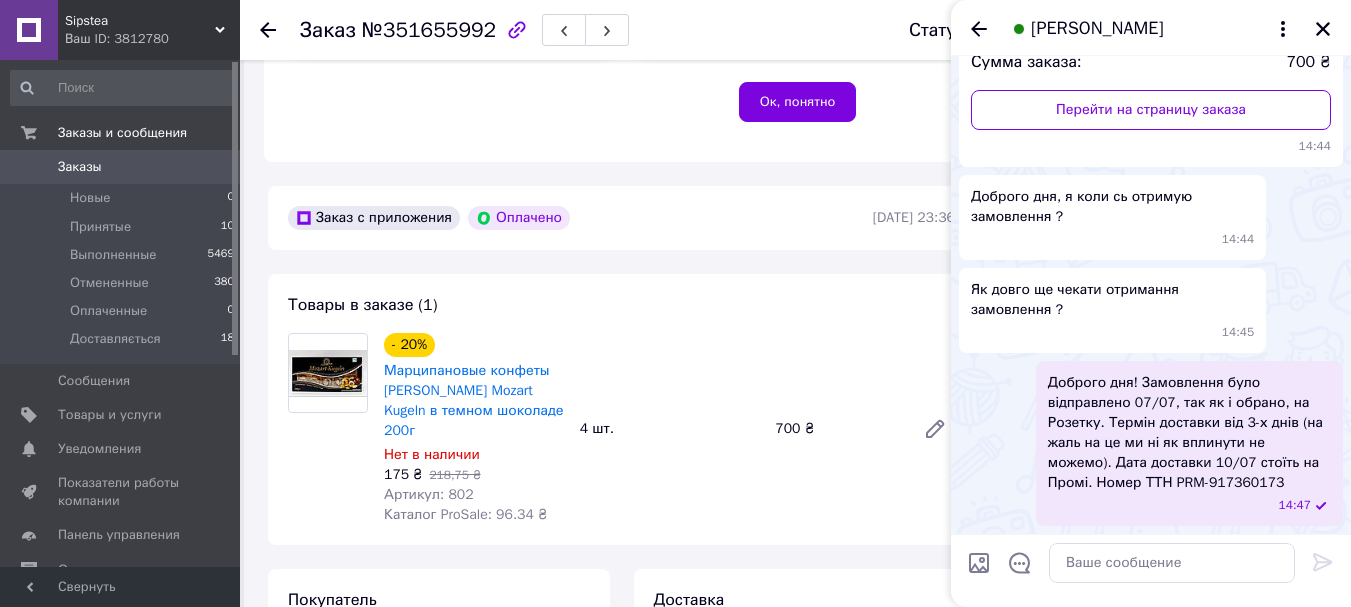 scroll, scrollTop: 555, scrollLeft: 0, axis: vertical 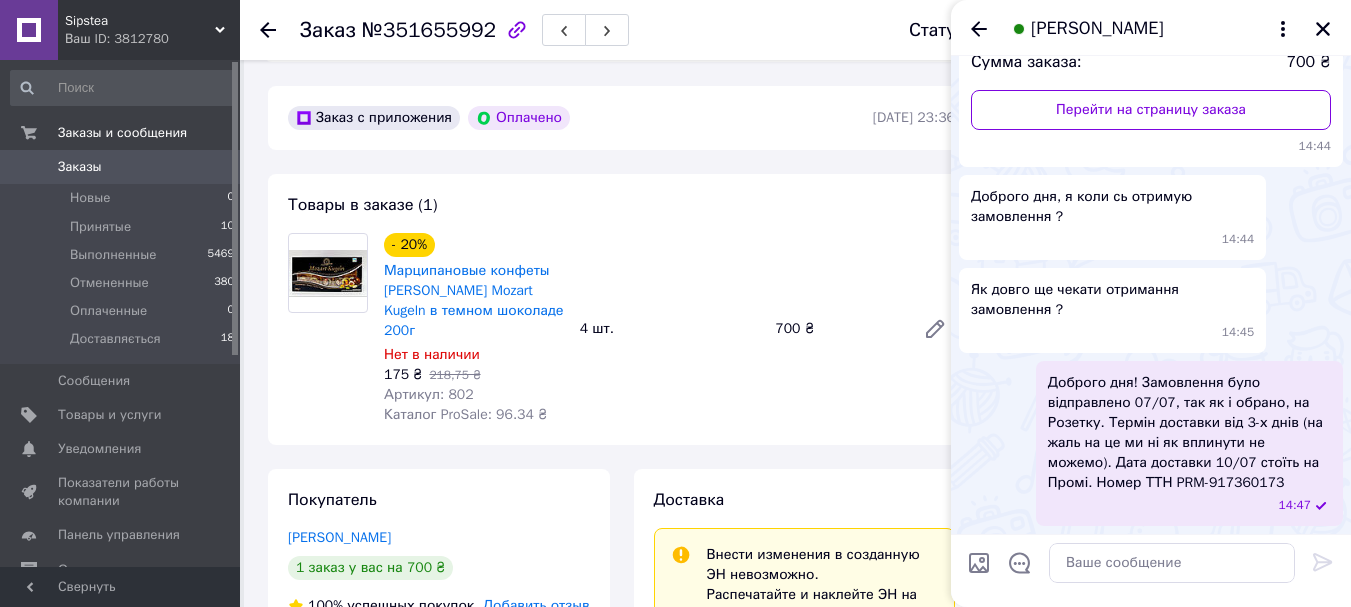 drag, startPoint x: 1081, startPoint y: 393, endPoint x: 1103, endPoint y: 425, distance: 38.832977 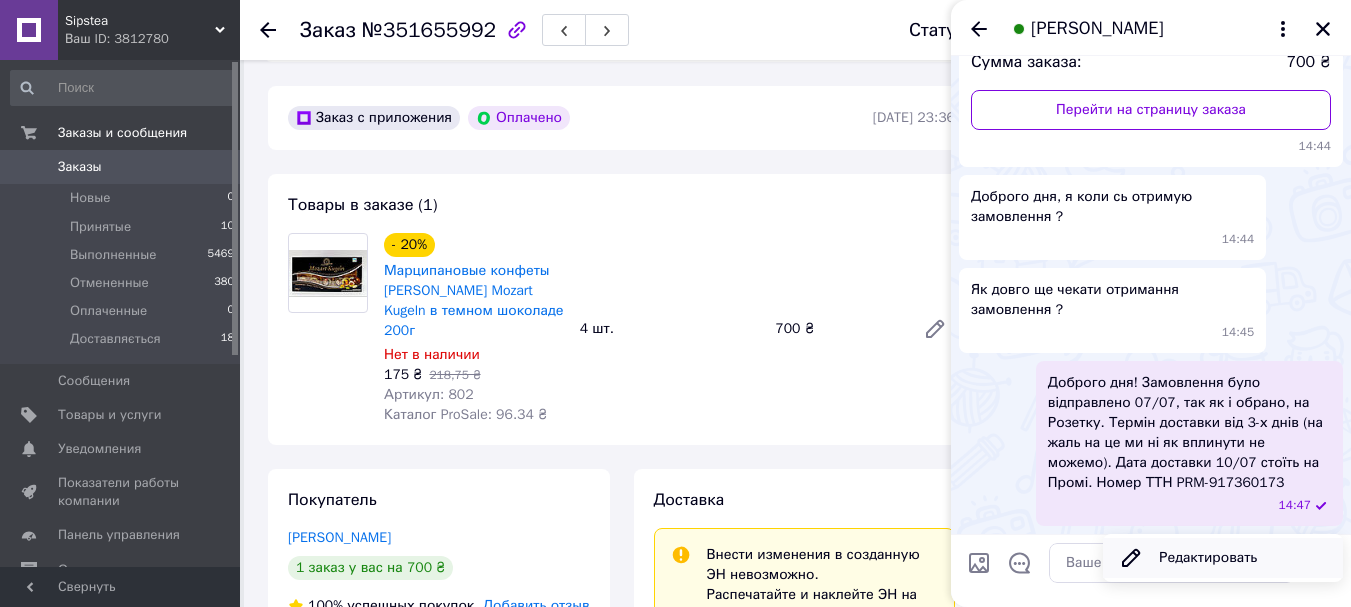 click 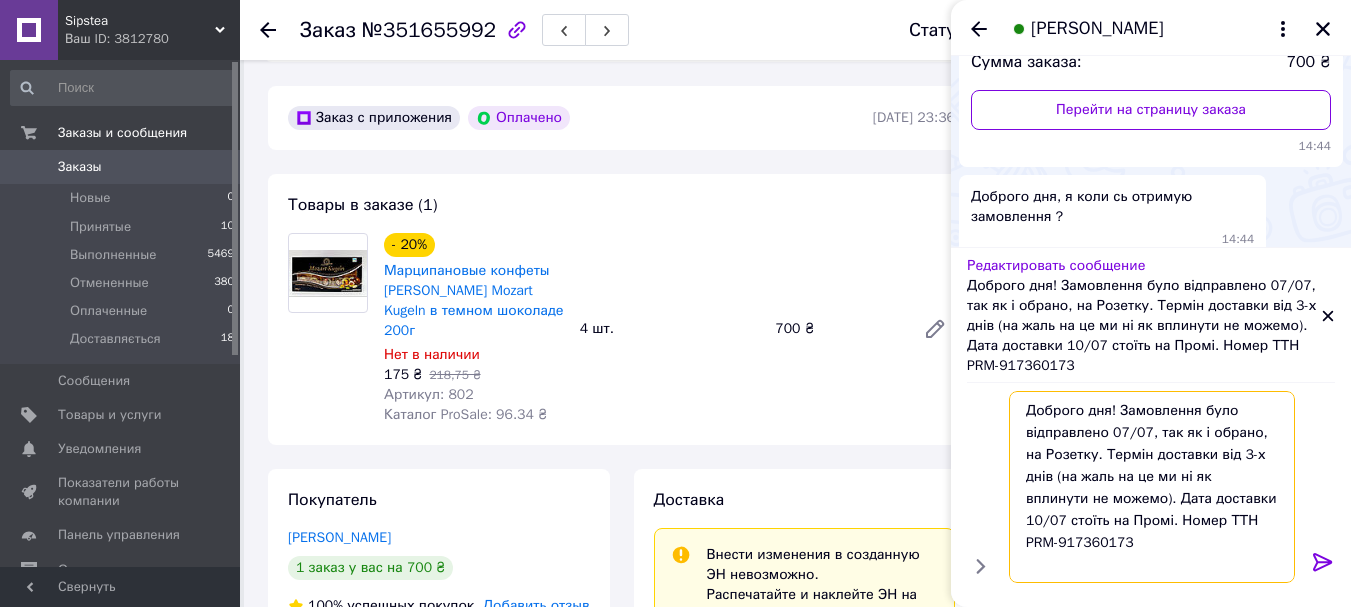 click on "Доброго дня! Замовлення було відправлено 07/07, так як і обрано, на Розетку. Термін доставки від 3-х днів (на жаль на це ми ні як вплинути не можемо). Дата доставки 10/07 стоїть на Промі. Номер ТТН PRM-917360173" at bounding box center (1152, 487) 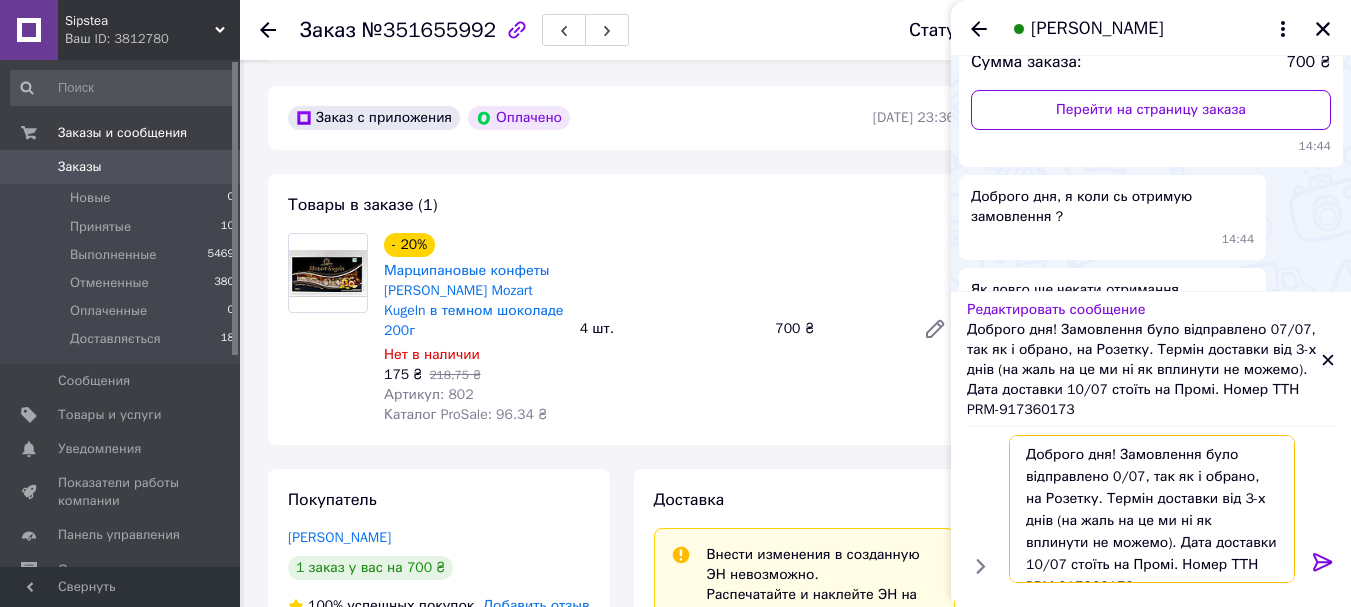 type on "Доброго дня! Замовлення було відправлено 08/07, так як і обрано, на Розетку. Термін доставки від 3-х днів (на жаль на це ми ні як вплинути не можемо). Дата доставки 10/07 стоїть на Промі. Номер ТТН PRM-917360173" 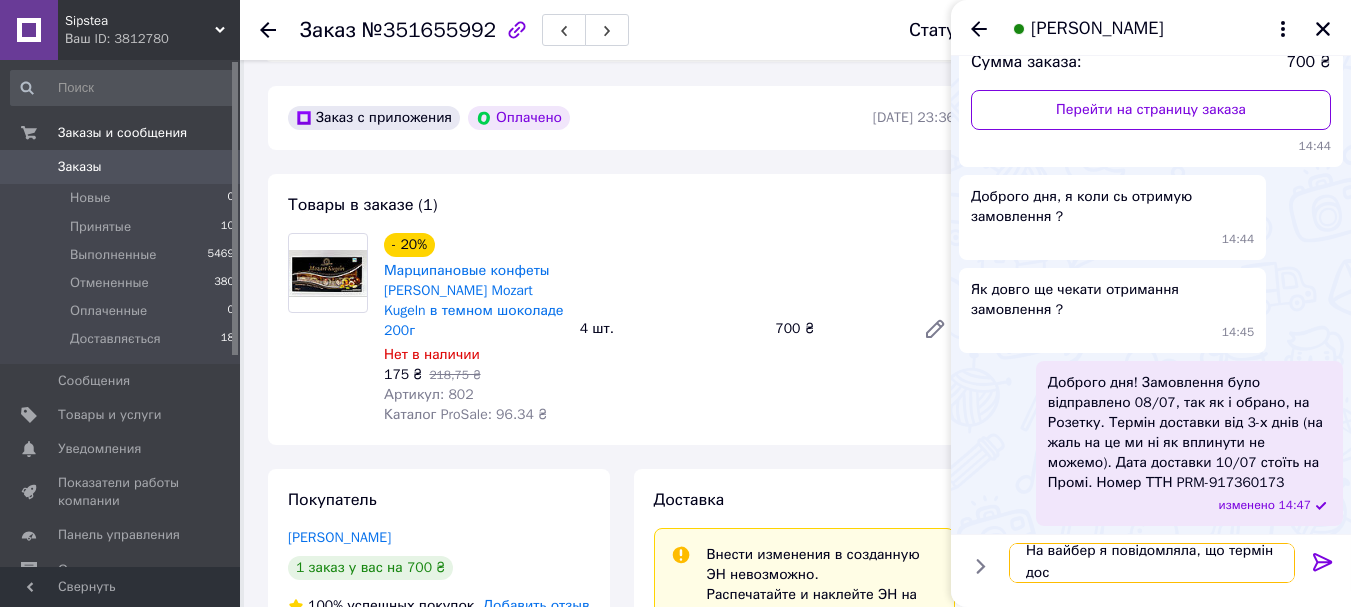 scroll, scrollTop: 2, scrollLeft: 0, axis: vertical 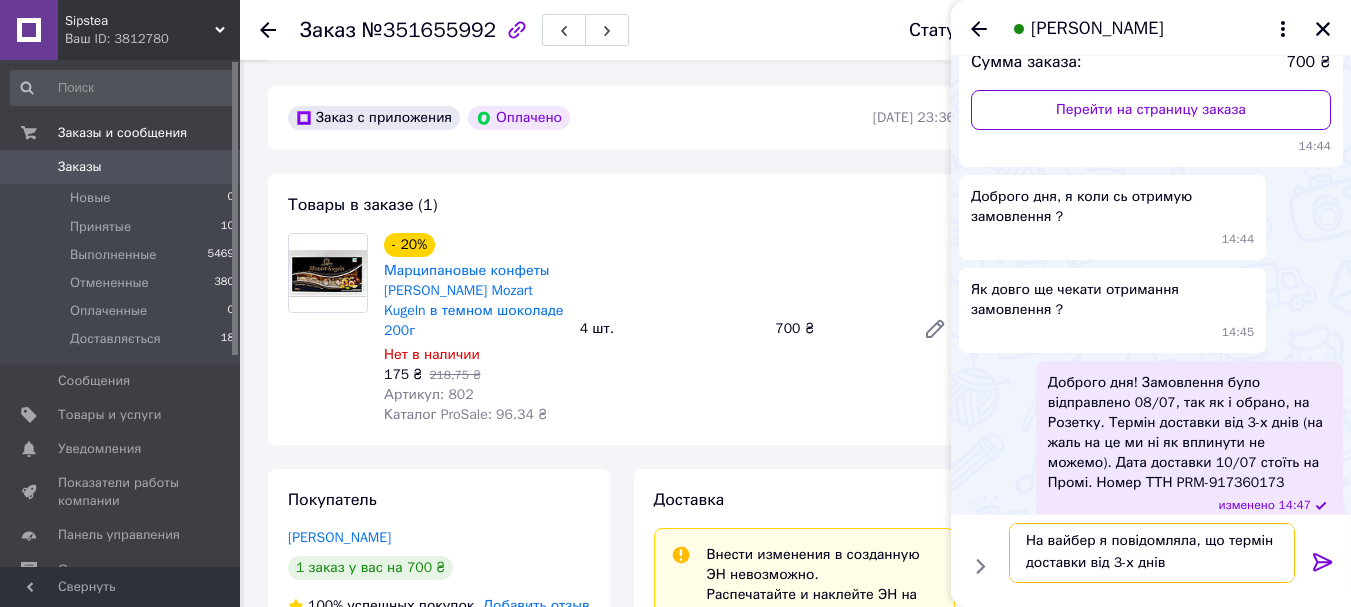 type on "На вайбер я повідомляла, що термін доставки від 3-х днів" 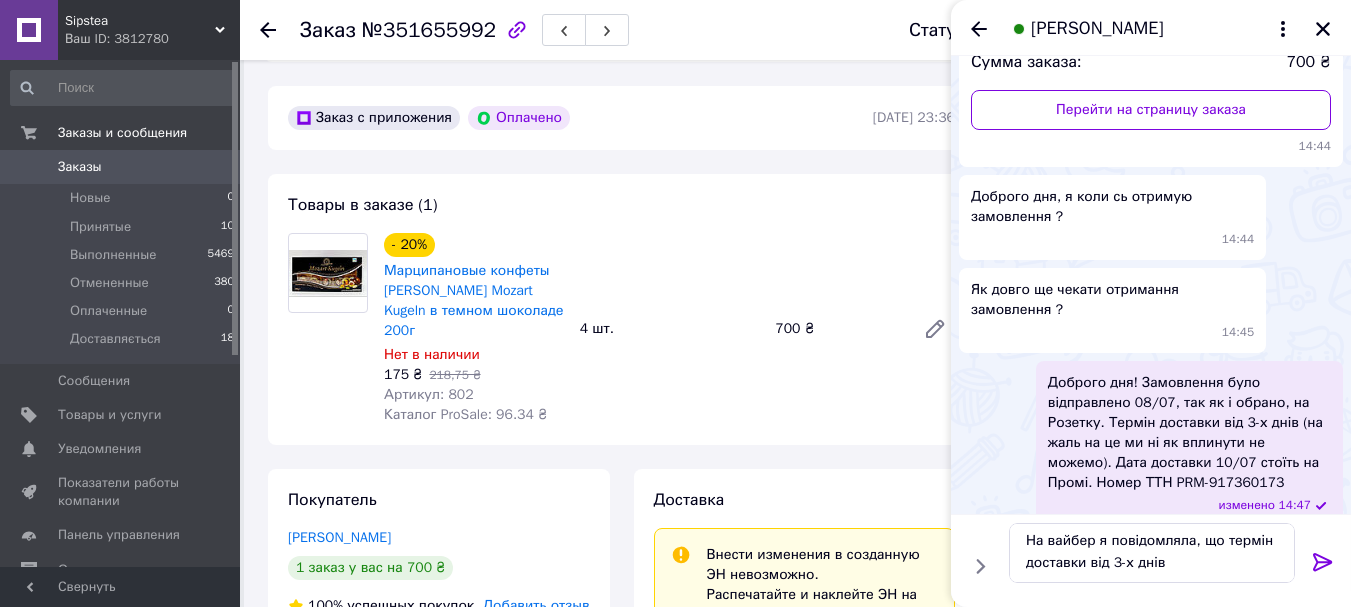 click 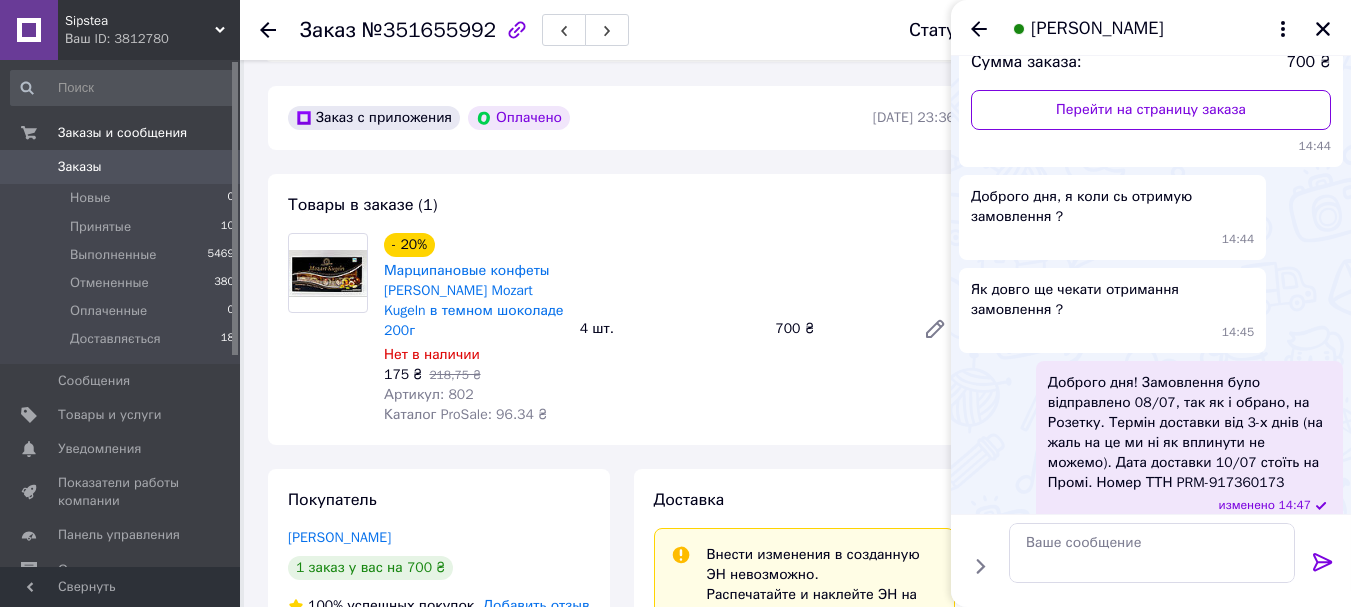 scroll, scrollTop: 0, scrollLeft: 0, axis: both 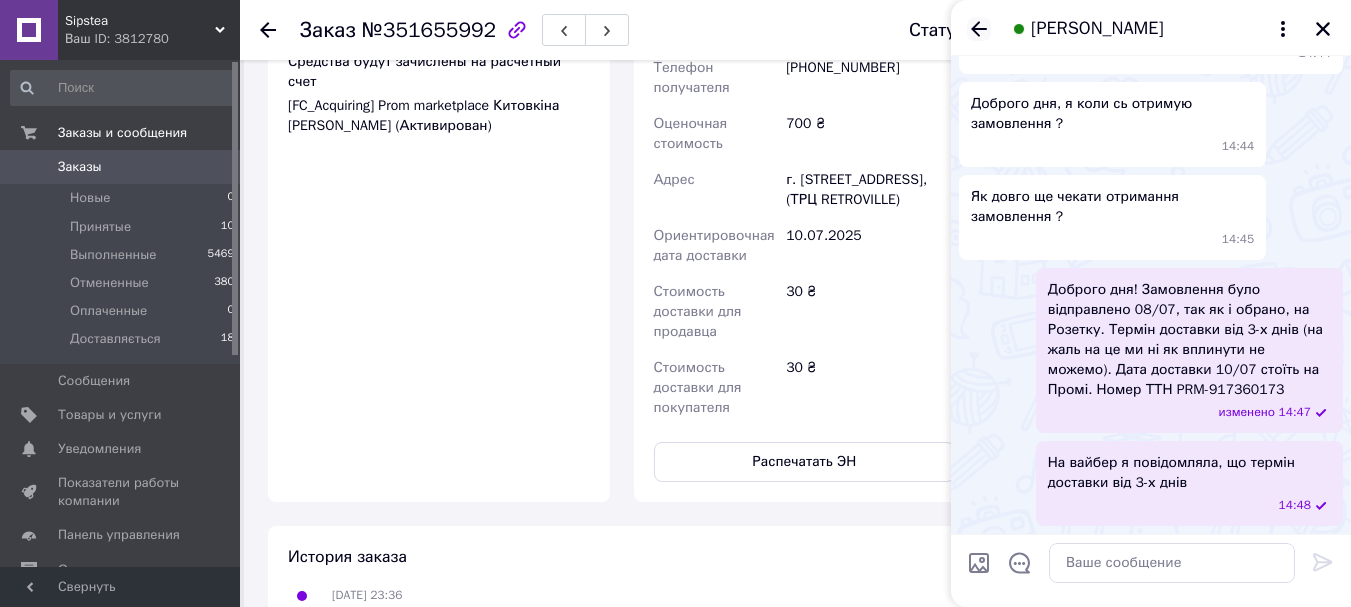 click 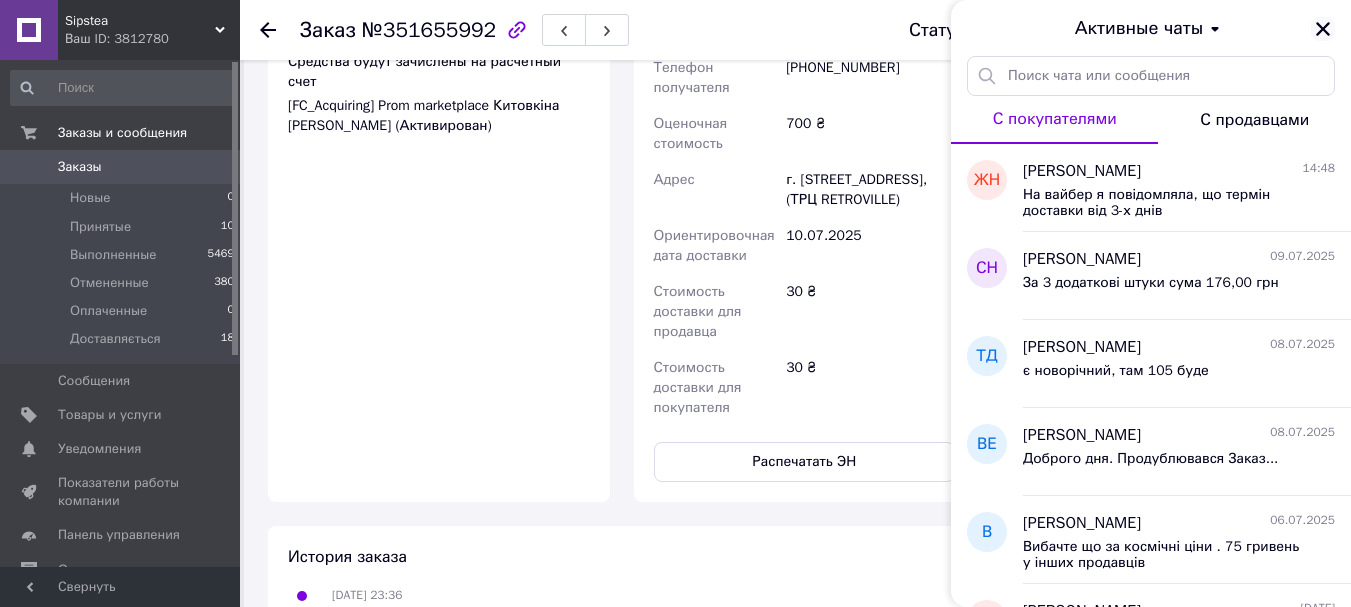 click 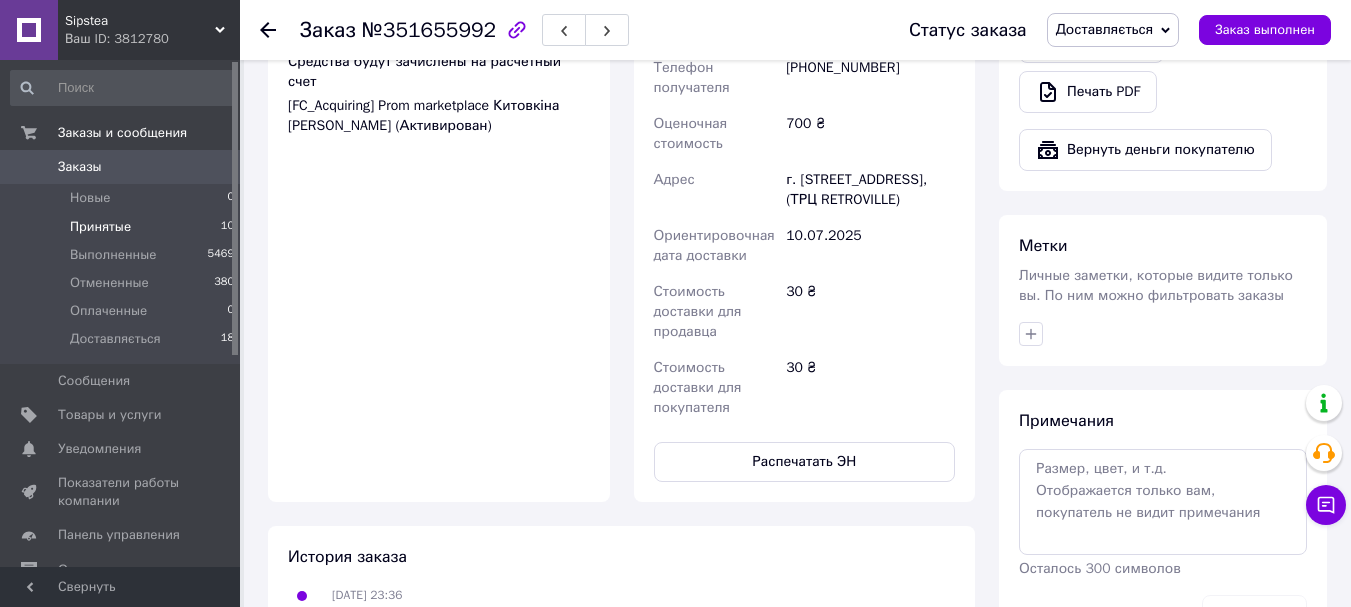 click on "Принятые" at bounding box center (100, 227) 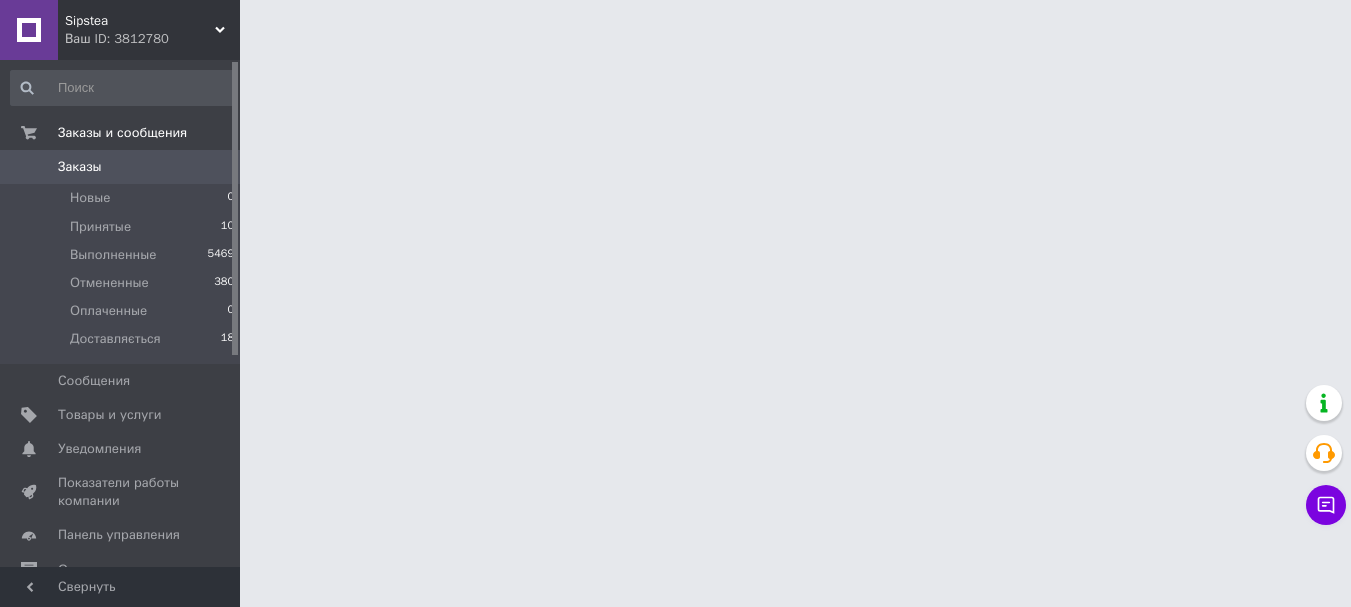 scroll, scrollTop: 0, scrollLeft: 0, axis: both 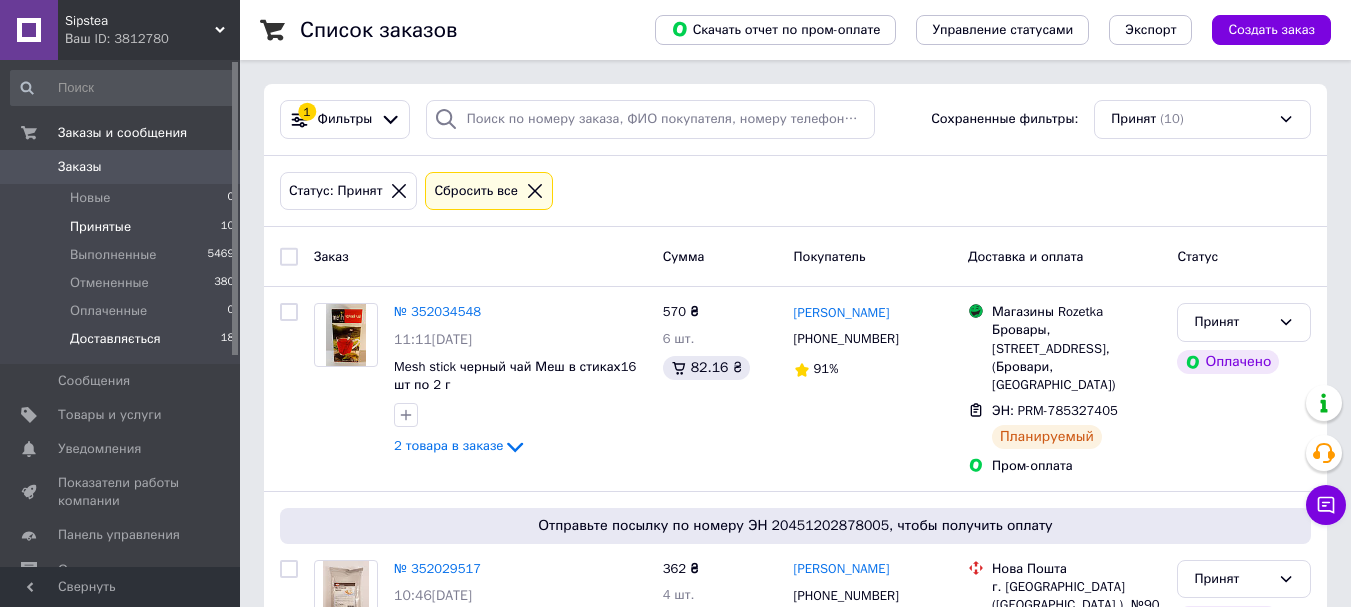 click on "Доставляється" at bounding box center [115, 339] 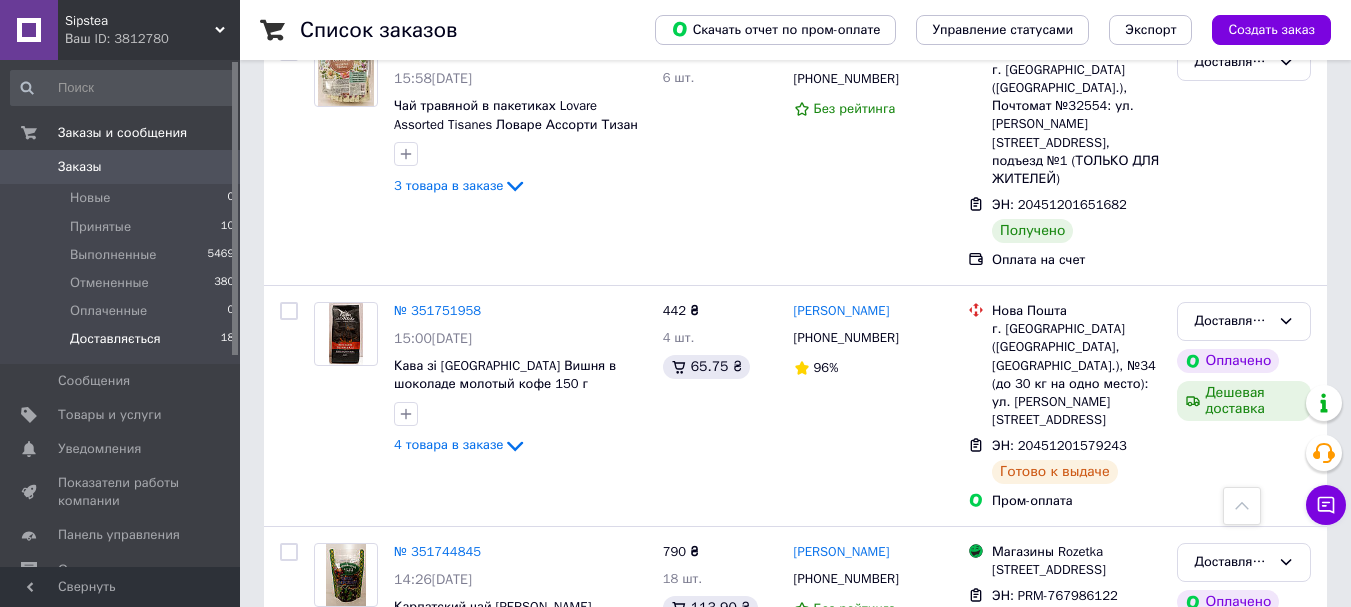 scroll, scrollTop: 2100, scrollLeft: 0, axis: vertical 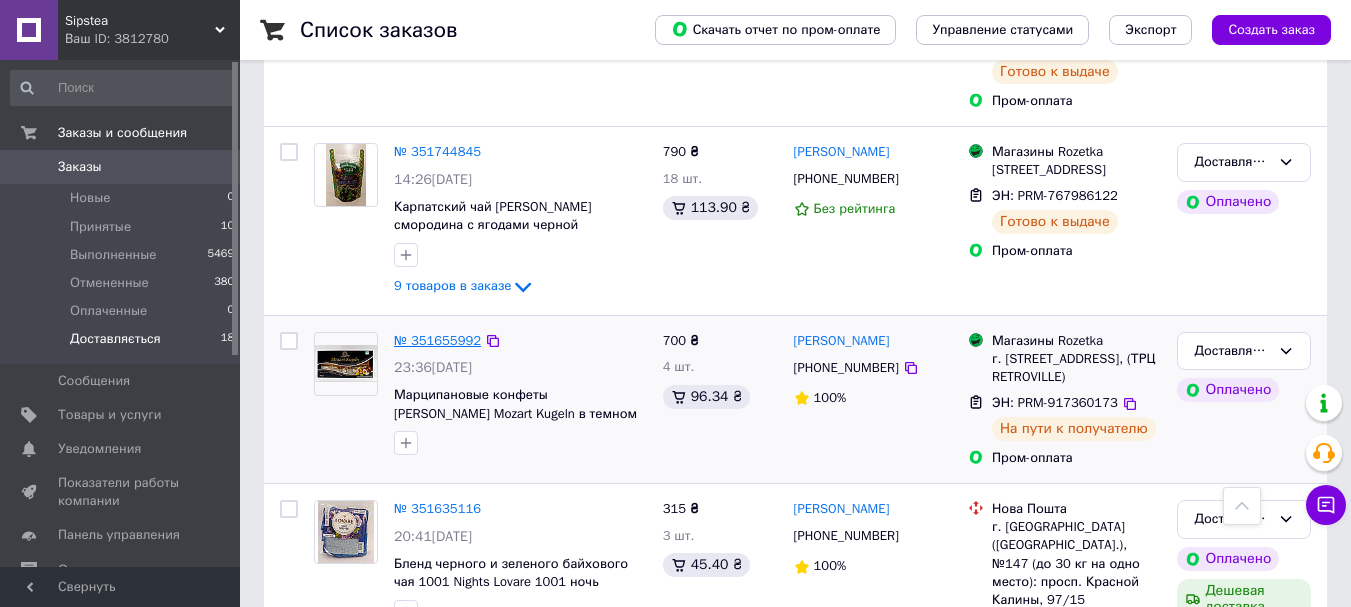click on "№ 351655992" at bounding box center [437, 340] 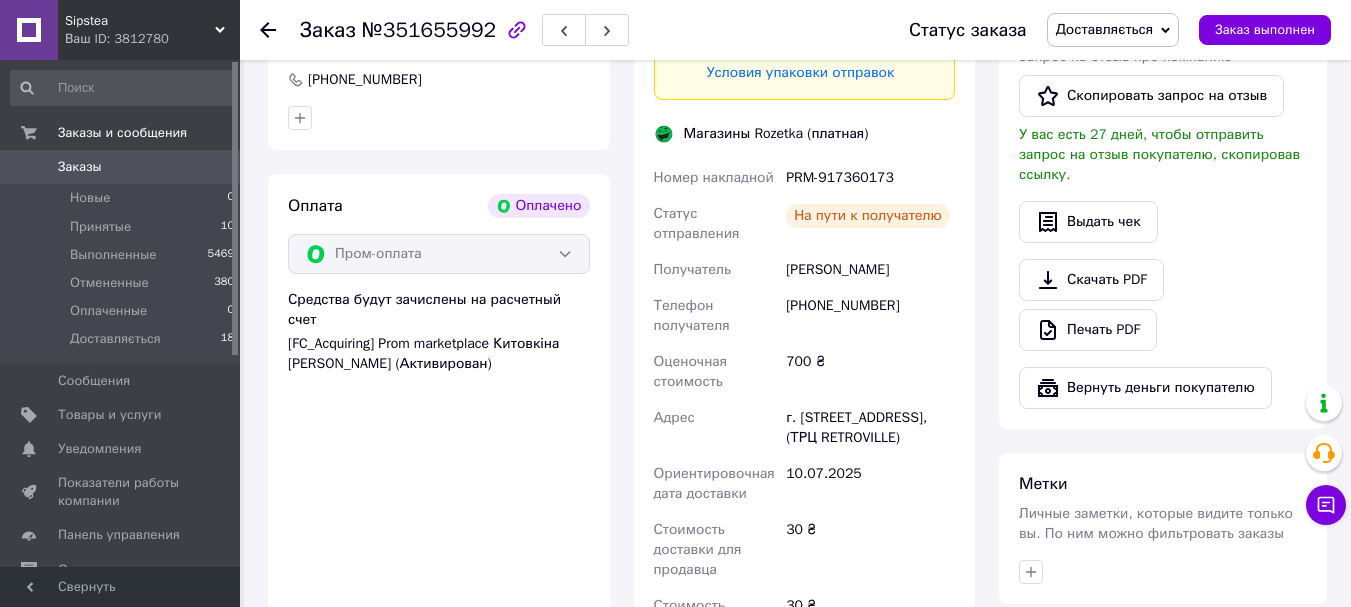 scroll, scrollTop: 1317, scrollLeft: 0, axis: vertical 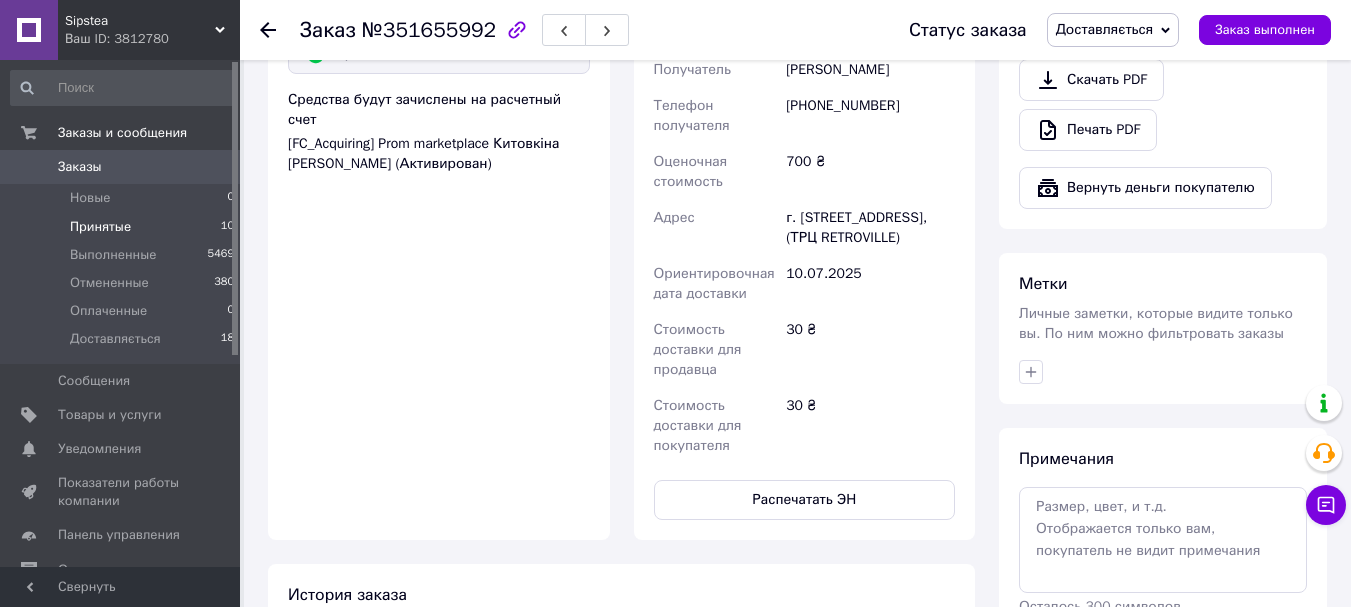 click on "Принятые 10" at bounding box center [123, 227] 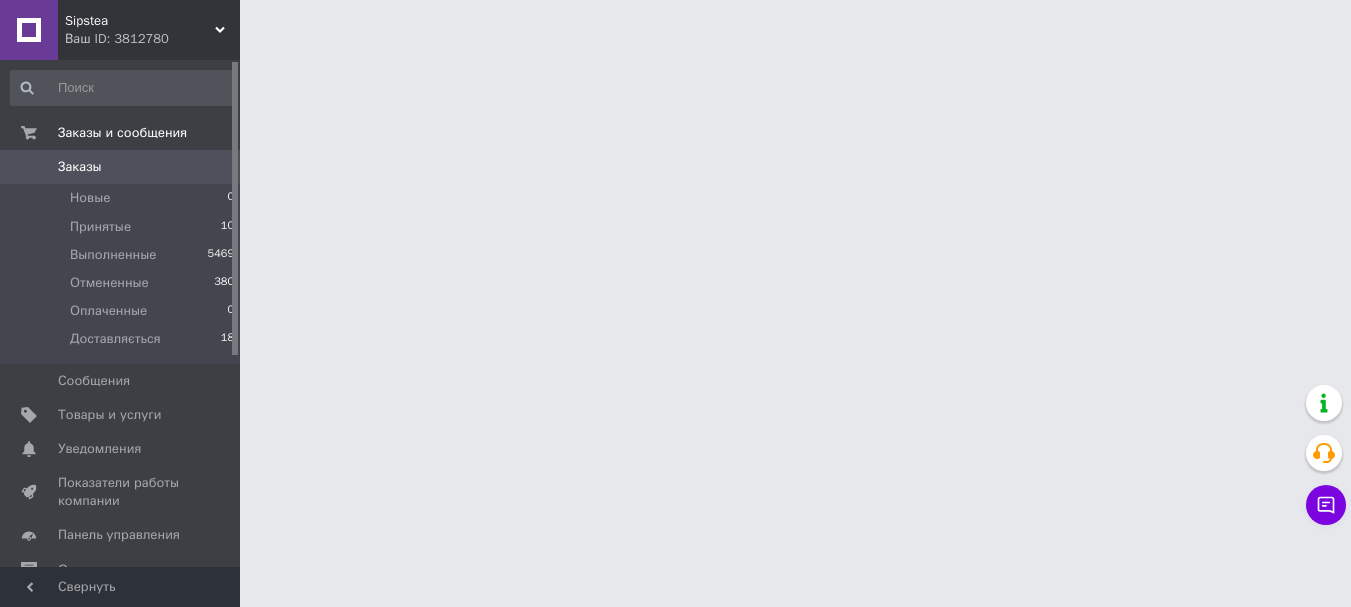 scroll, scrollTop: 0, scrollLeft: 0, axis: both 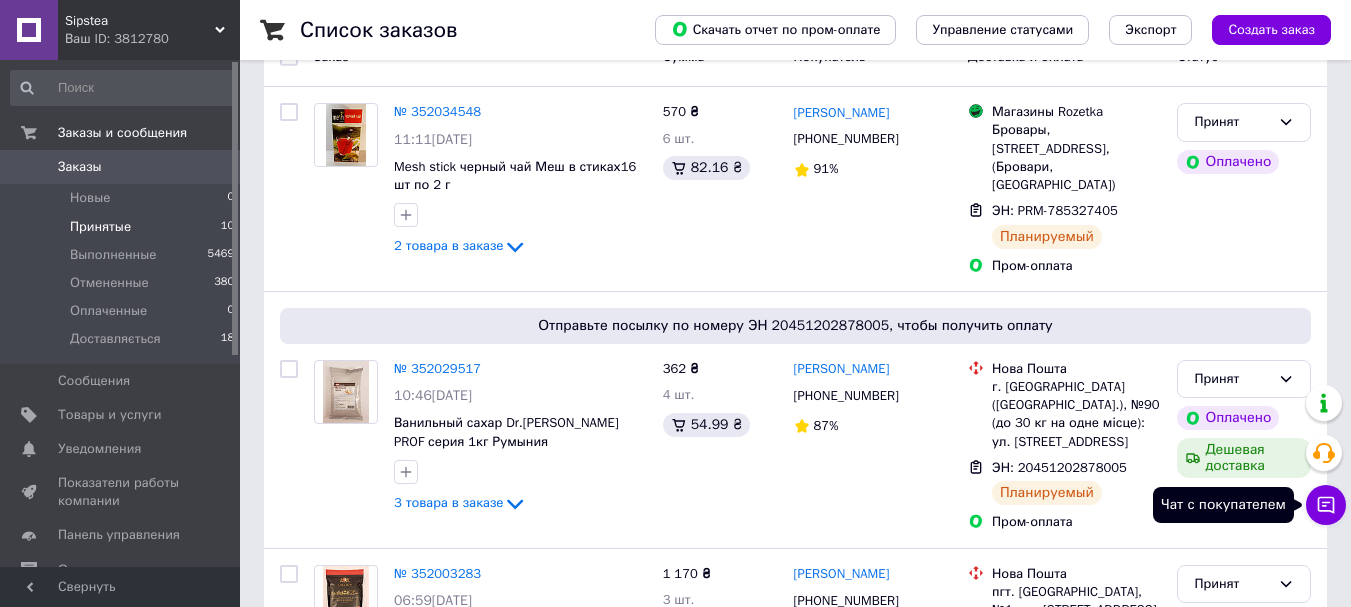 click 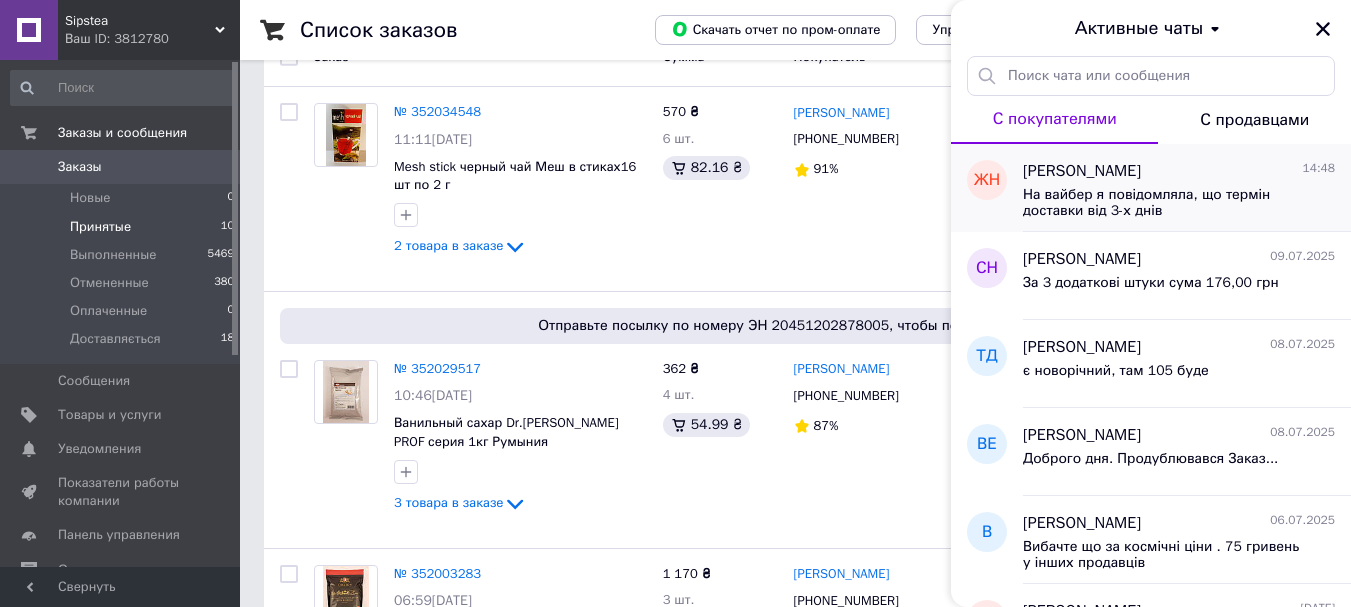 click on "На вайбер я повідомляла, що термін доставки від 3-х днів" at bounding box center (1165, 203) 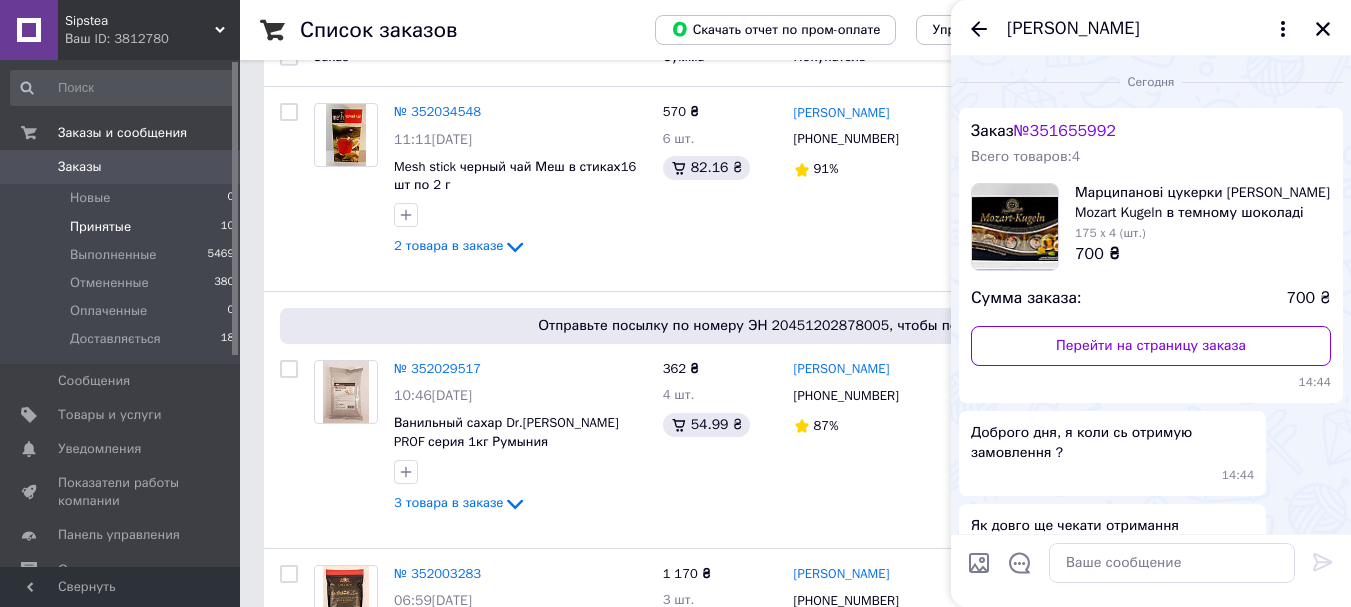 scroll, scrollTop: 329, scrollLeft: 0, axis: vertical 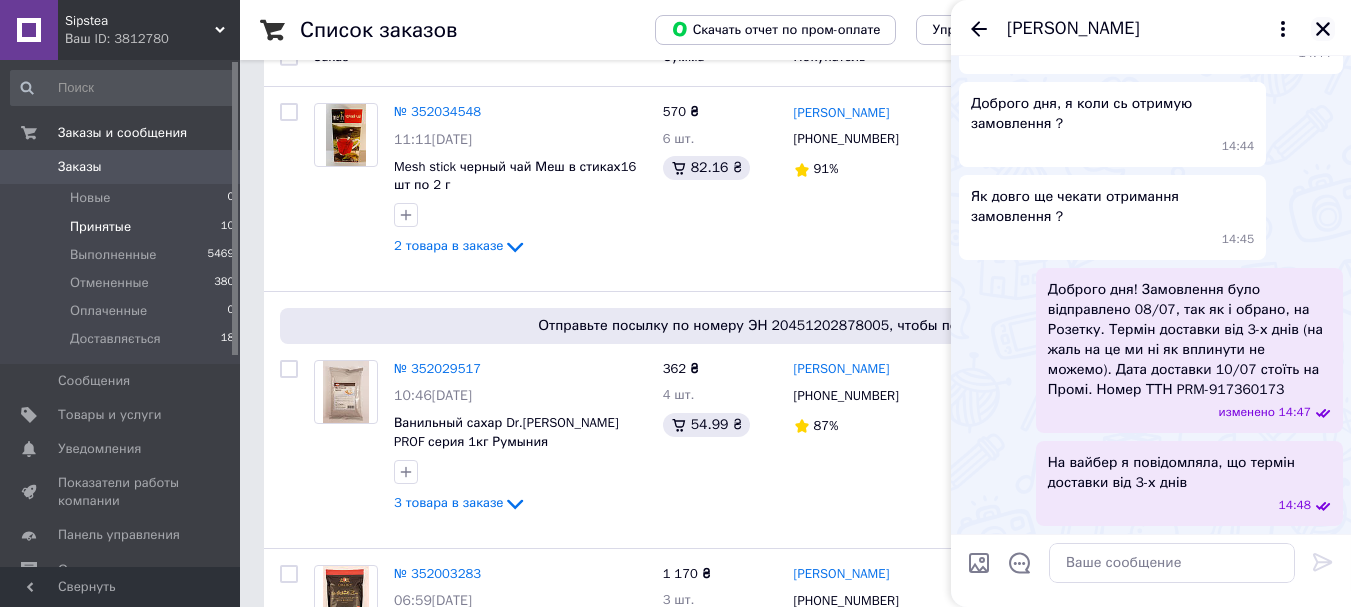 click 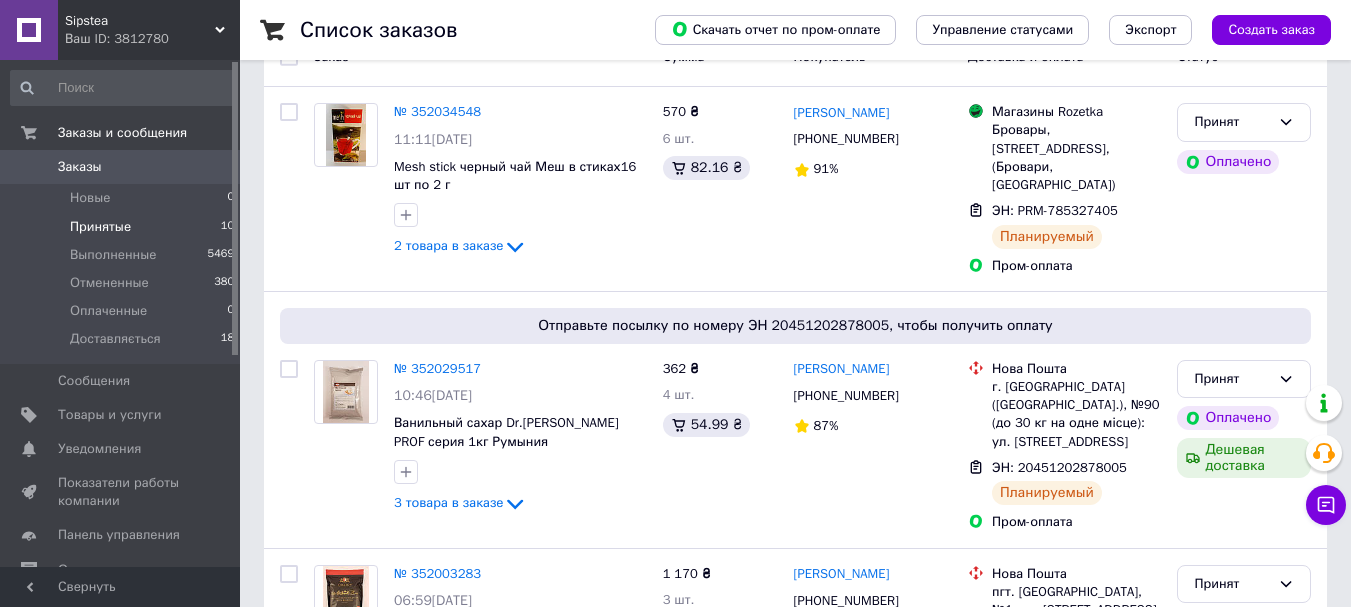click on "Принятые 10" at bounding box center (123, 227) 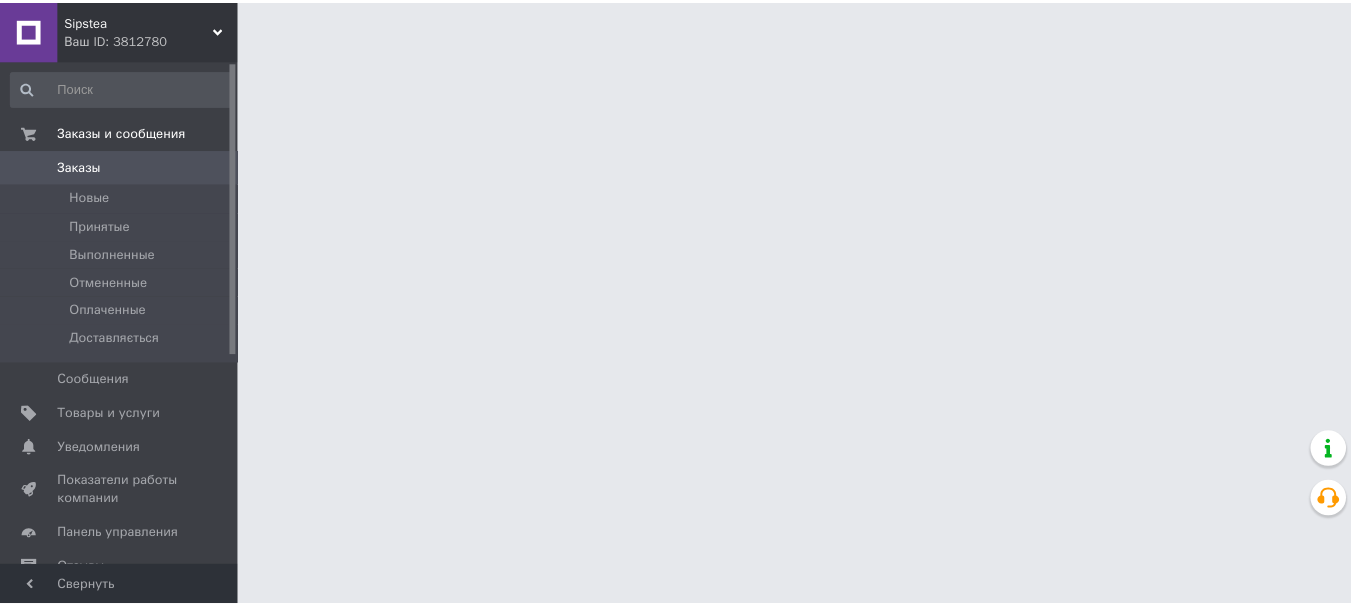 scroll, scrollTop: 0, scrollLeft: 0, axis: both 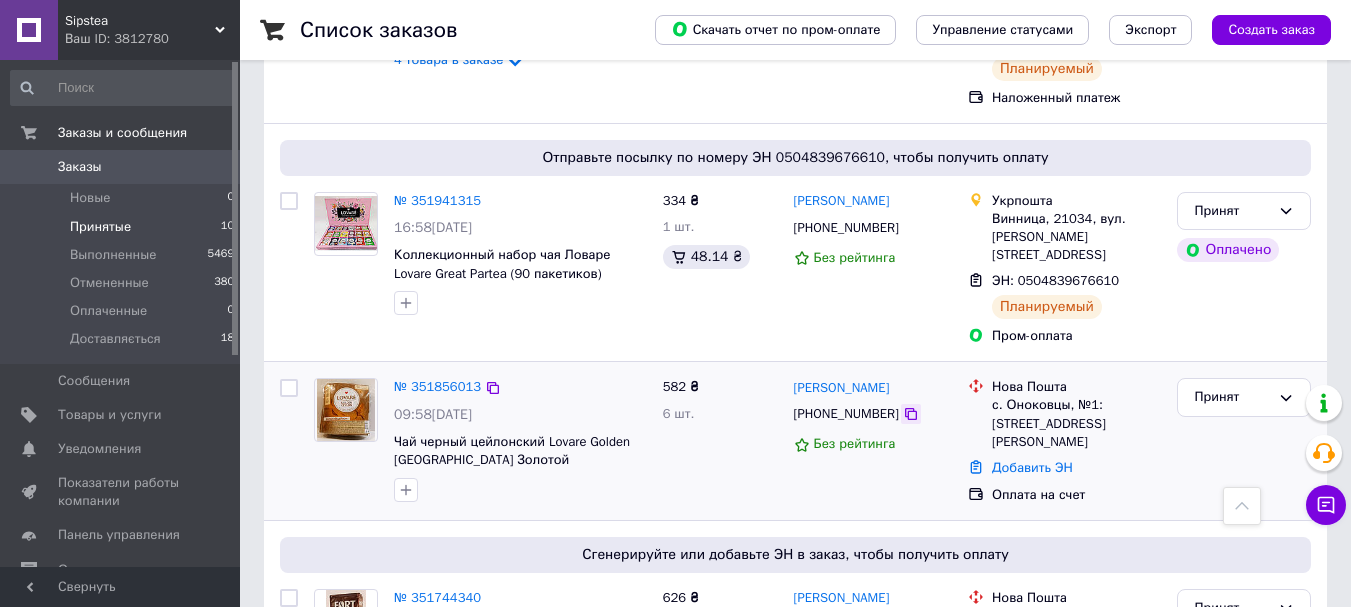 click 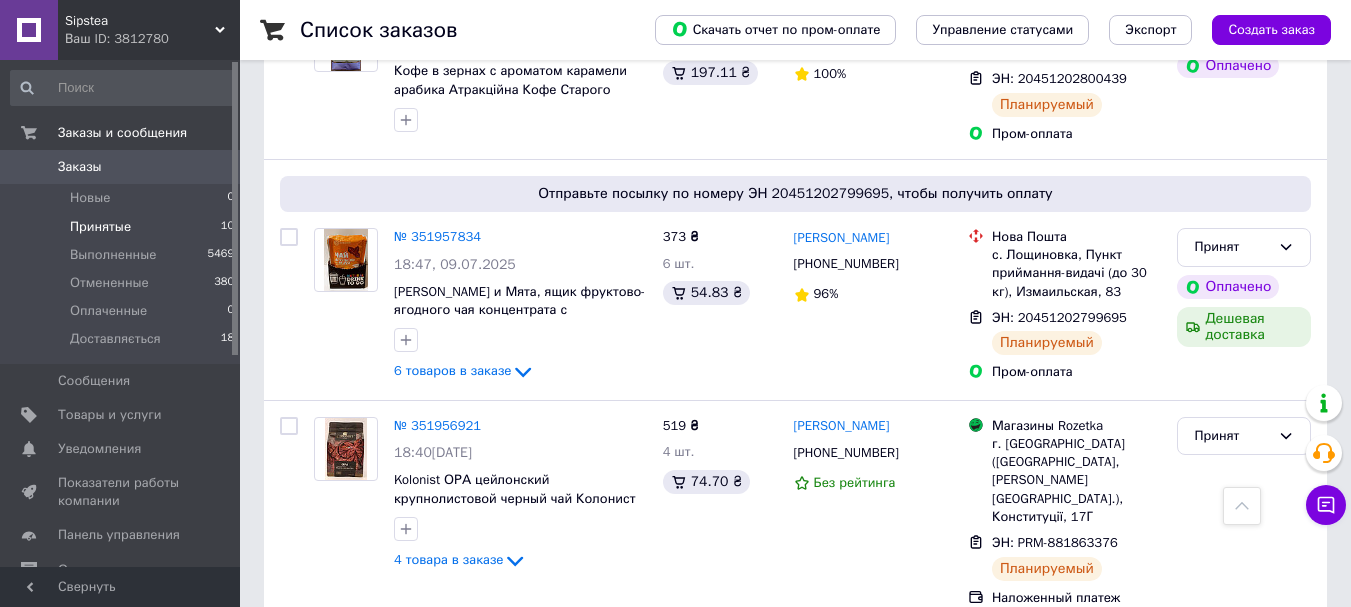 scroll, scrollTop: 1400, scrollLeft: 0, axis: vertical 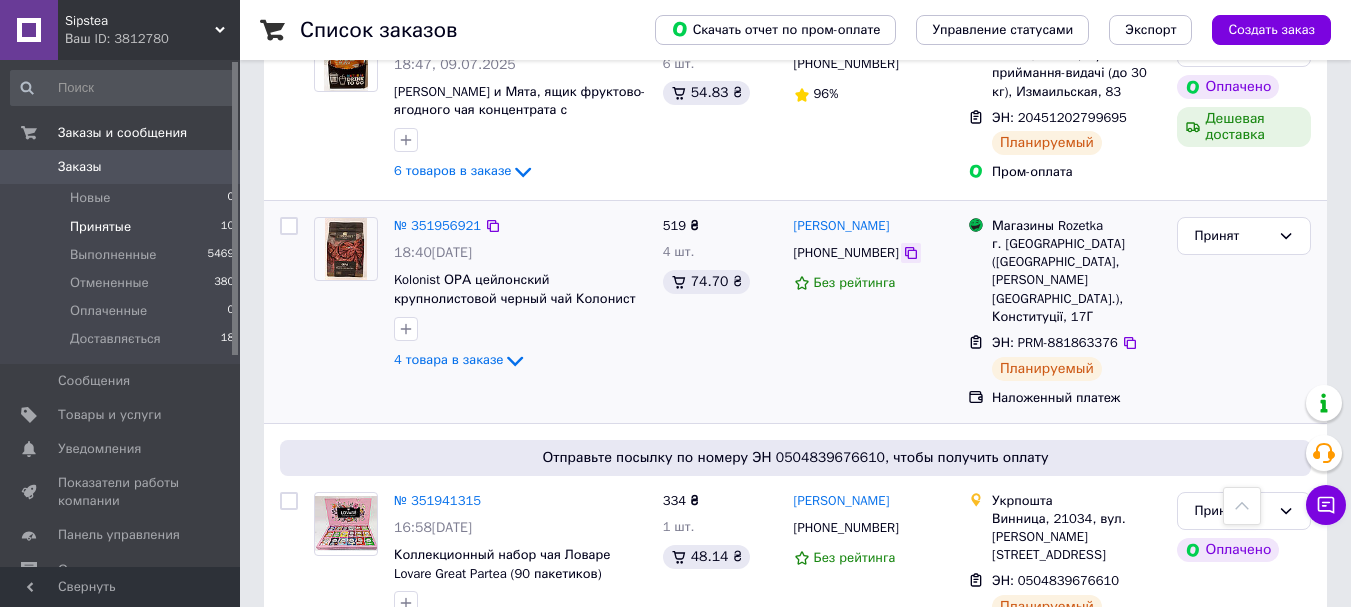 click 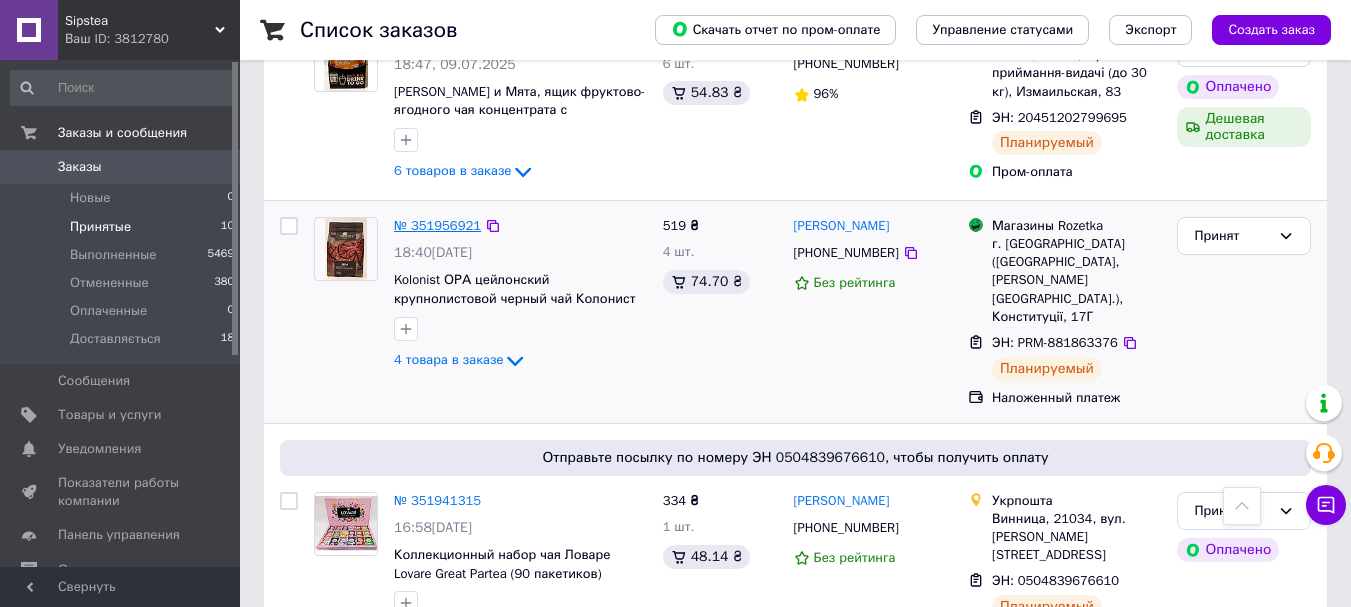 click on "№ 351956921" at bounding box center (437, 225) 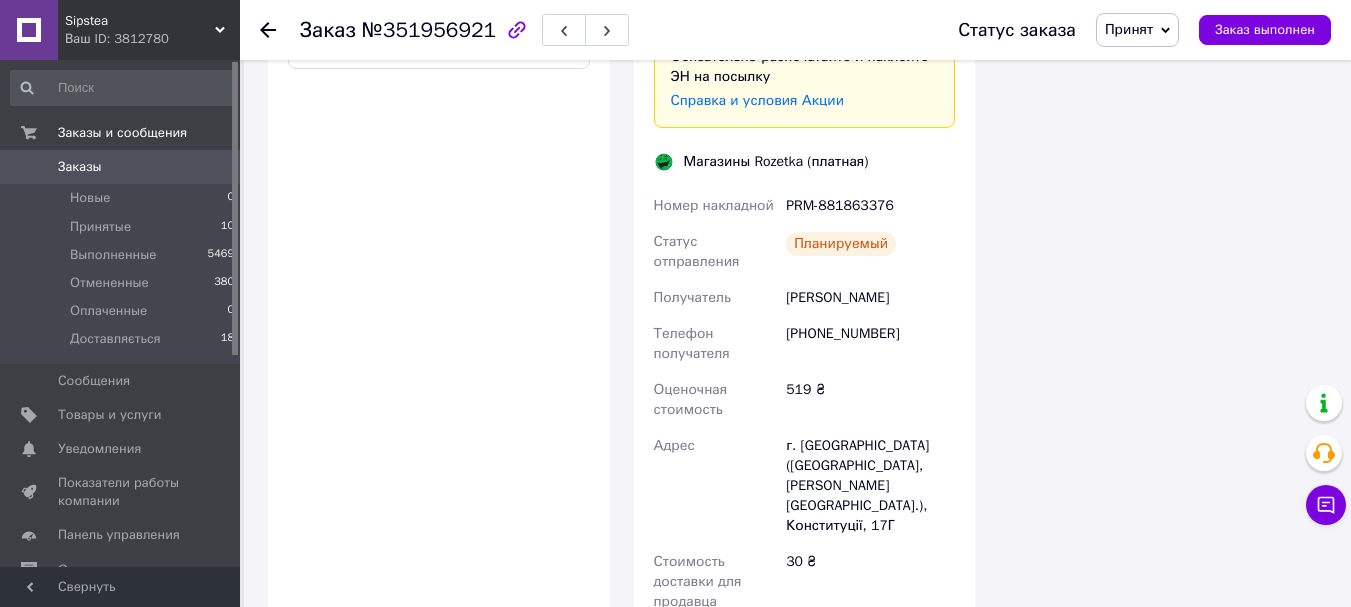 scroll, scrollTop: 1300, scrollLeft: 0, axis: vertical 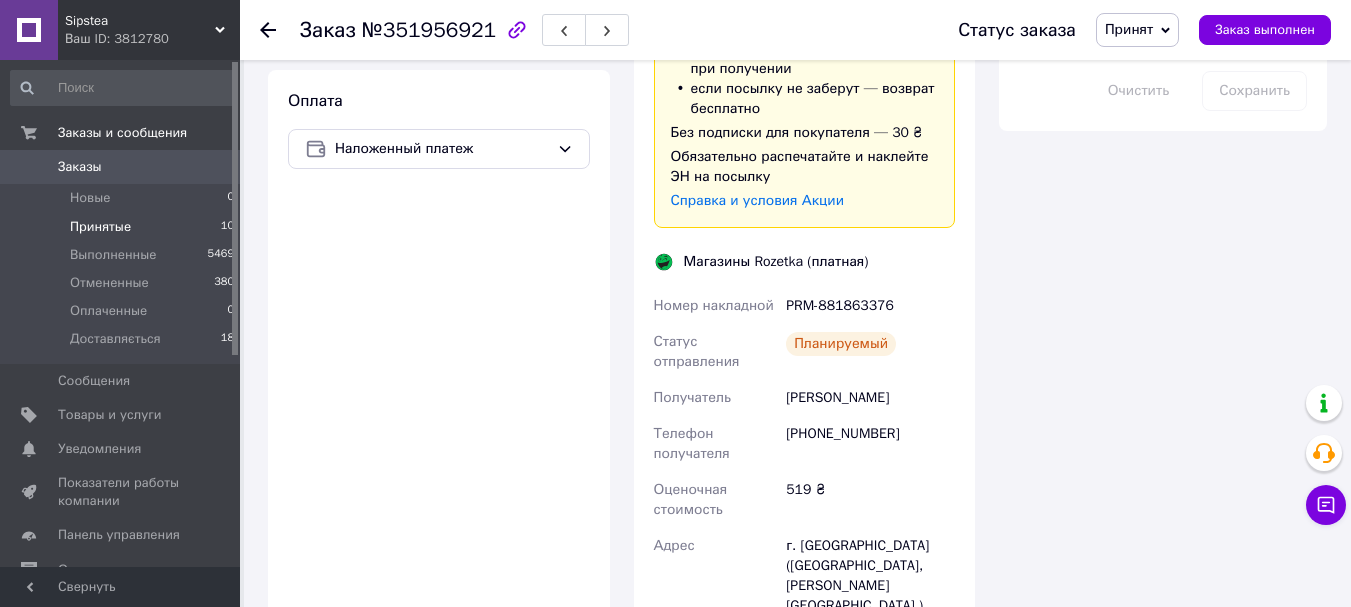 click on "Принятые" at bounding box center (100, 227) 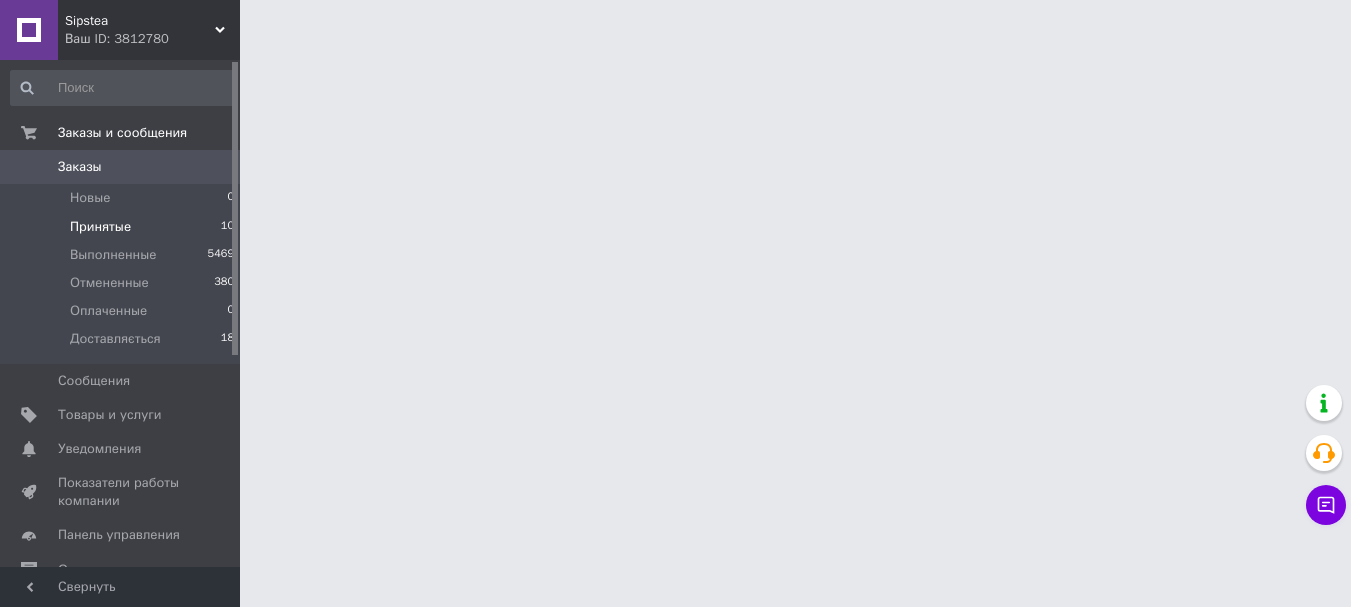 scroll, scrollTop: 0, scrollLeft: 0, axis: both 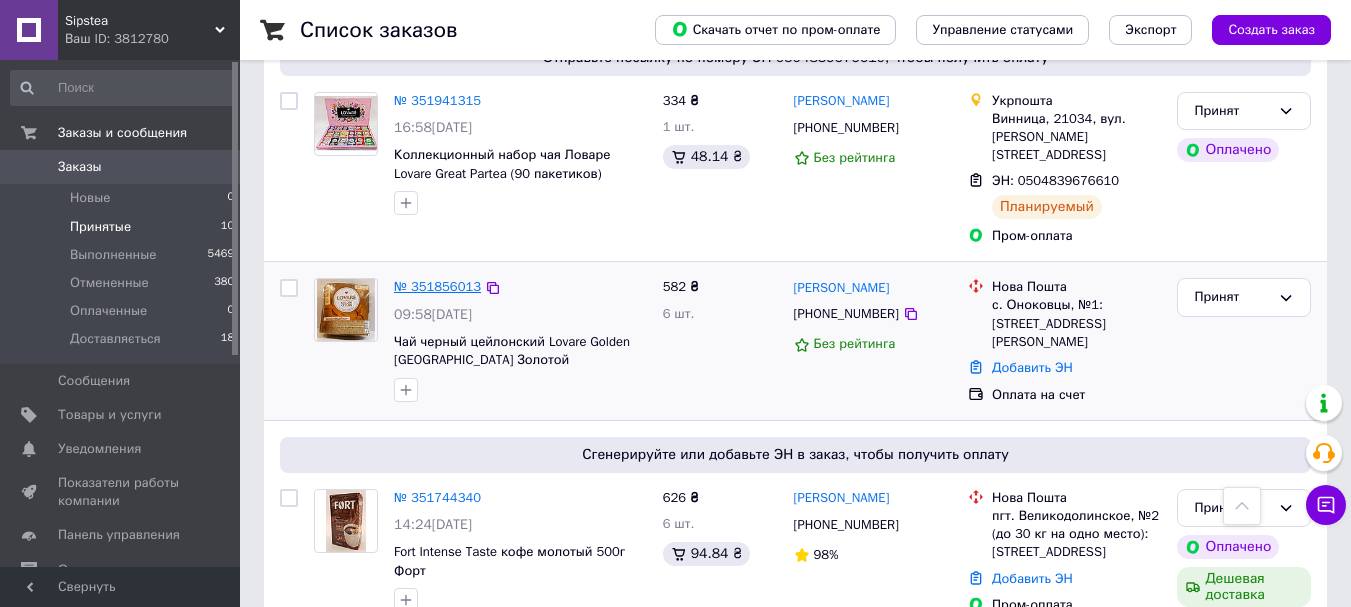 click on "№ 351856013" at bounding box center (437, 286) 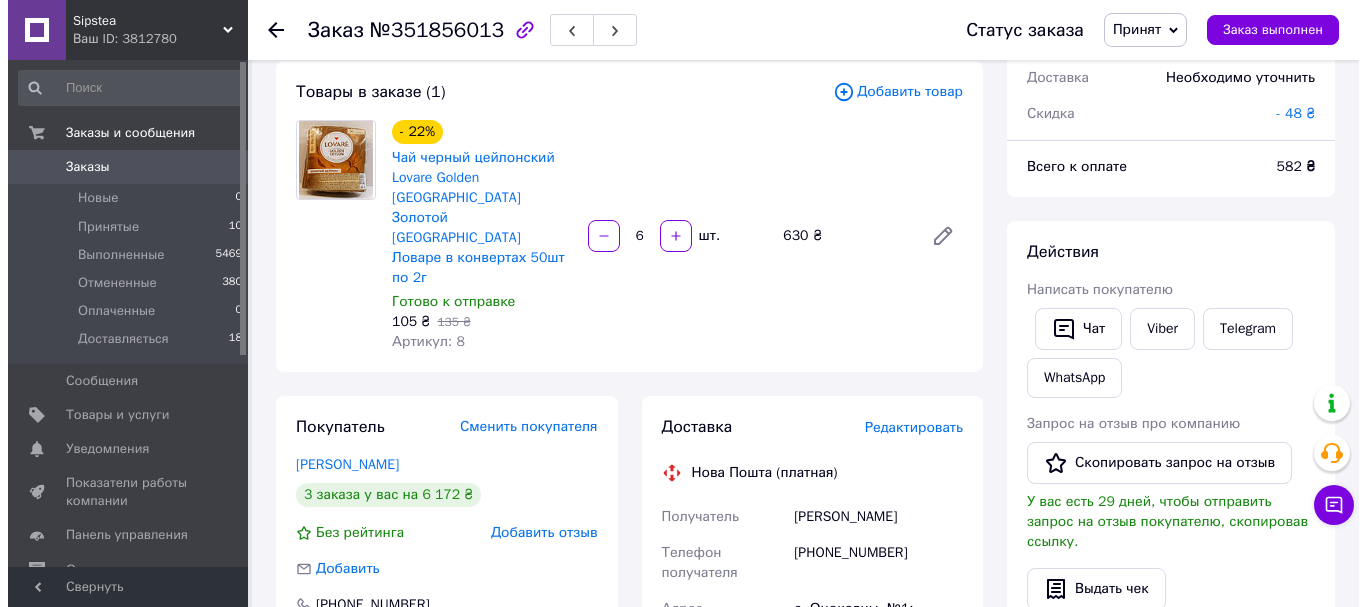scroll, scrollTop: 411, scrollLeft: 0, axis: vertical 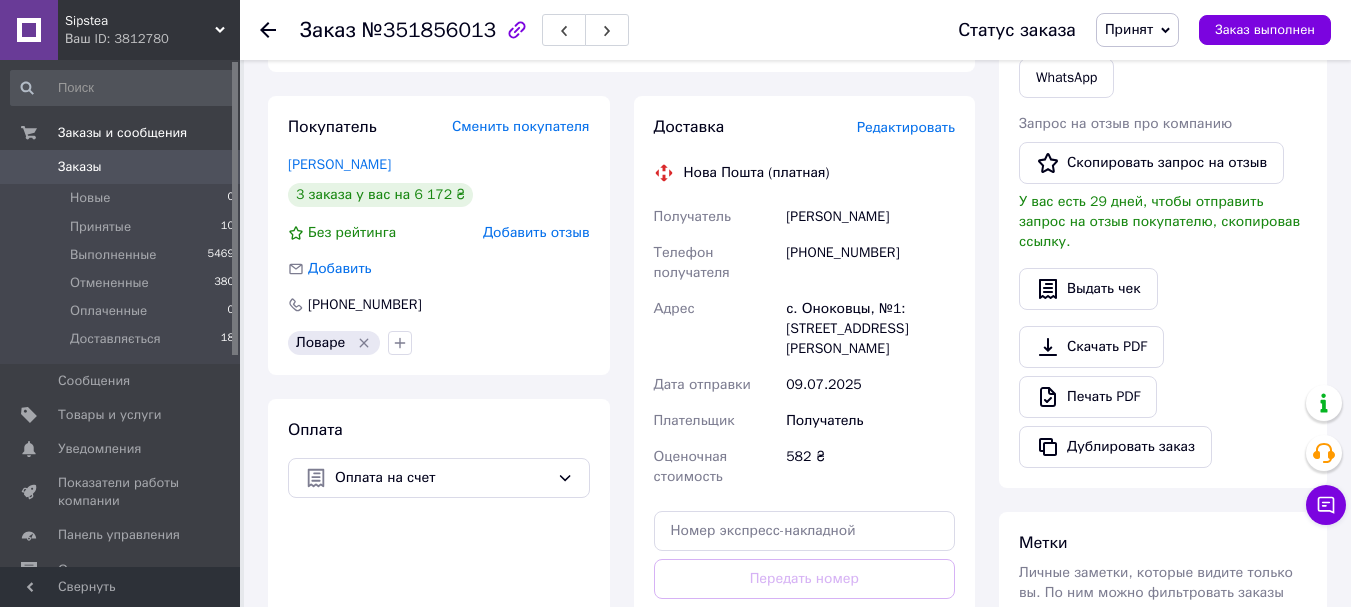 click on "Редактировать" at bounding box center (906, 127) 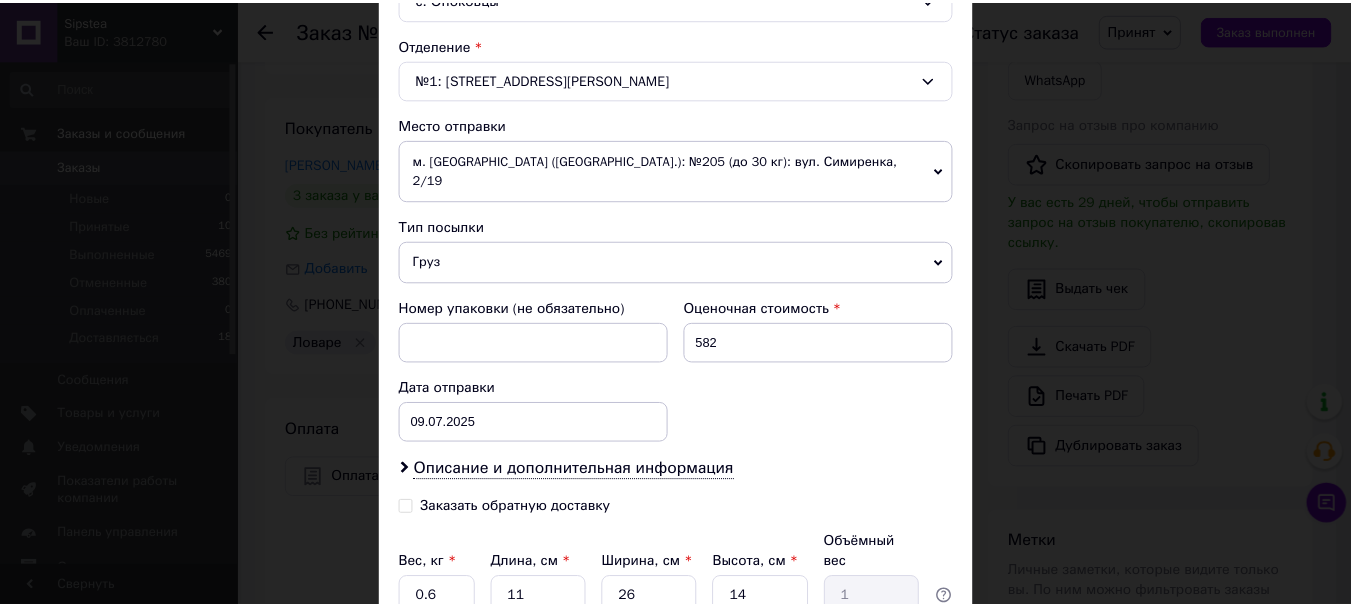 scroll, scrollTop: 757, scrollLeft: 0, axis: vertical 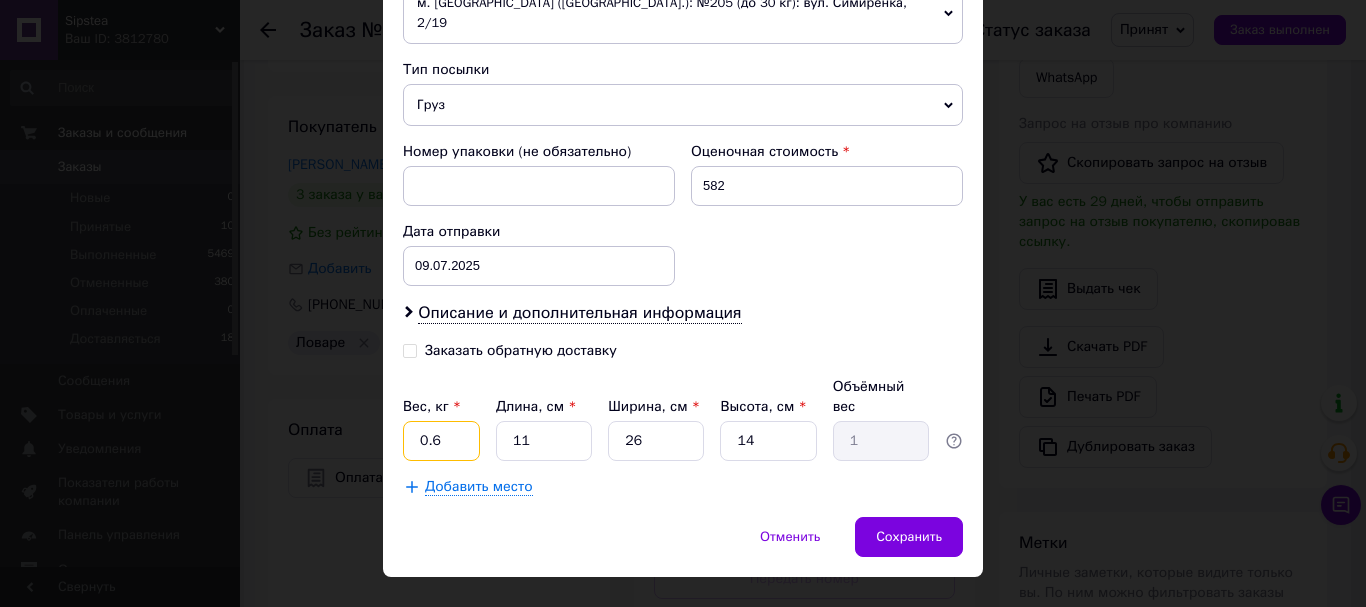 click on "0.6" at bounding box center (441, 441) 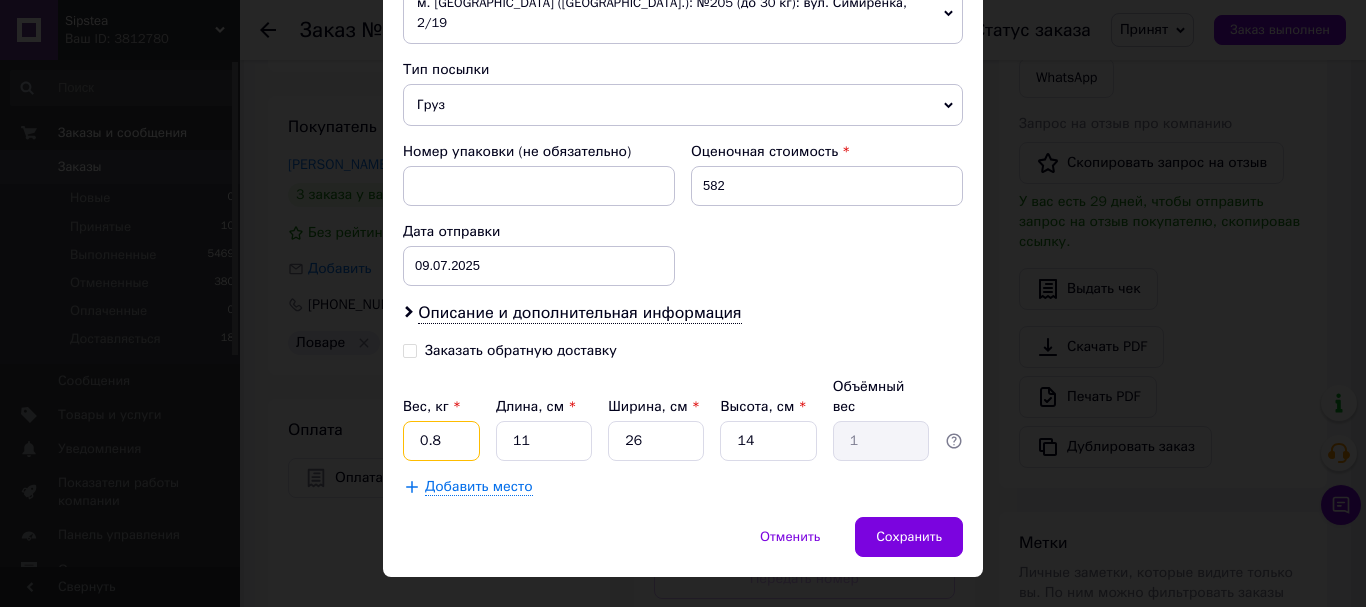 type on "0.8" 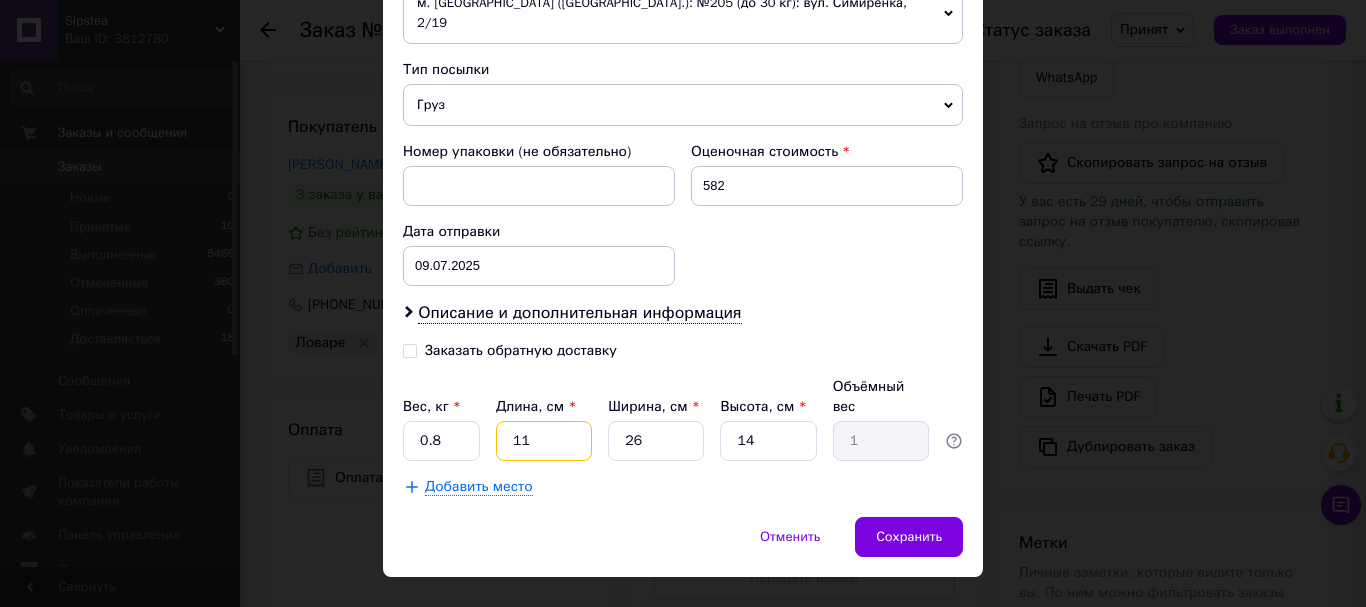 click on "11" at bounding box center [544, 441] 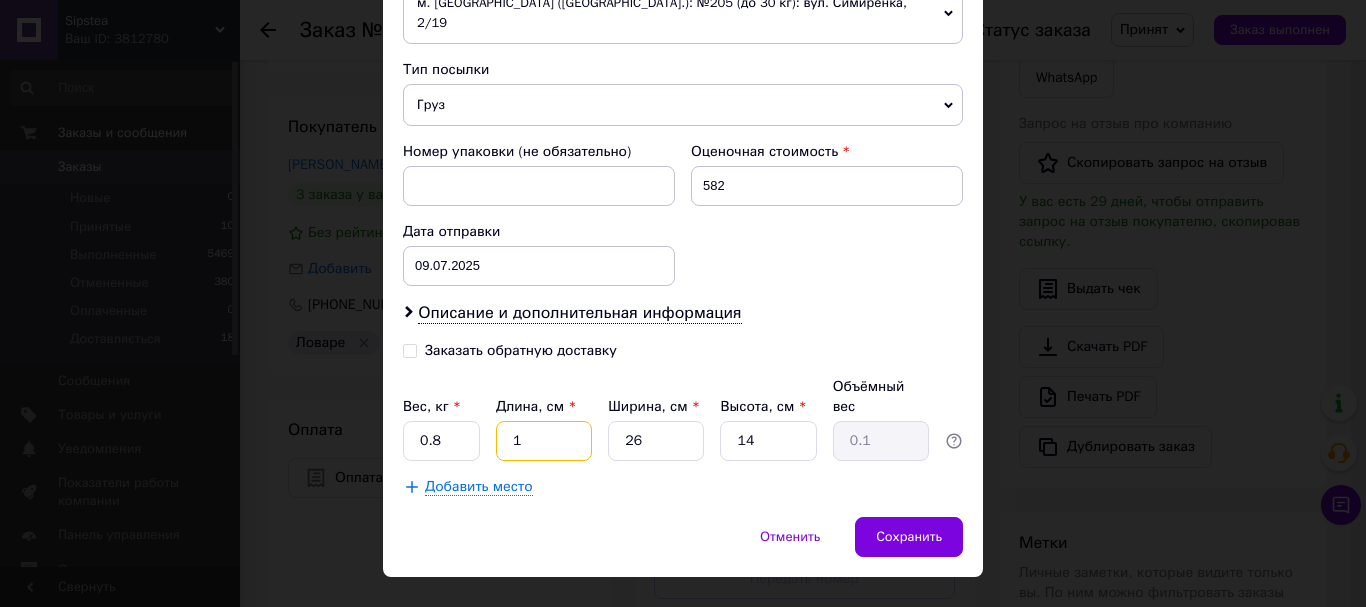 type on "12" 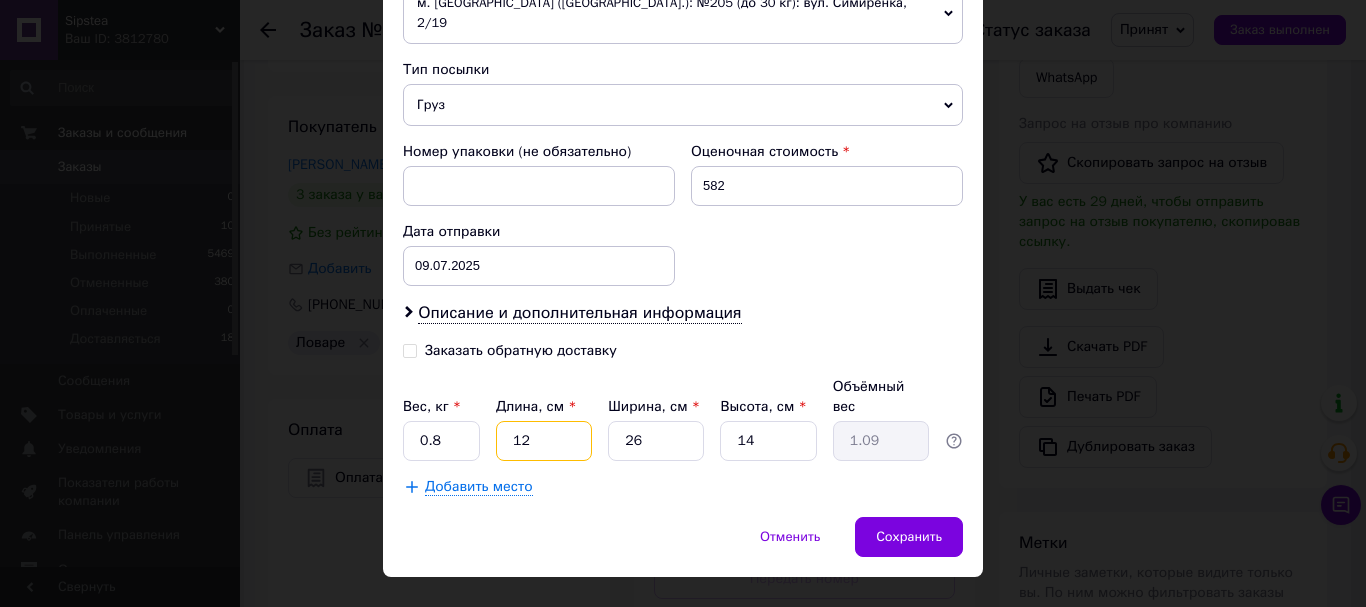type on "12" 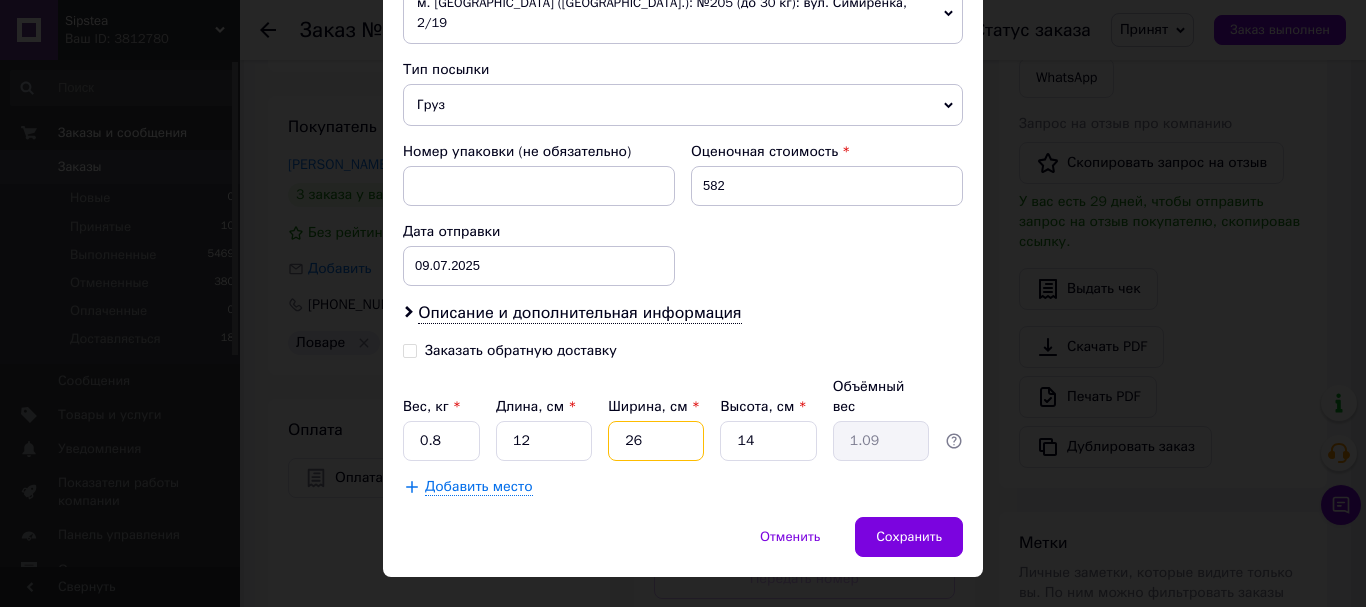 type on "3" 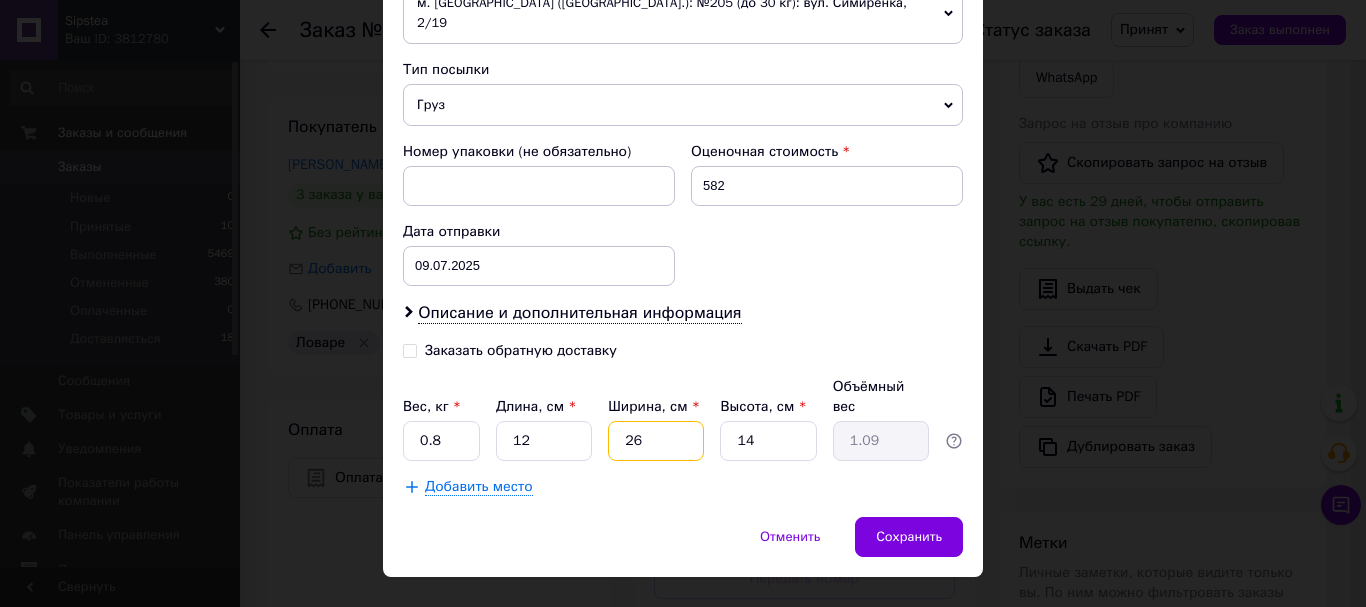 type on "0.13" 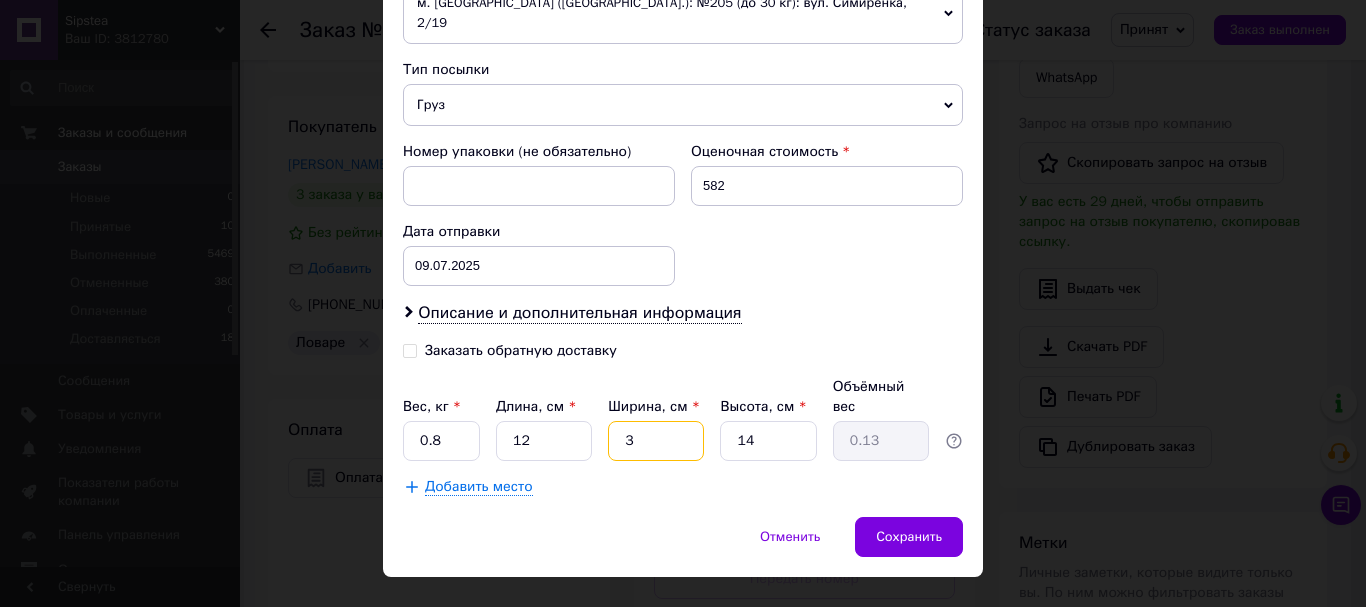 type on "32" 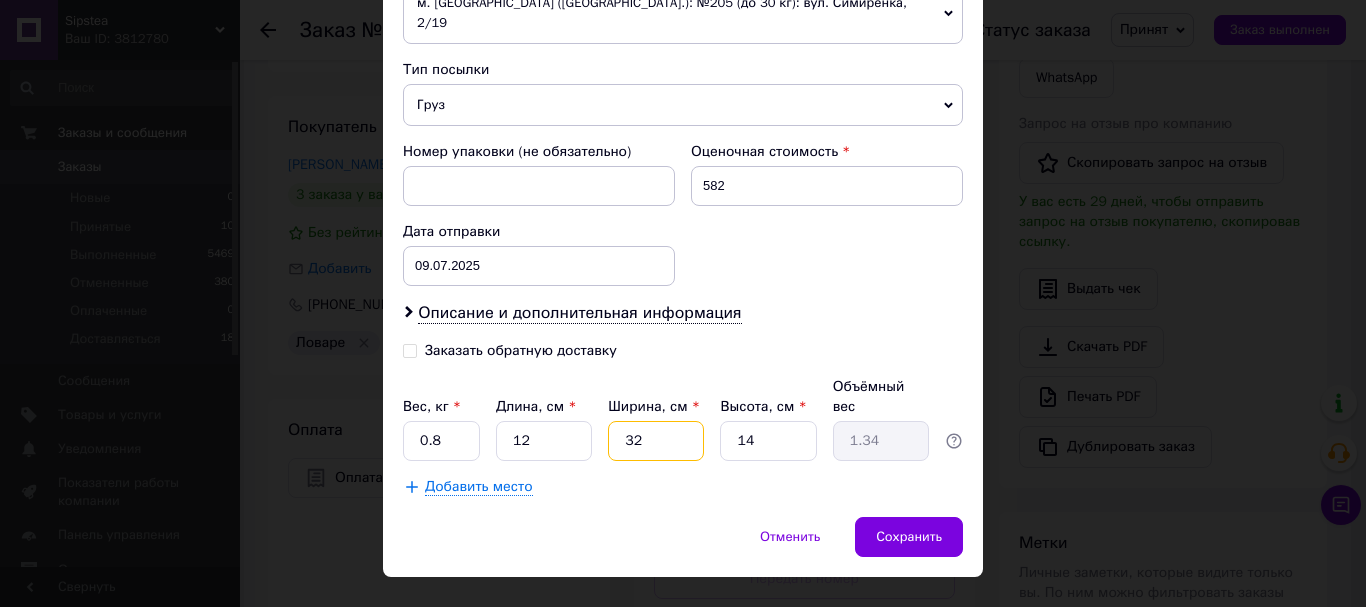 type on "32" 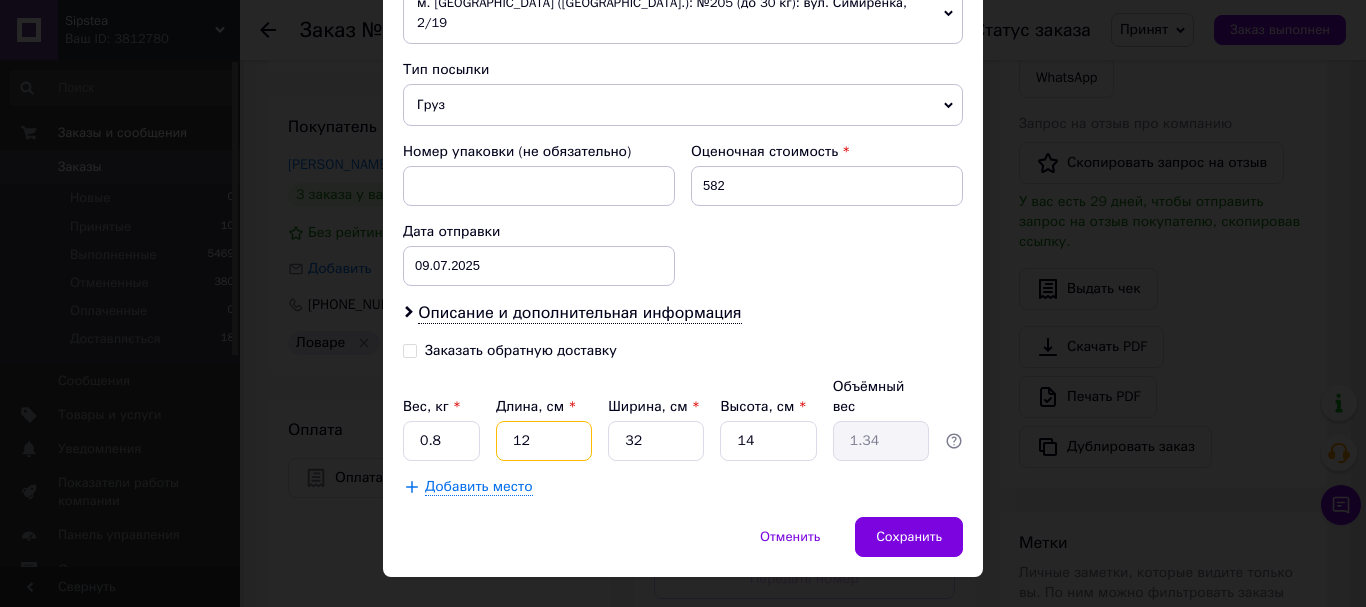 drag, startPoint x: 551, startPoint y: 409, endPoint x: 510, endPoint y: 404, distance: 41.303753 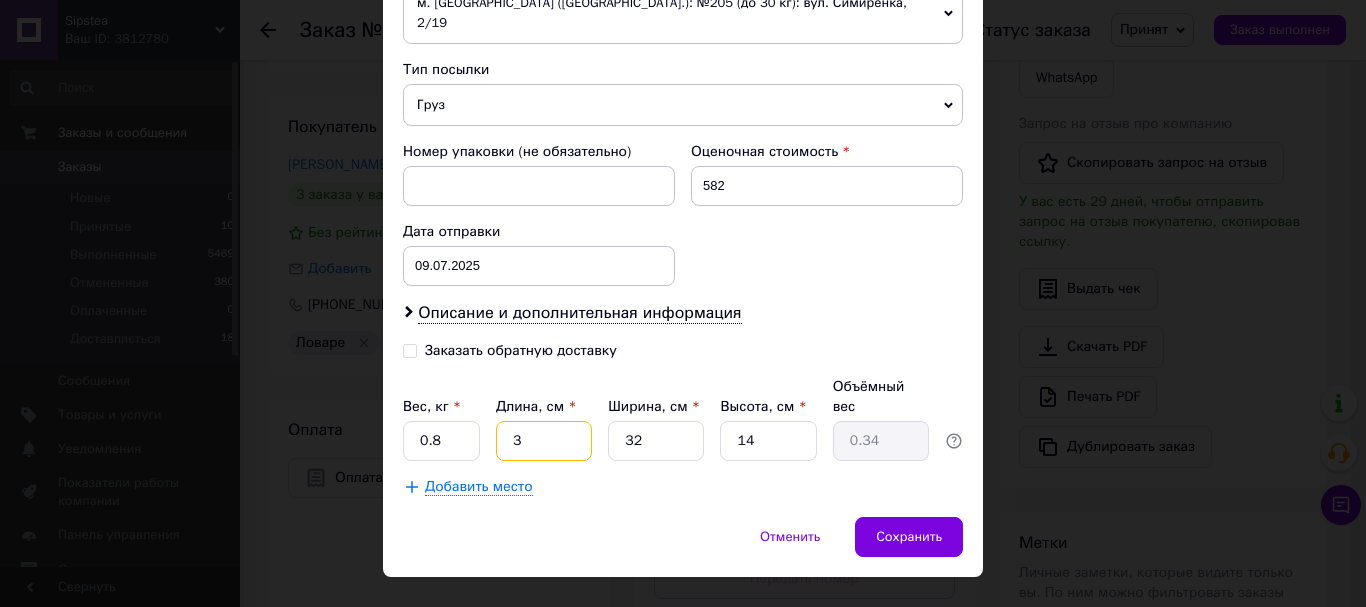 type on "32" 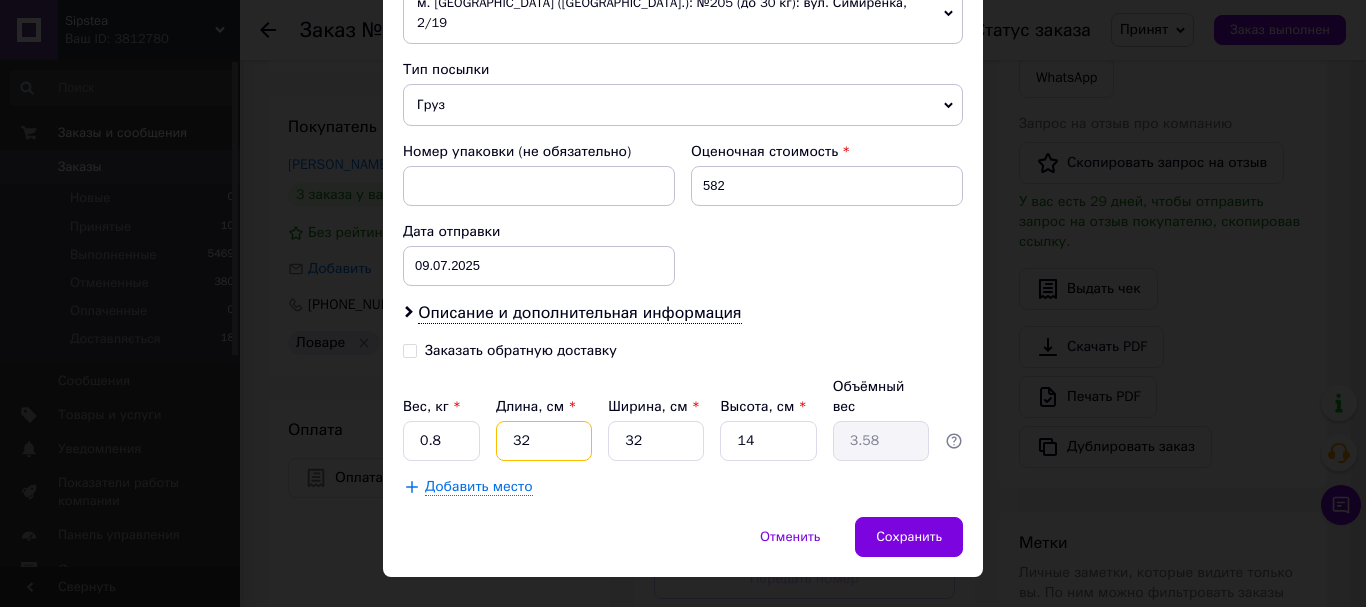 type on "32" 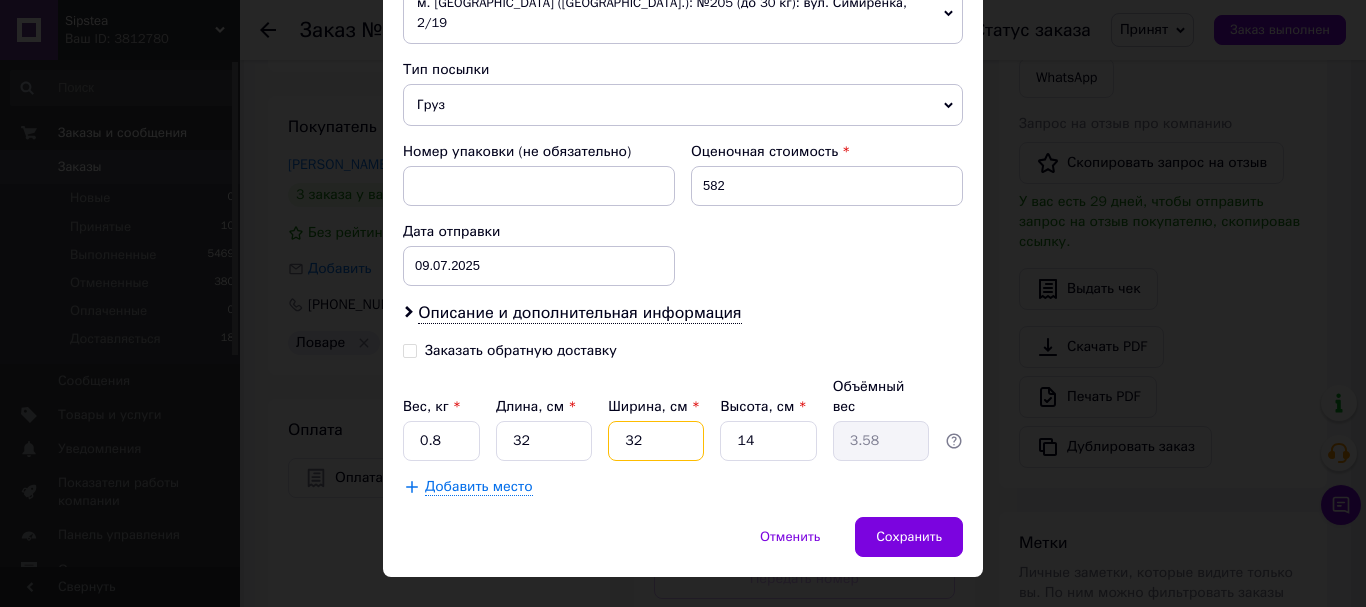 type on "2" 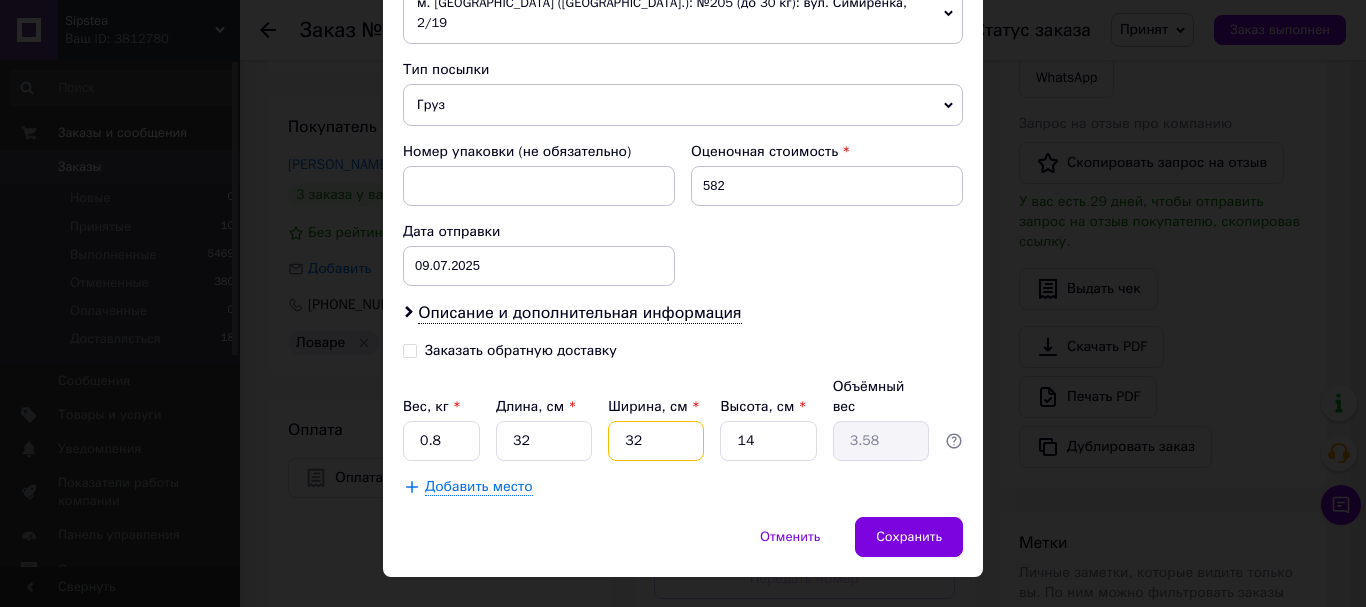 type on "0.22" 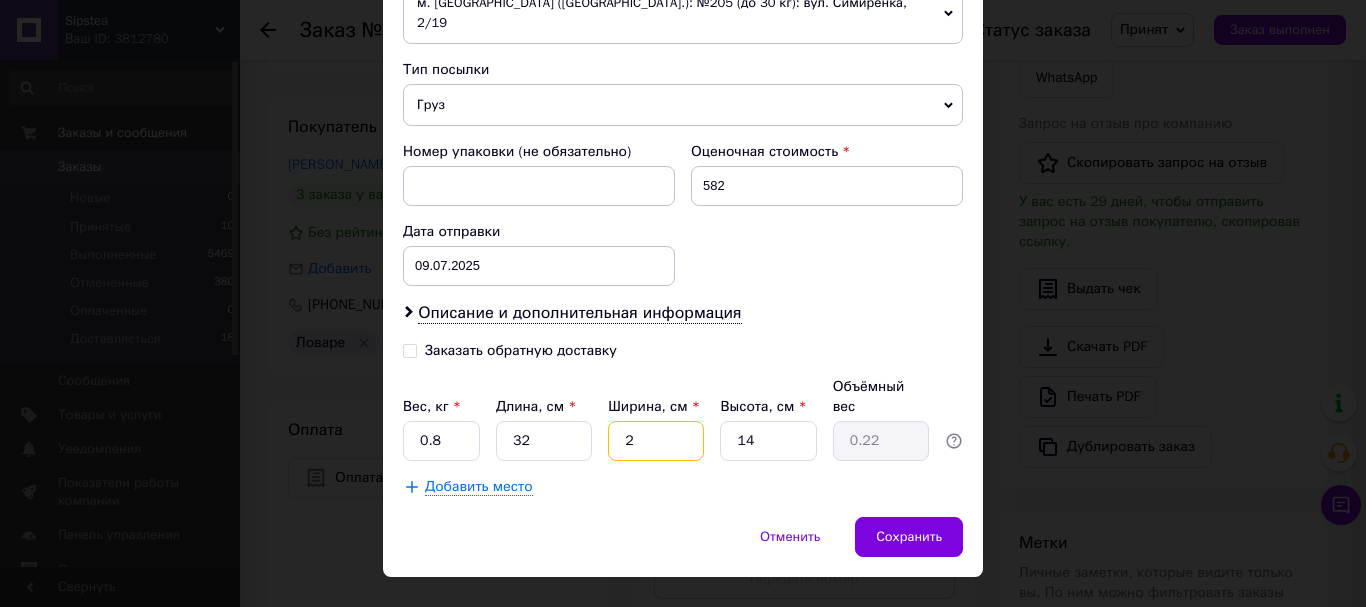 type on "20" 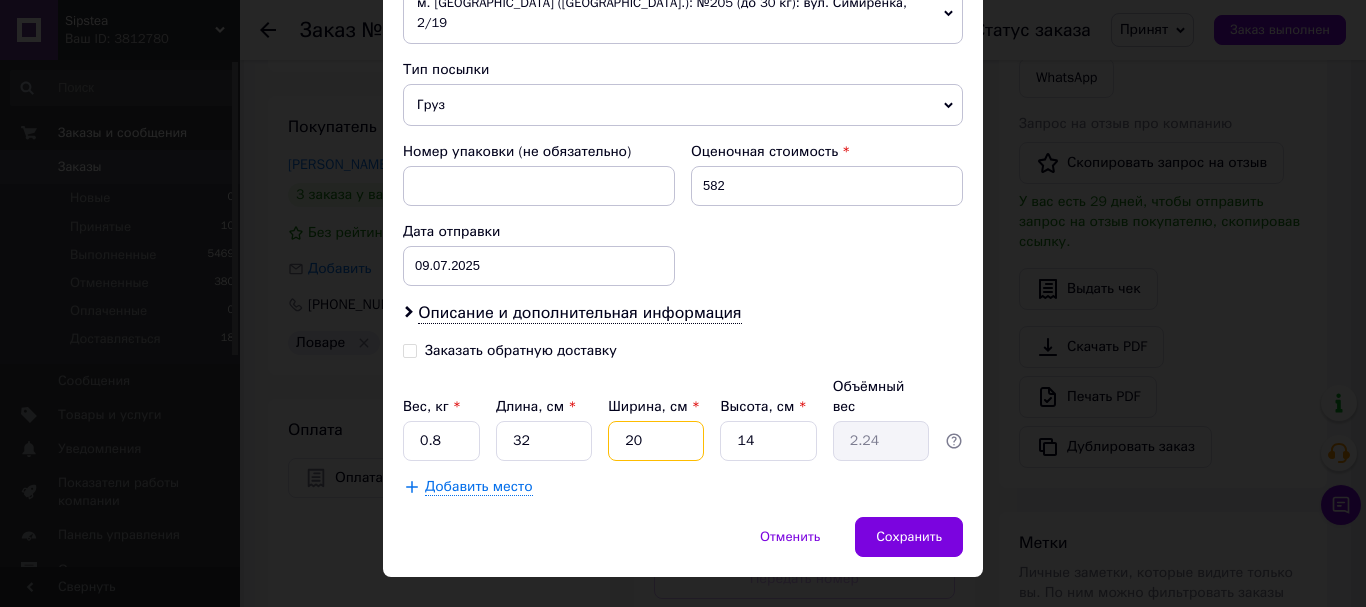type on "20" 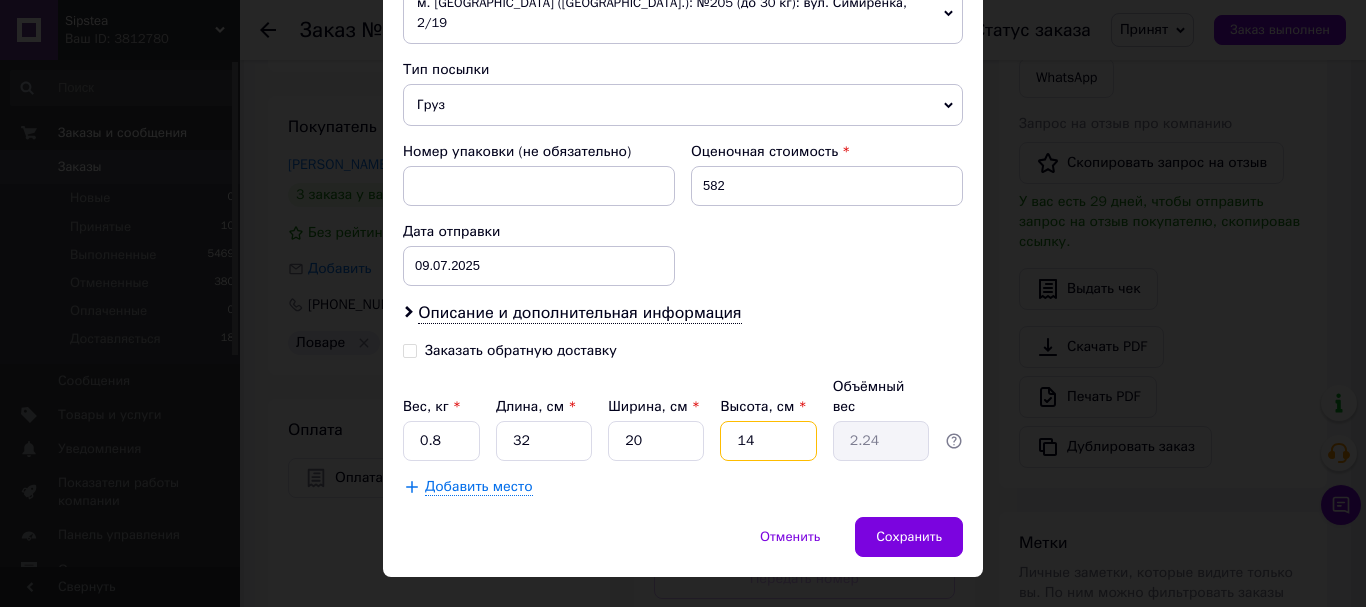 type on "1" 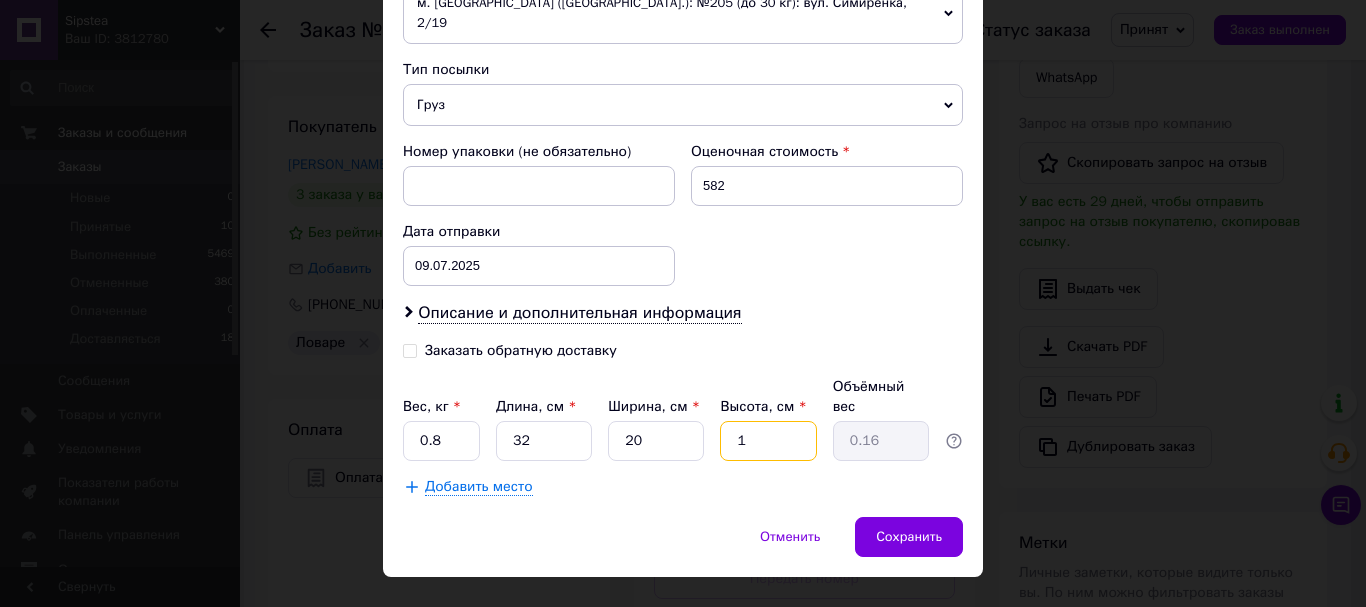 type on "15" 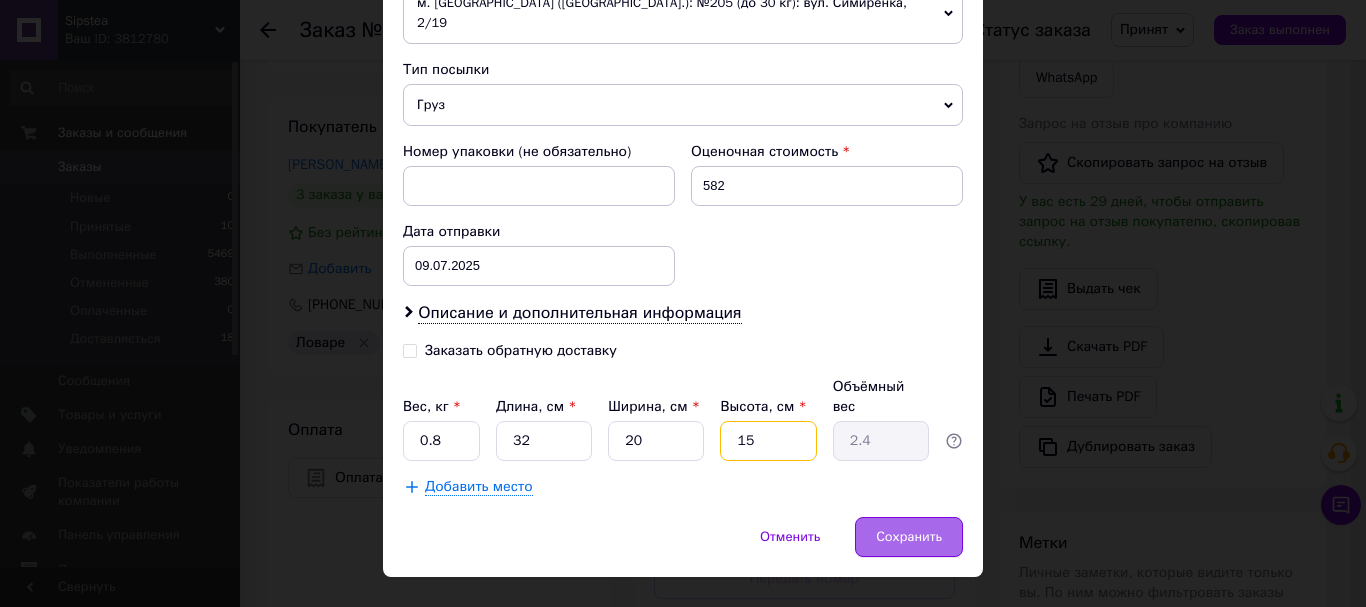 type on "15" 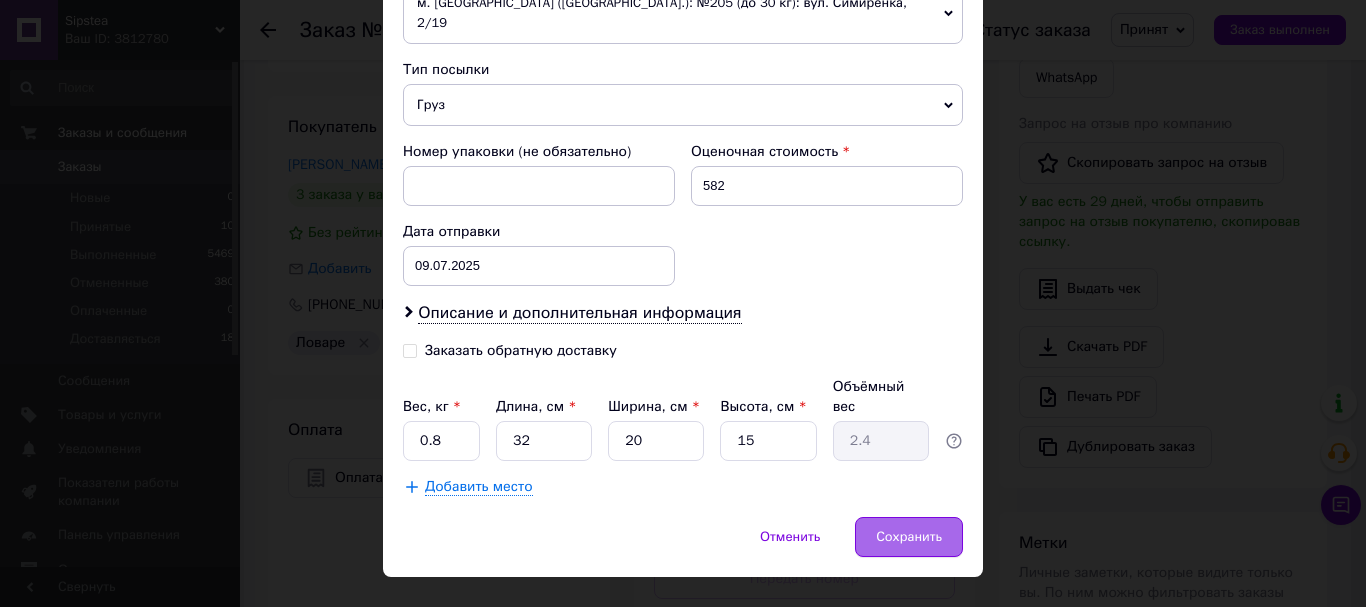 click on "Сохранить" at bounding box center [909, 537] 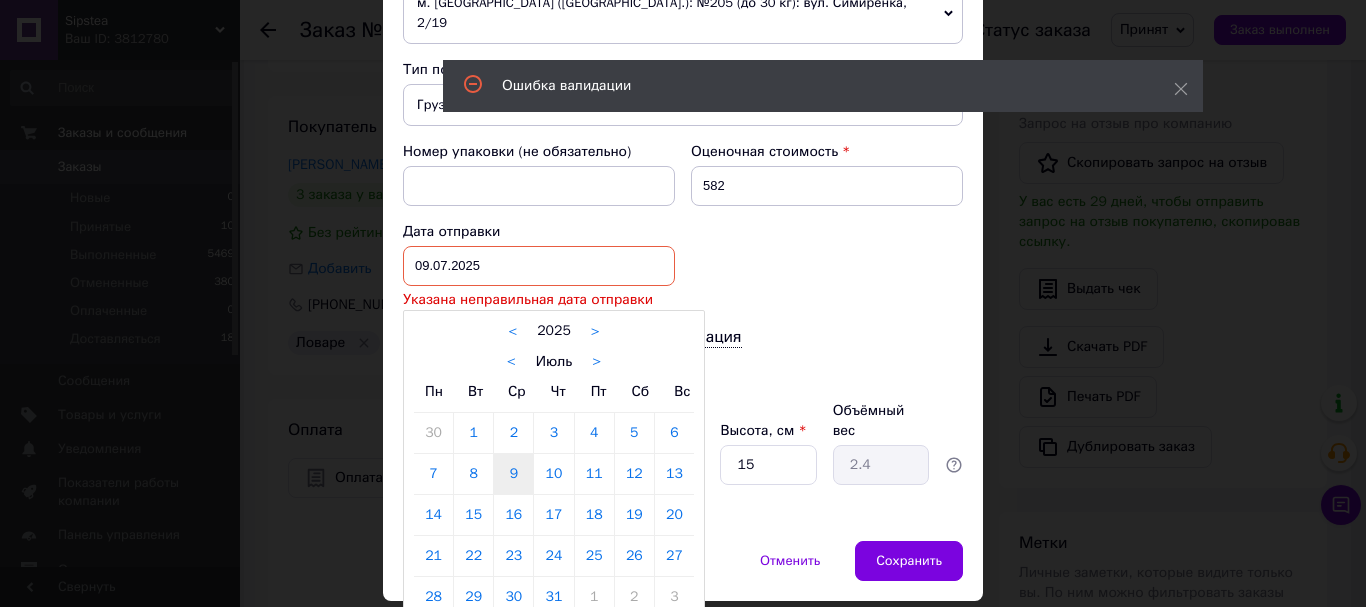 click on "09.07.2025 < 2025 > < Июль > Пн Вт Ср Чт Пт Сб Вс 30 1 2 3 4 5 6 7 8 9 10 11 12 13 14 15 16 17 18 19 20 21 22 23 24 25 26 27 28 29 30 31 1 2 3 4 5 6 7 8 9 10" at bounding box center (539, 266) 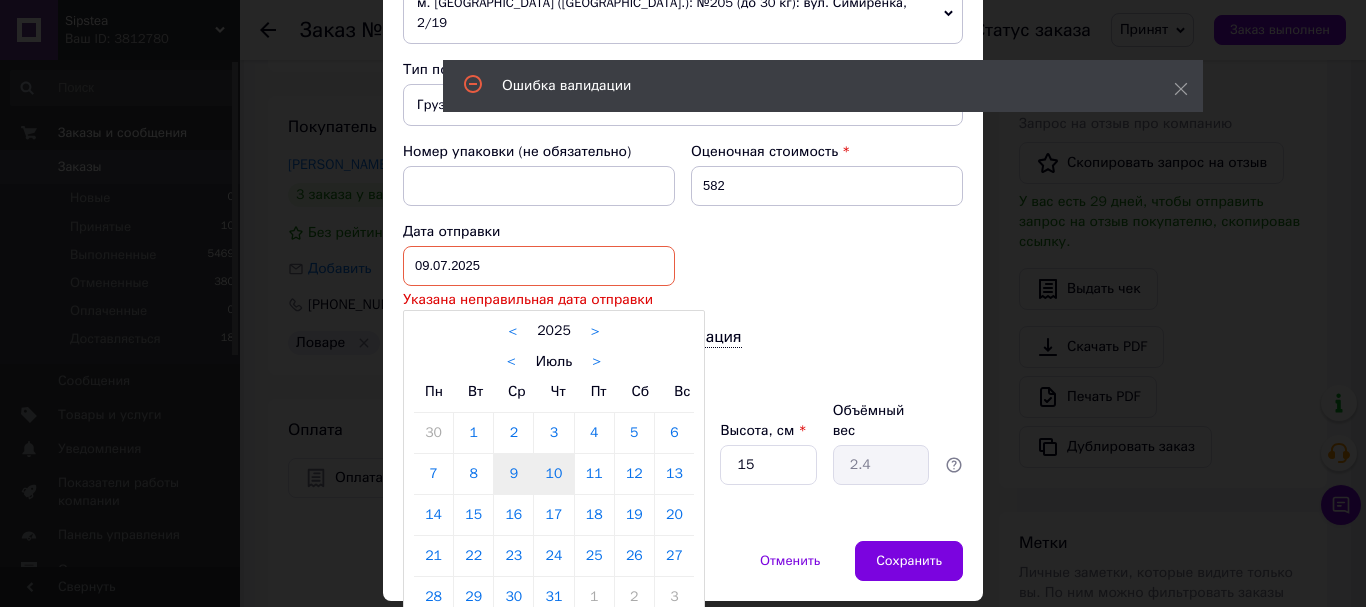 click on "10" at bounding box center (553, 474) 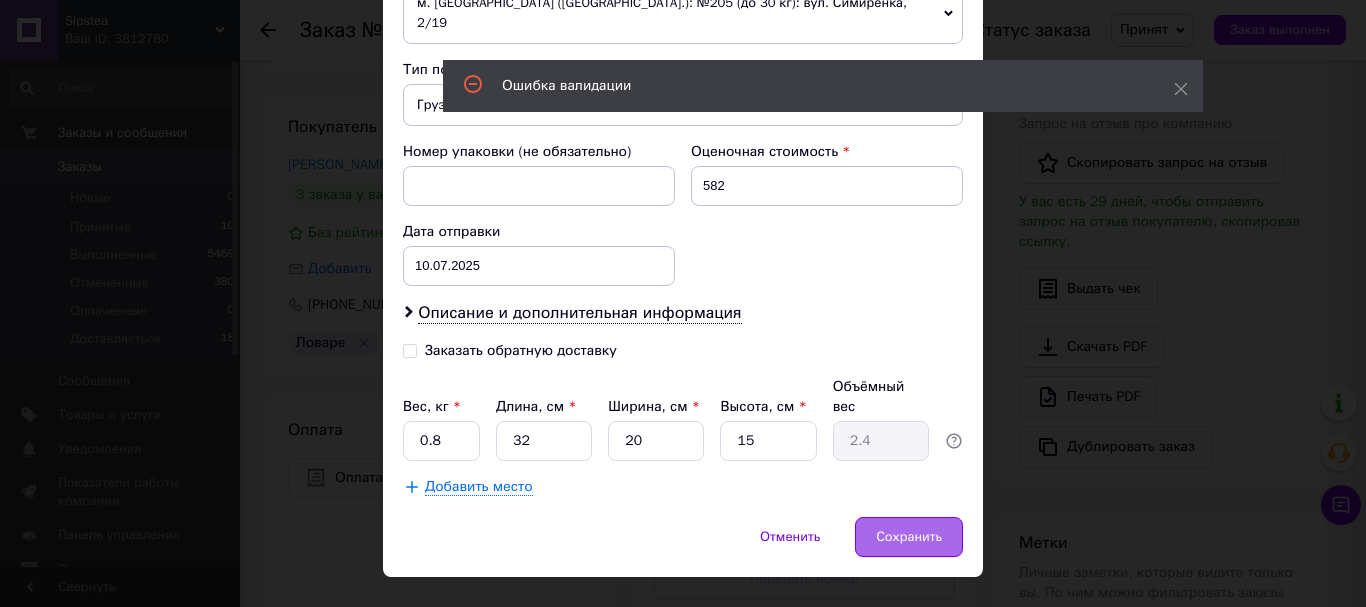 click on "Сохранить" at bounding box center (909, 537) 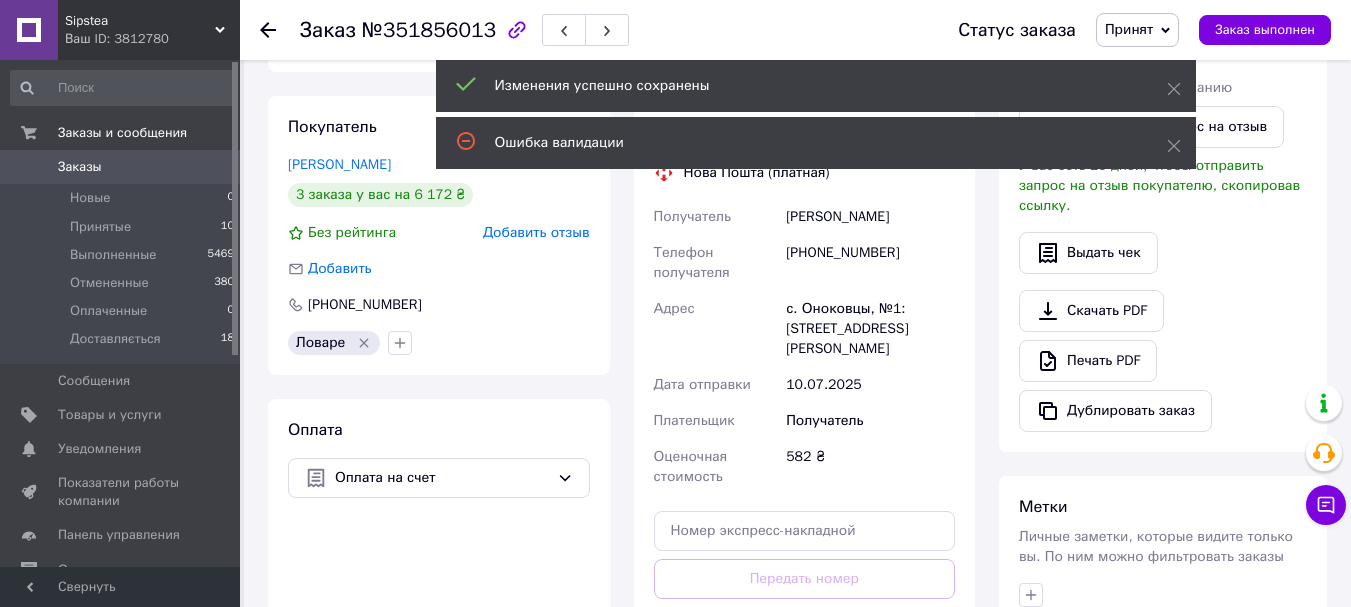 scroll, scrollTop: 611, scrollLeft: 0, axis: vertical 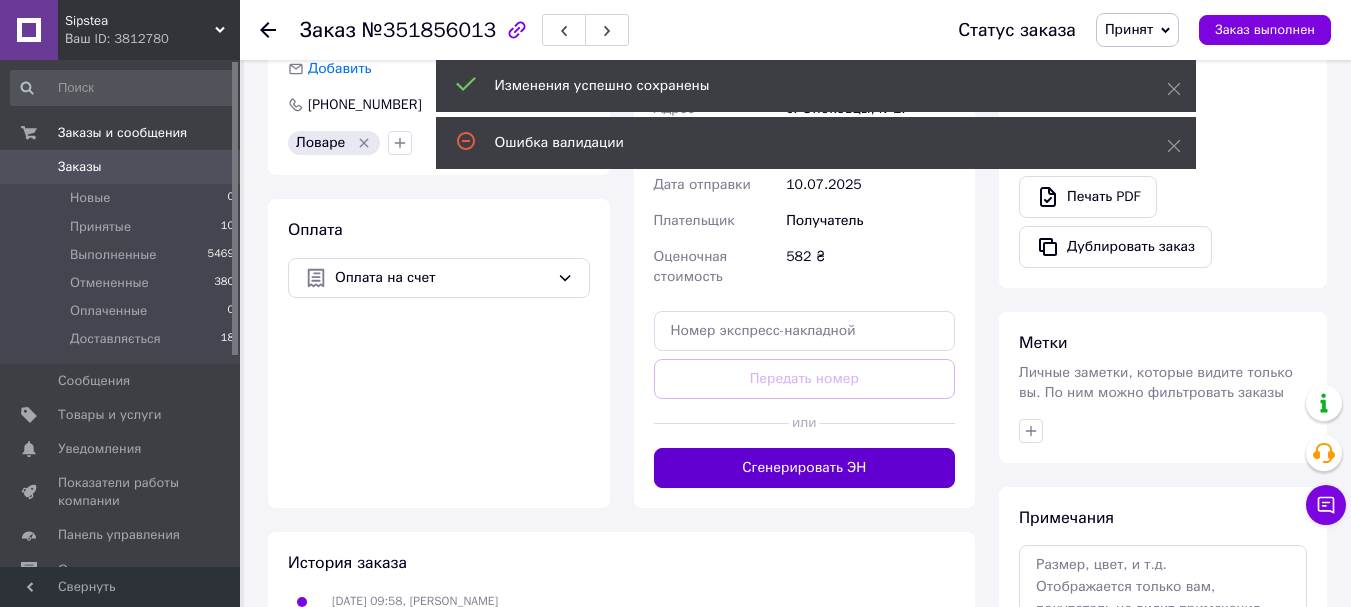 click on "Сгенерировать ЭН" at bounding box center (805, 468) 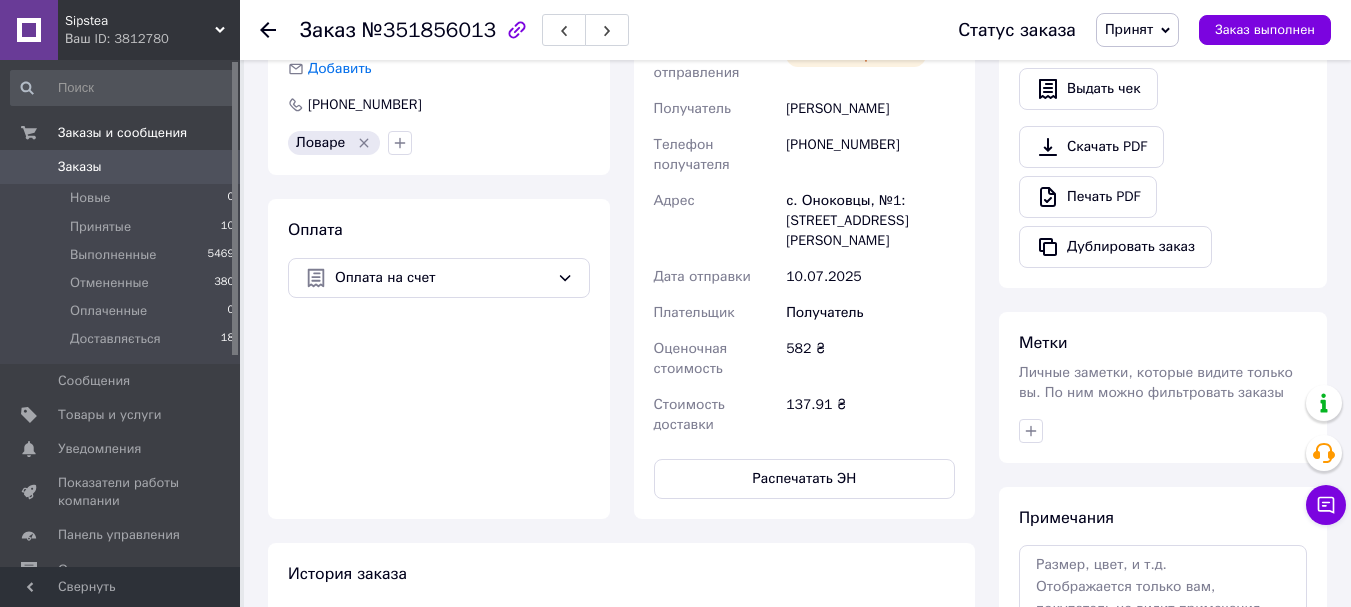 scroll, scrollTop: 411, scrollLeft: 0, axis: vertical 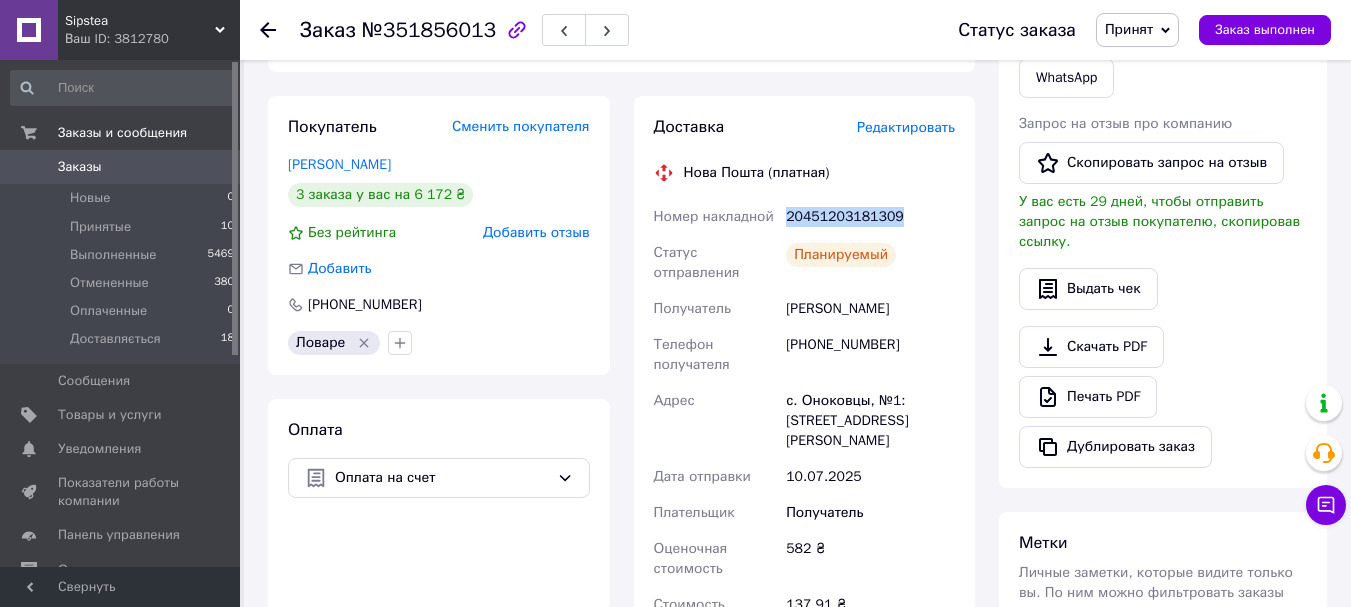 drag, startPoint x: 787, startPoint y: 154, endPoint x: 909, endPoint y: 162, distance: 122.26202 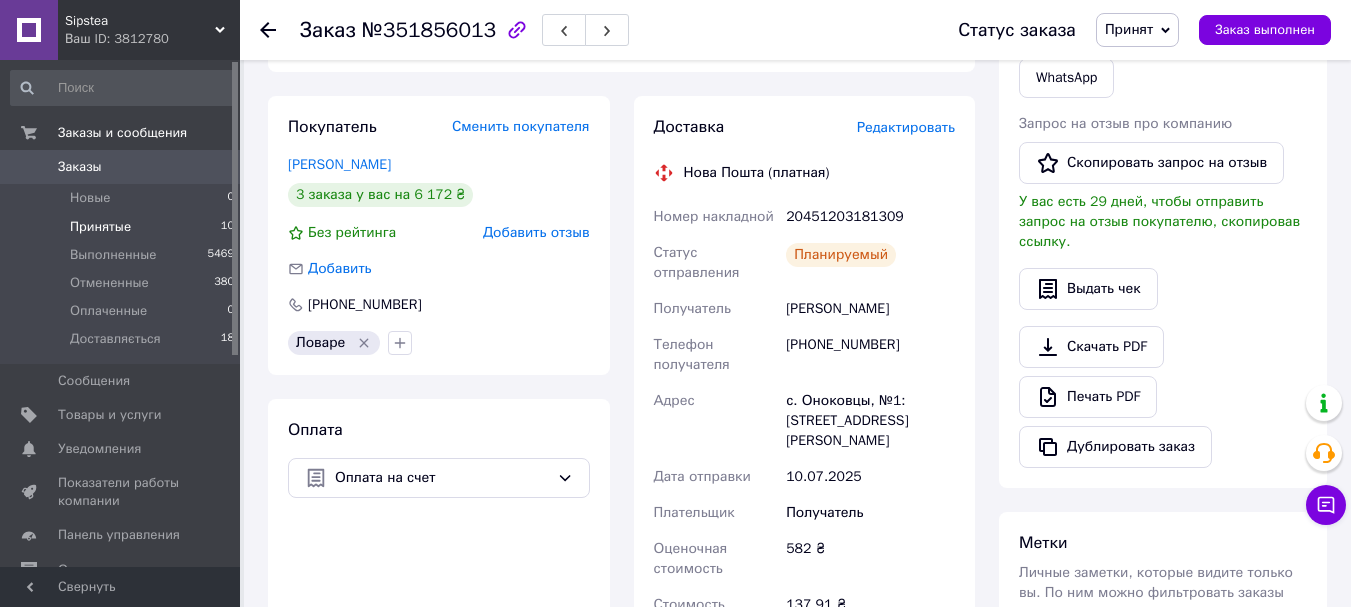 click on "Принятые 10" at bounding box center (123, 227) 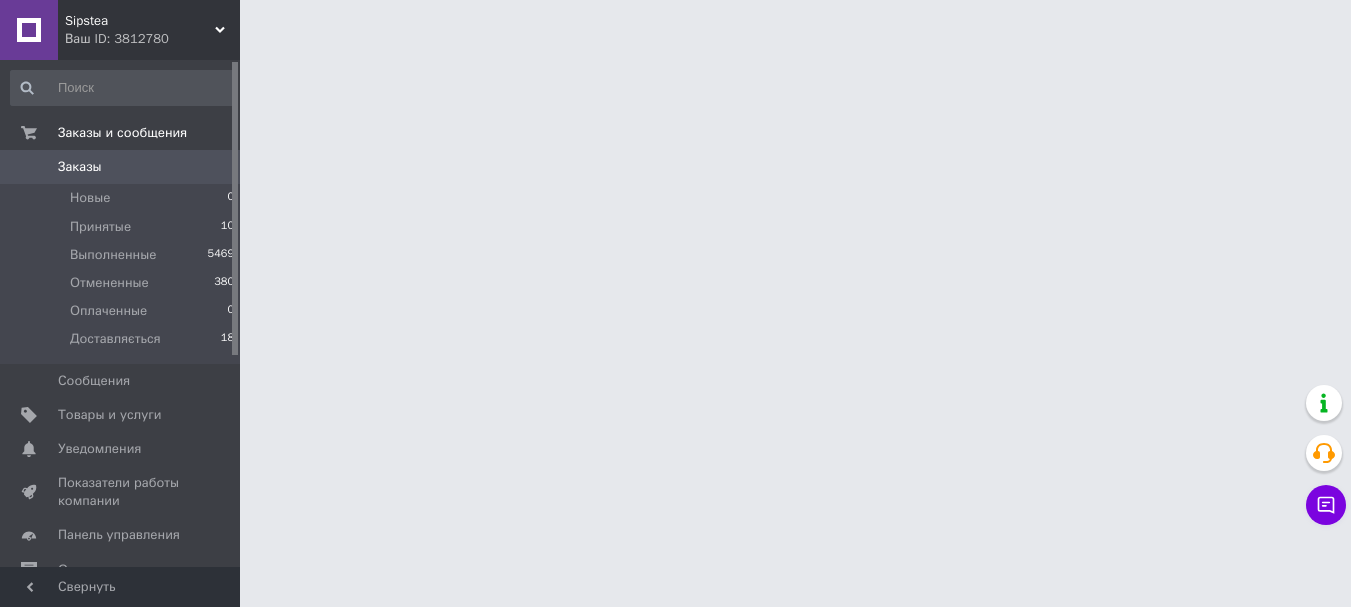 scroll, scrollTop: 0, scrollLeft: 0, axis: both 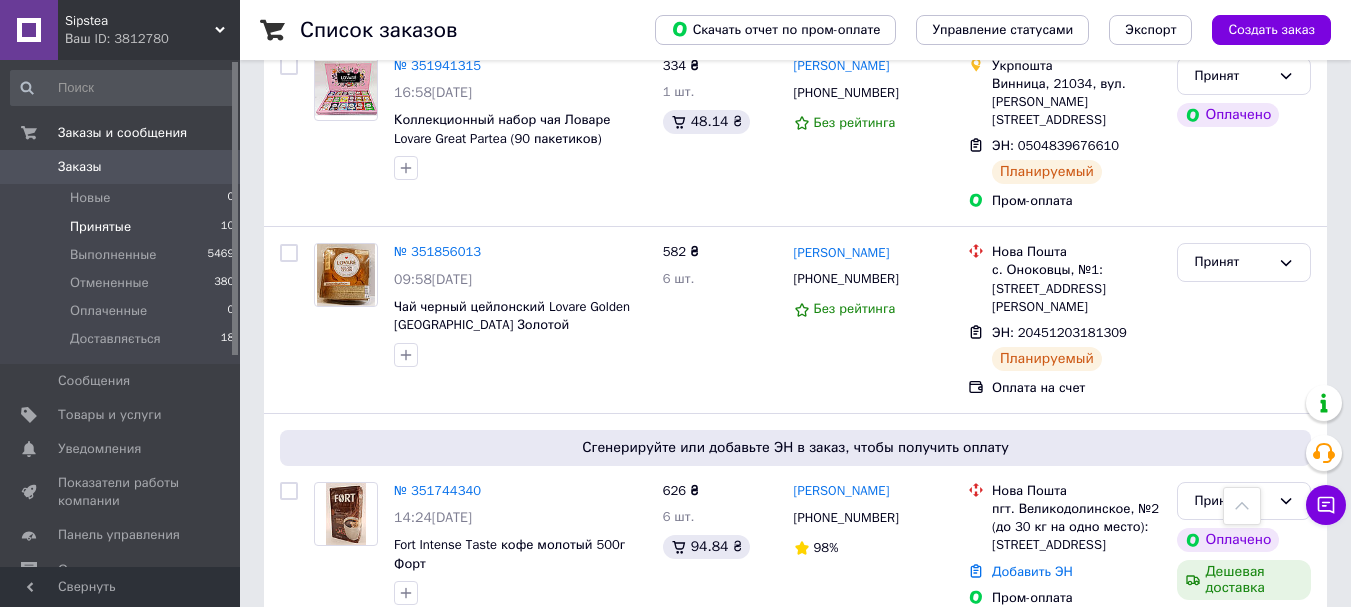 click on "Принятые" at bounding box center [100, 227] 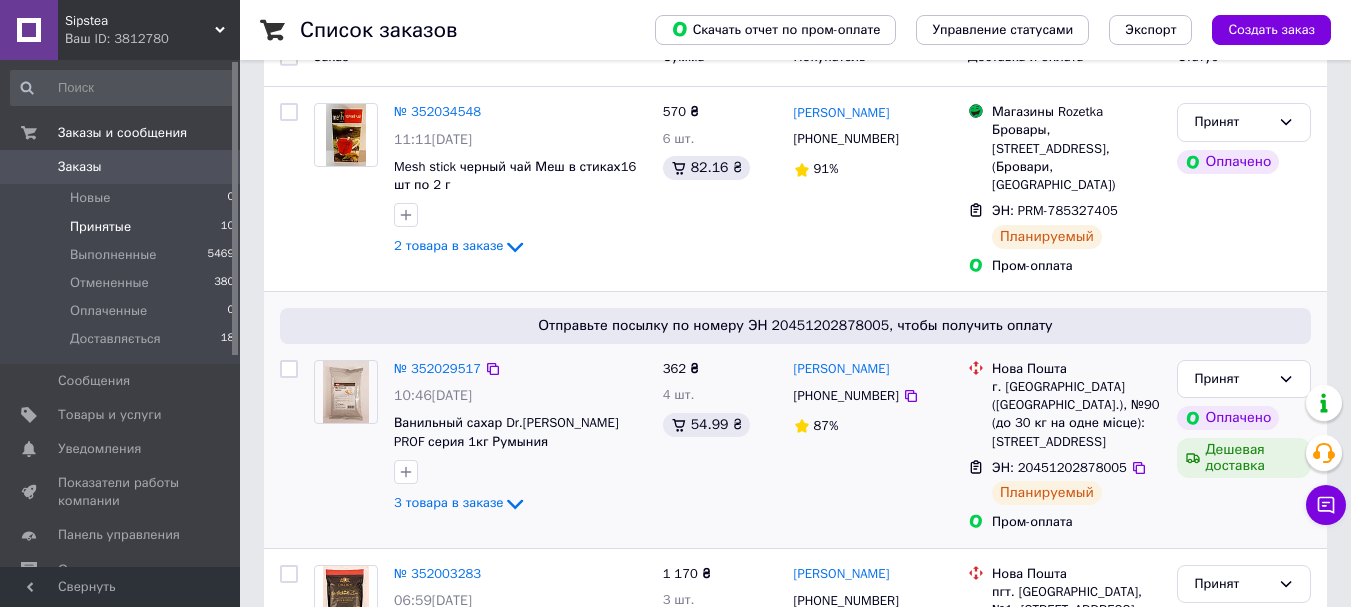 scroll, scrollTop: 300, scrollLeft: 0, axis: vertical 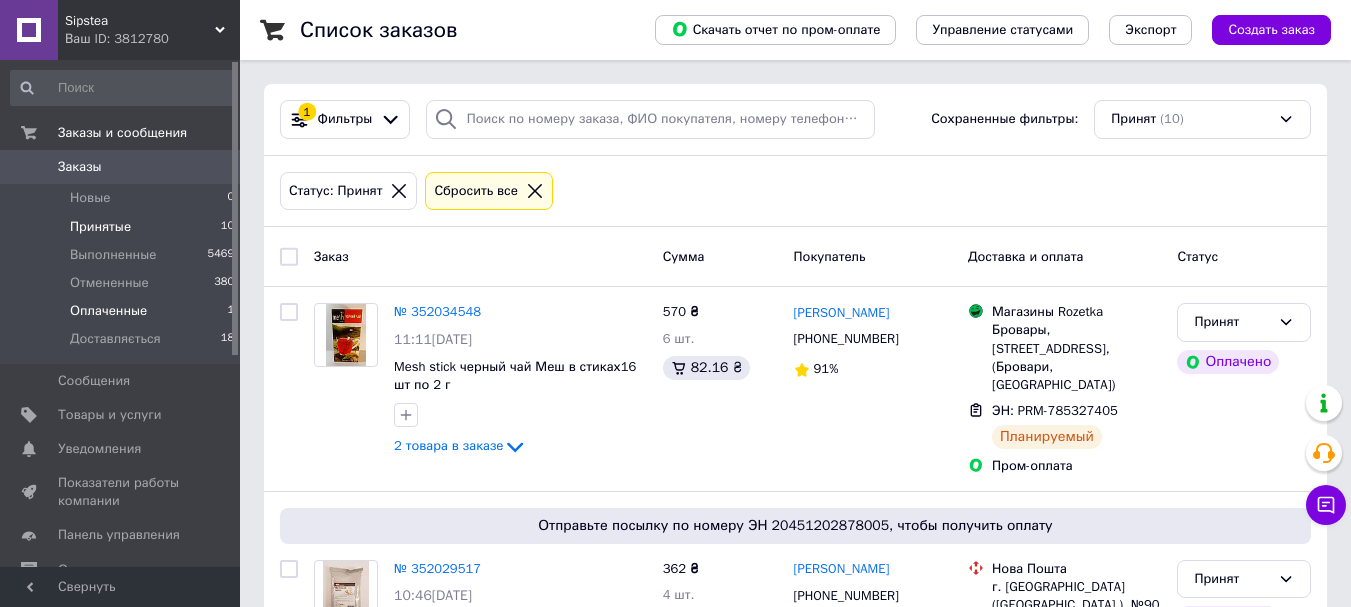 click on "Оплаченные" at bounding box center [108, 311] 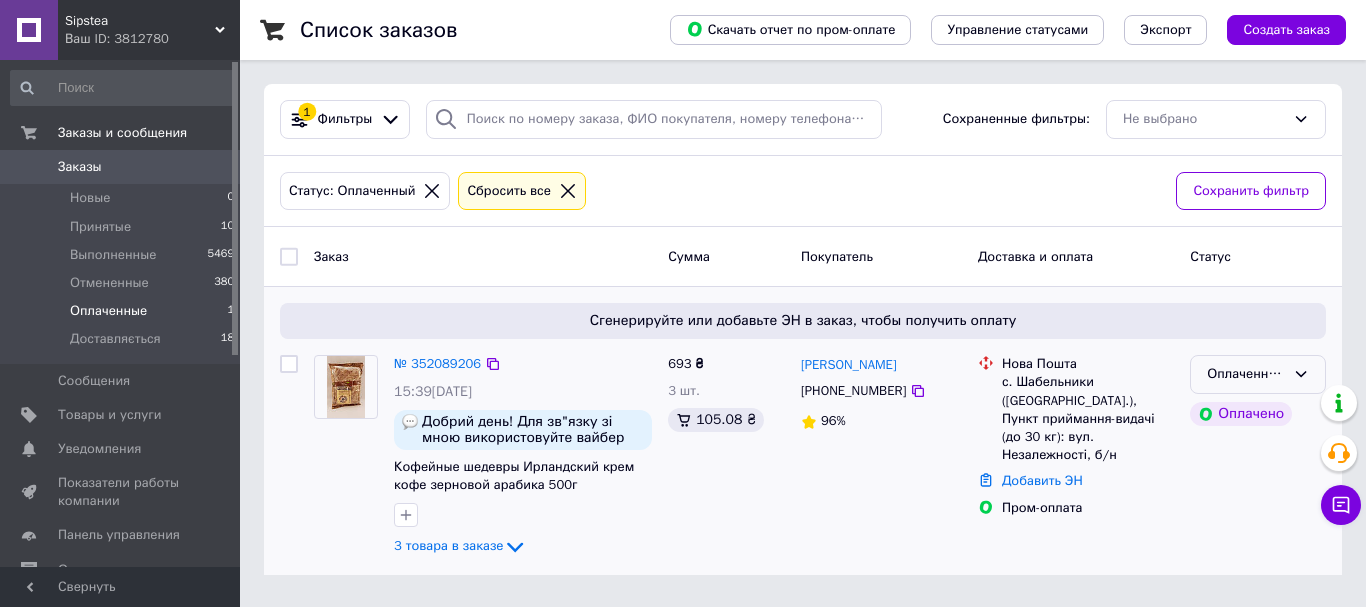 click 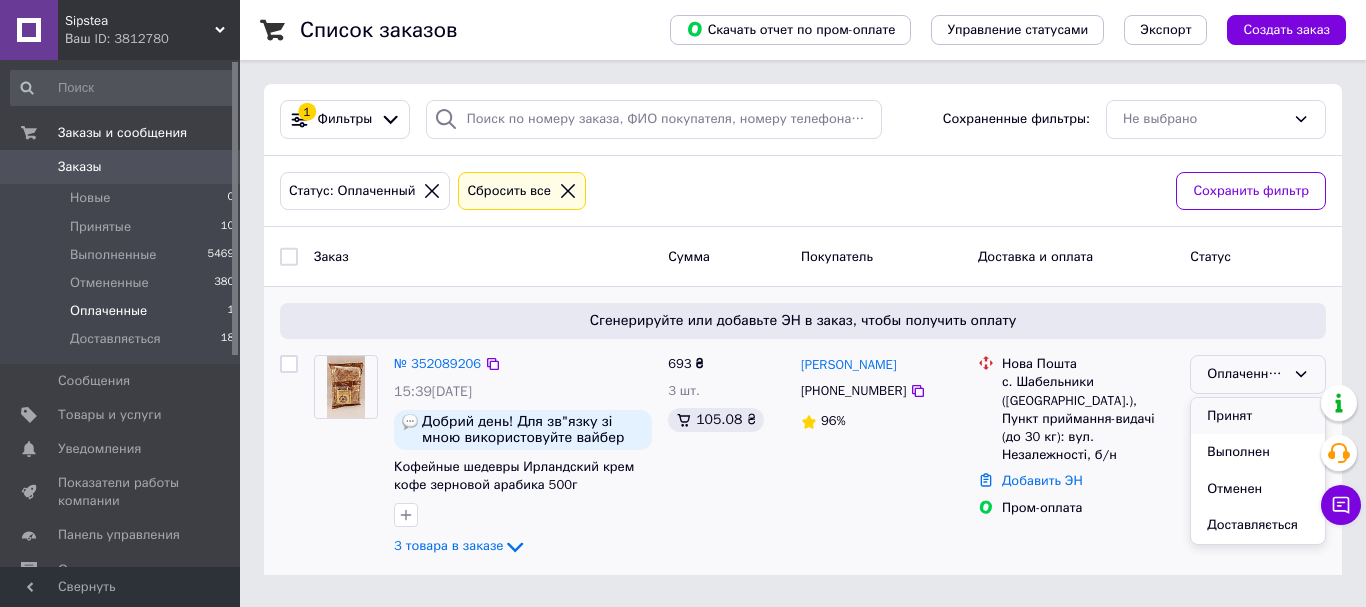 click on "Принят" at bounding box center (1258, 416) 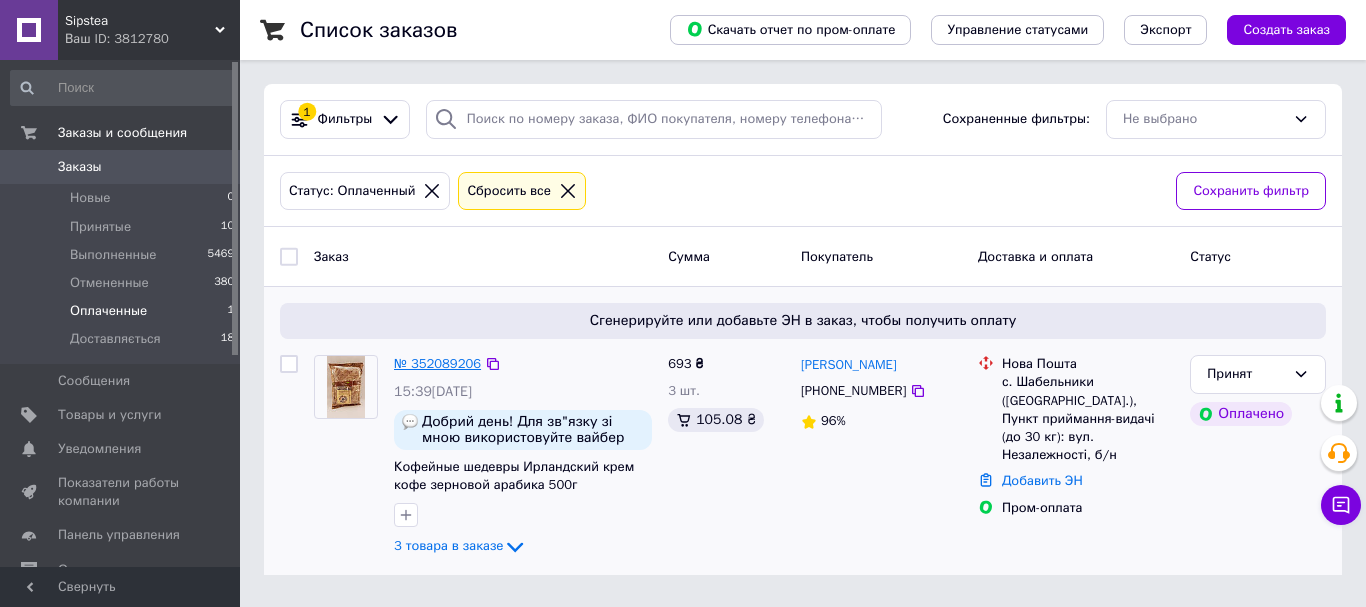 click on "№ 352089206" at bounding box center [437, 363] 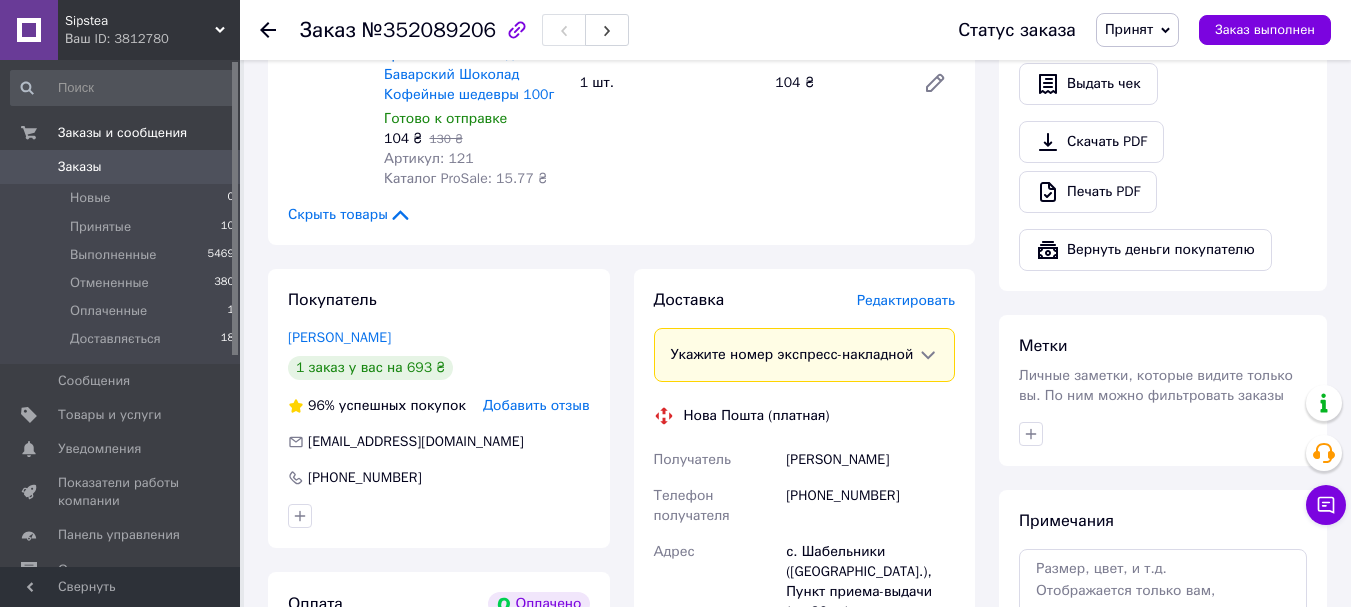 scroll, scrollTop: 1455, scrollLeft: 0, axis: vertical 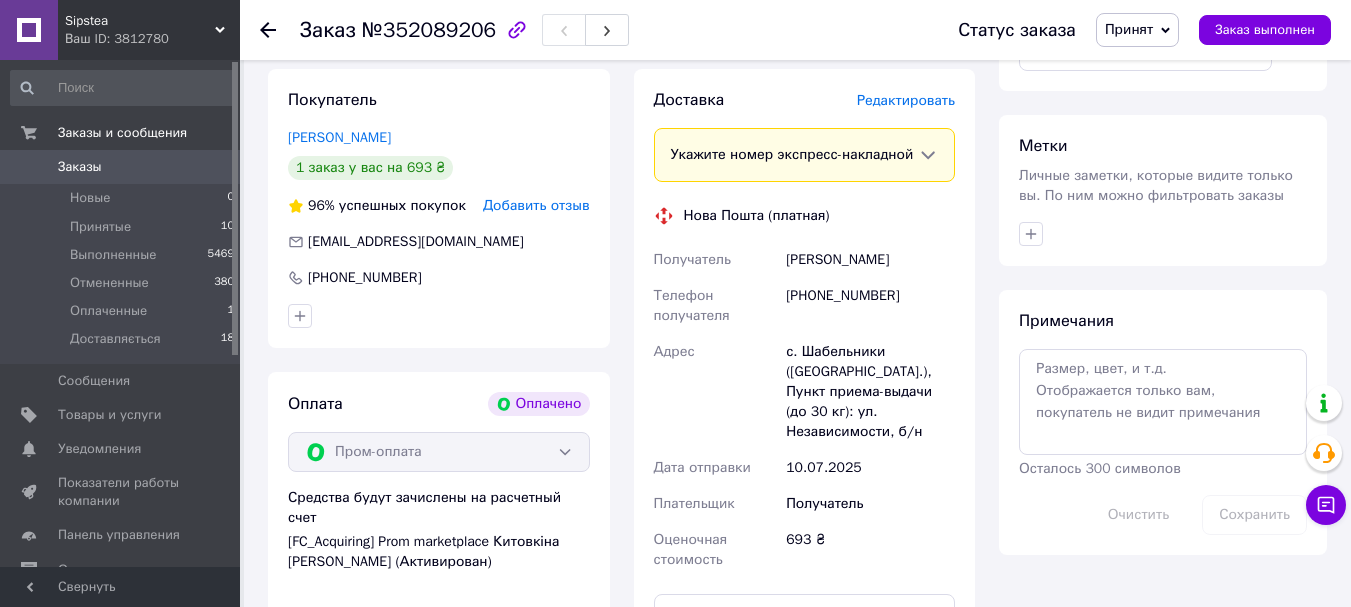 drag, startPoint x: 784, startPoint y: 281, endPoint x: 950, endPoint y: 283, distance: 166.01205 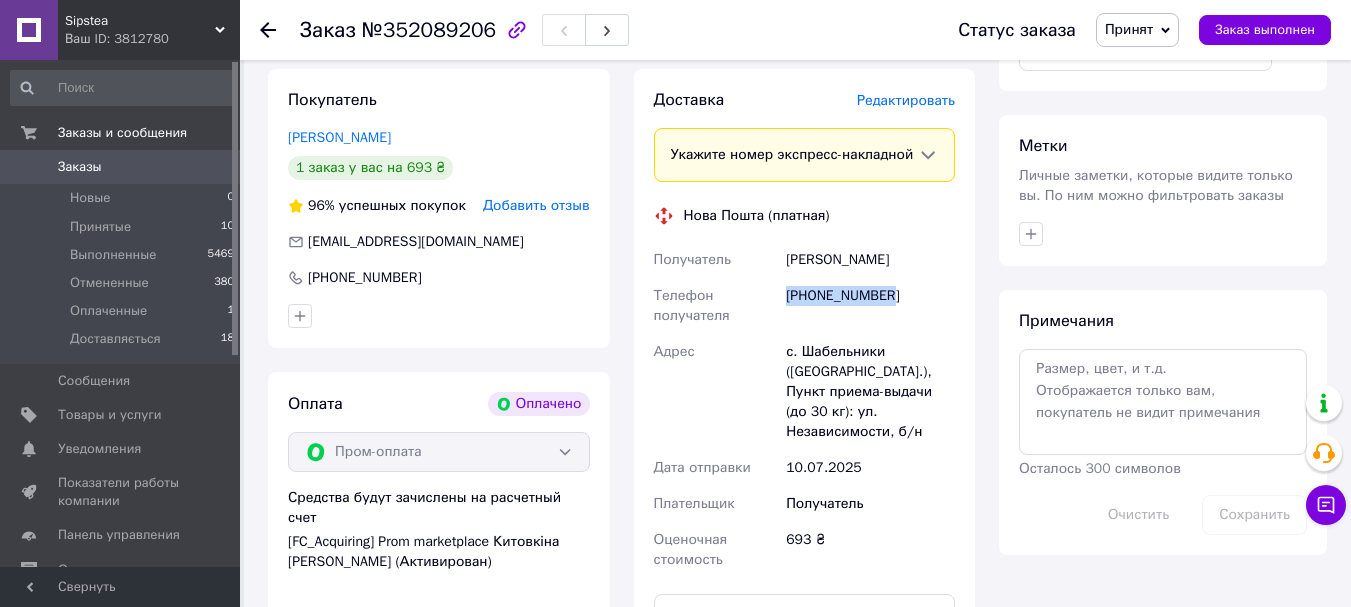drag, startPoint x: 789, startPoint y: 312, endPoint x: 905, endPoint y: 312, distance: 116 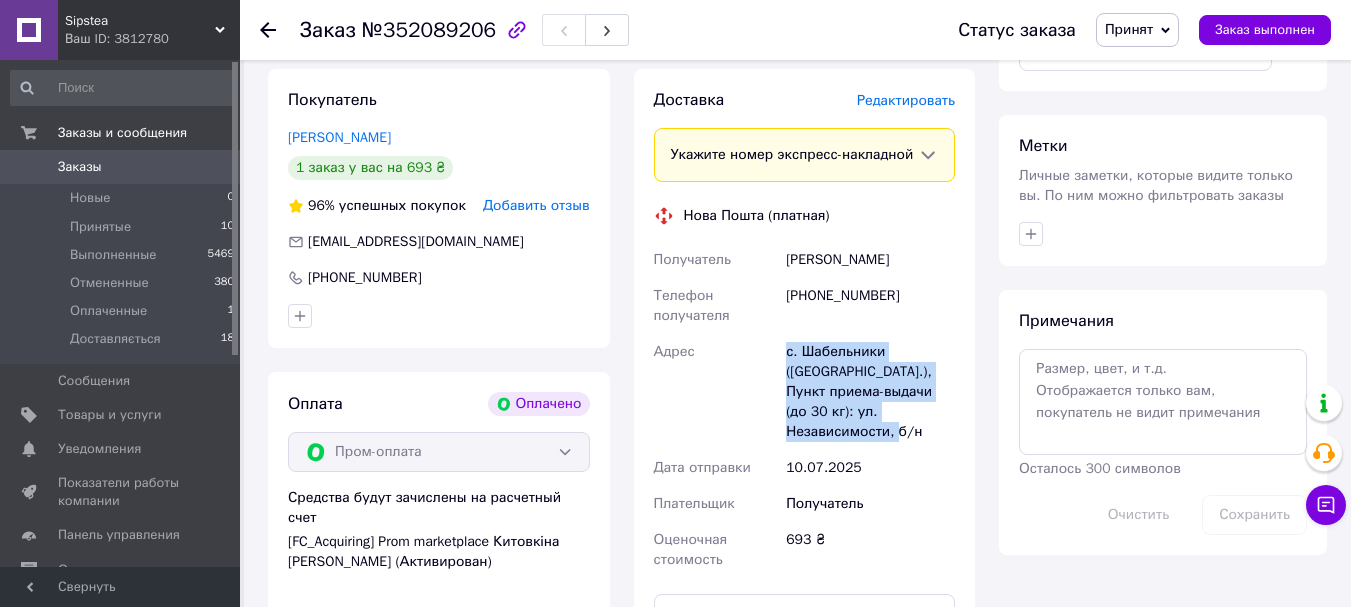 drag, startPoint x: 785, startPoint y: 373, endPoint x: 901, endPoint y: 445, distance: 136.52838 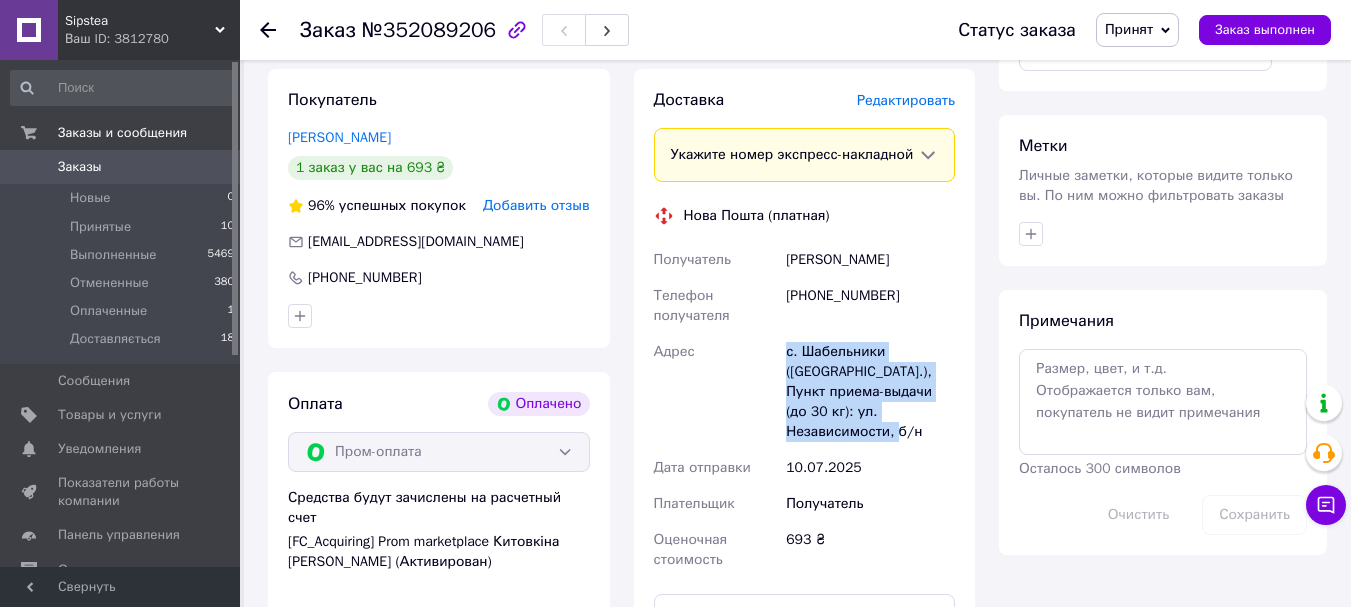 copy on "с. Шабельники ([GEOGRAPHIC_DATA].), Пункт приема-выдачи (до 30 кг): ул. Независимости, б/н" 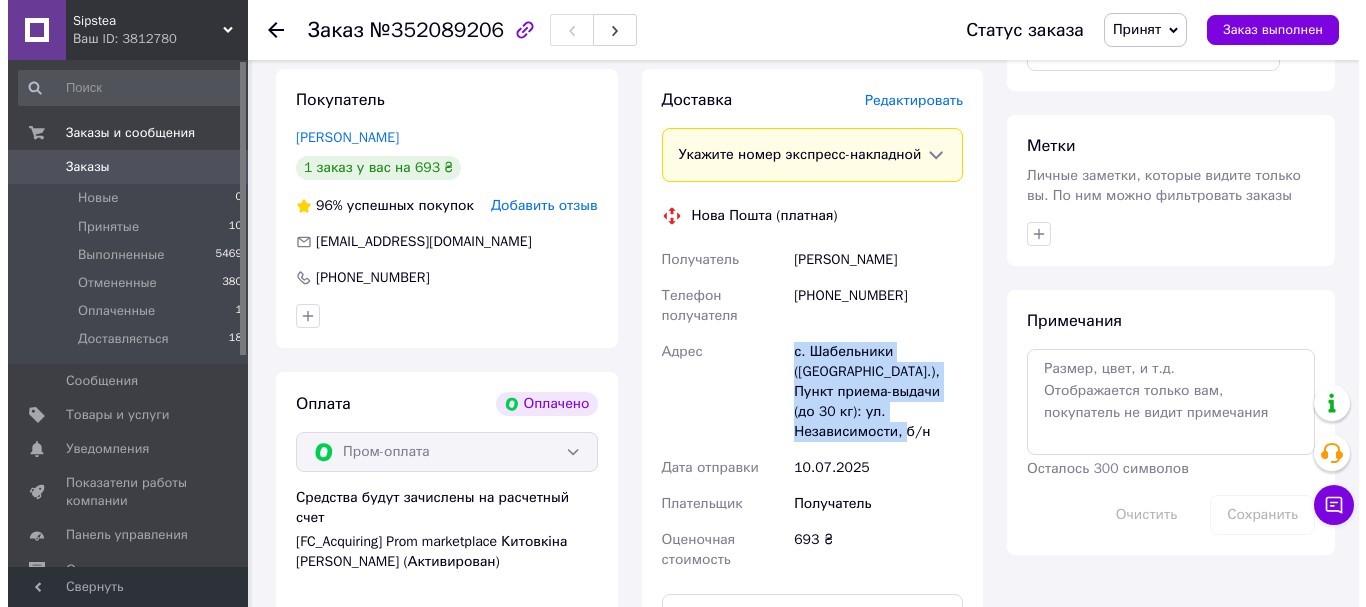scroll, scrollTop: 1255, scrollLeft: 0, axis: vertical 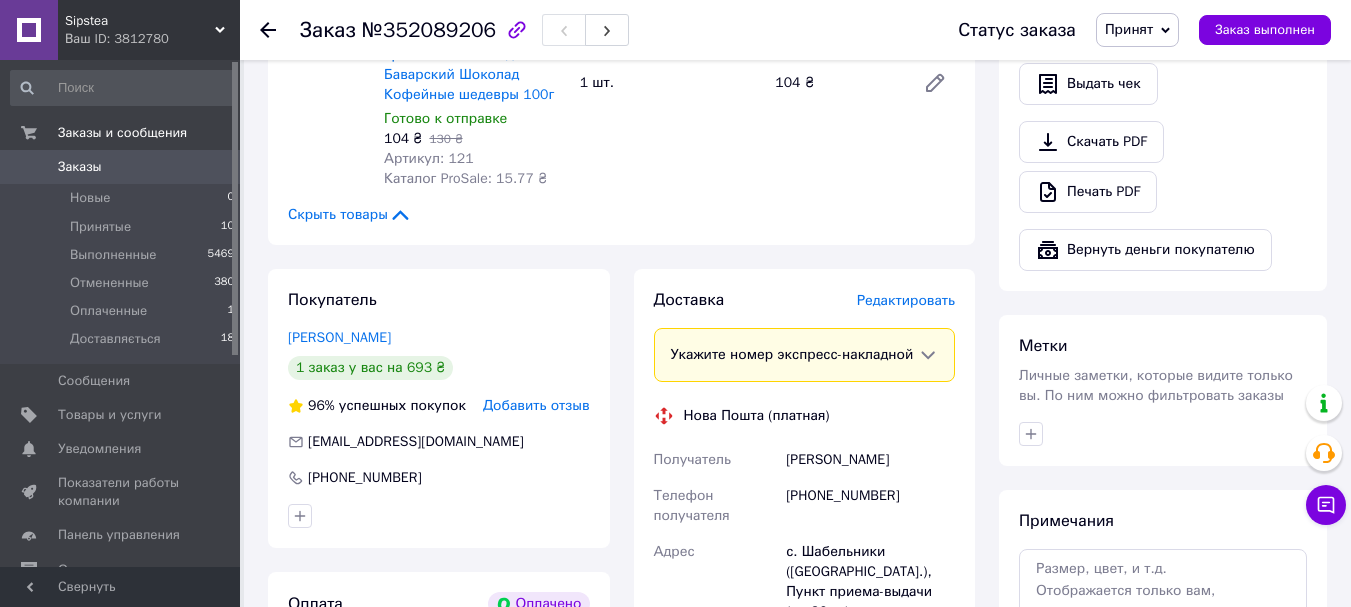 click on "Редактировать" at bounding box center (906, 300) 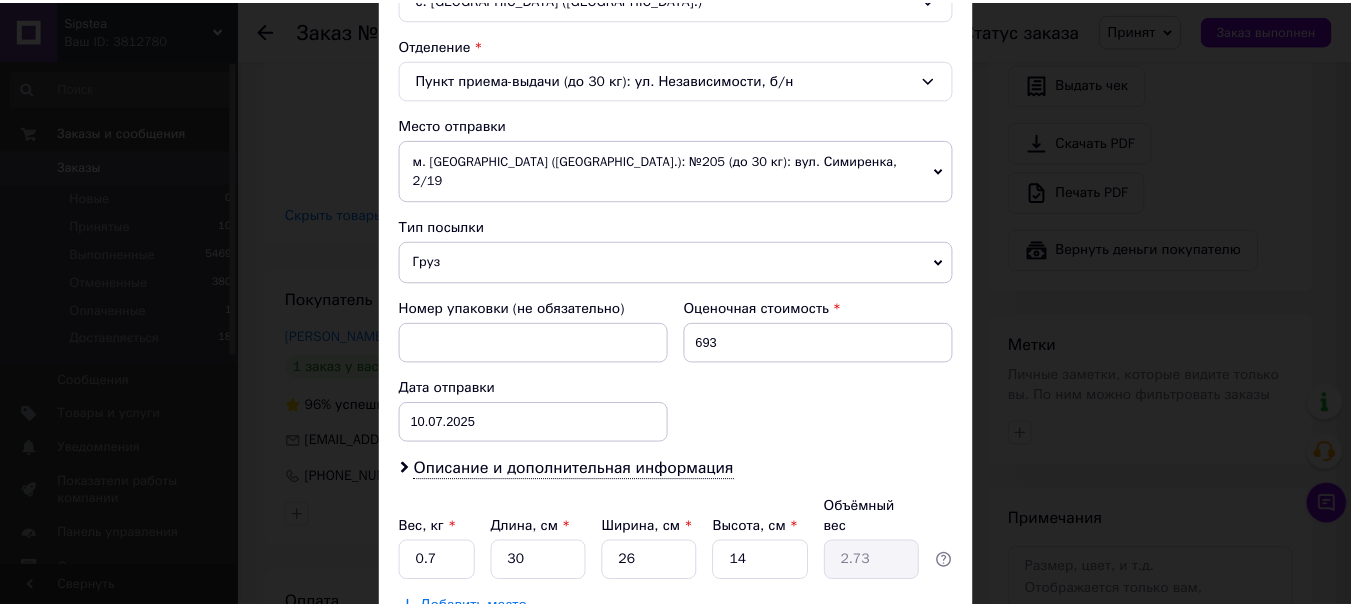 scroll, scrollTop: 721, scrollLeft: 0, axis: vertical 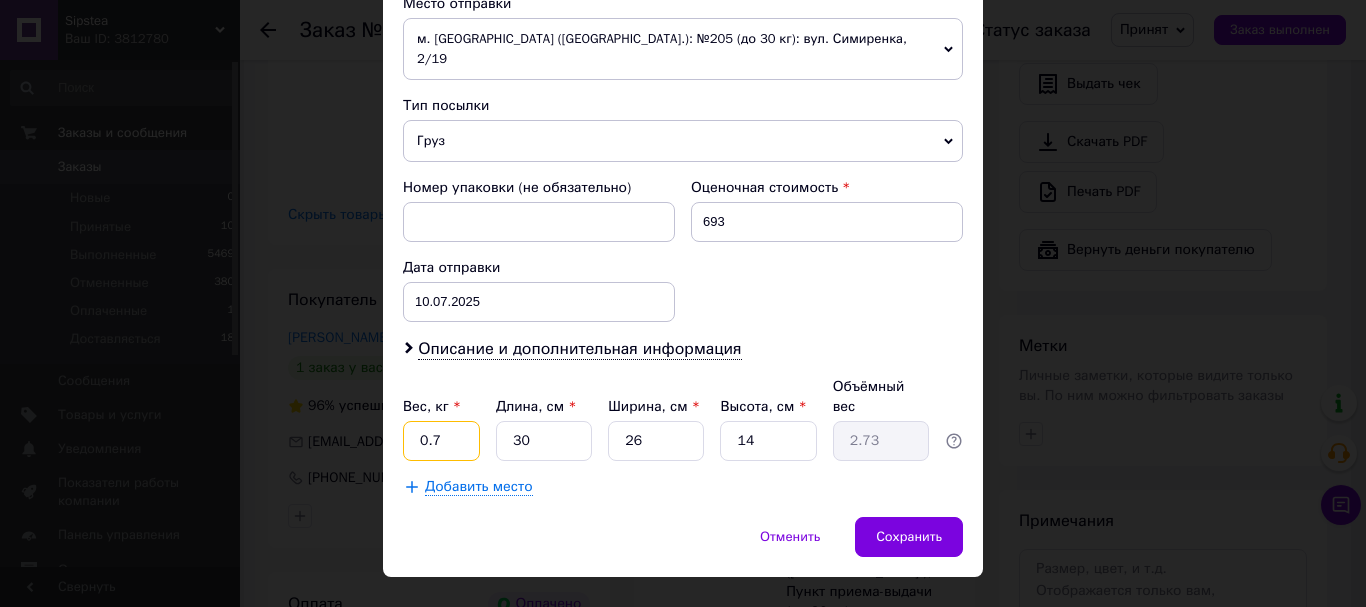 drag, startPoint x: 440, startPoint y: 403, endPoint x: 411, endPoint y: 403, distance: 29 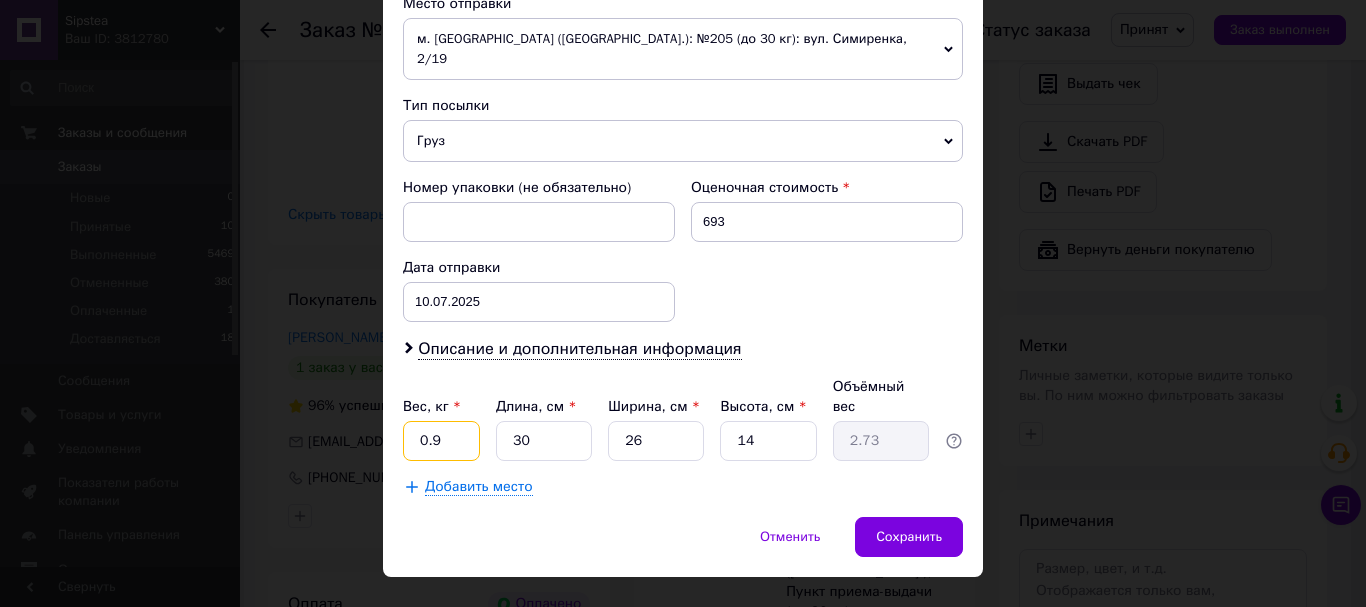 type on "0.9" 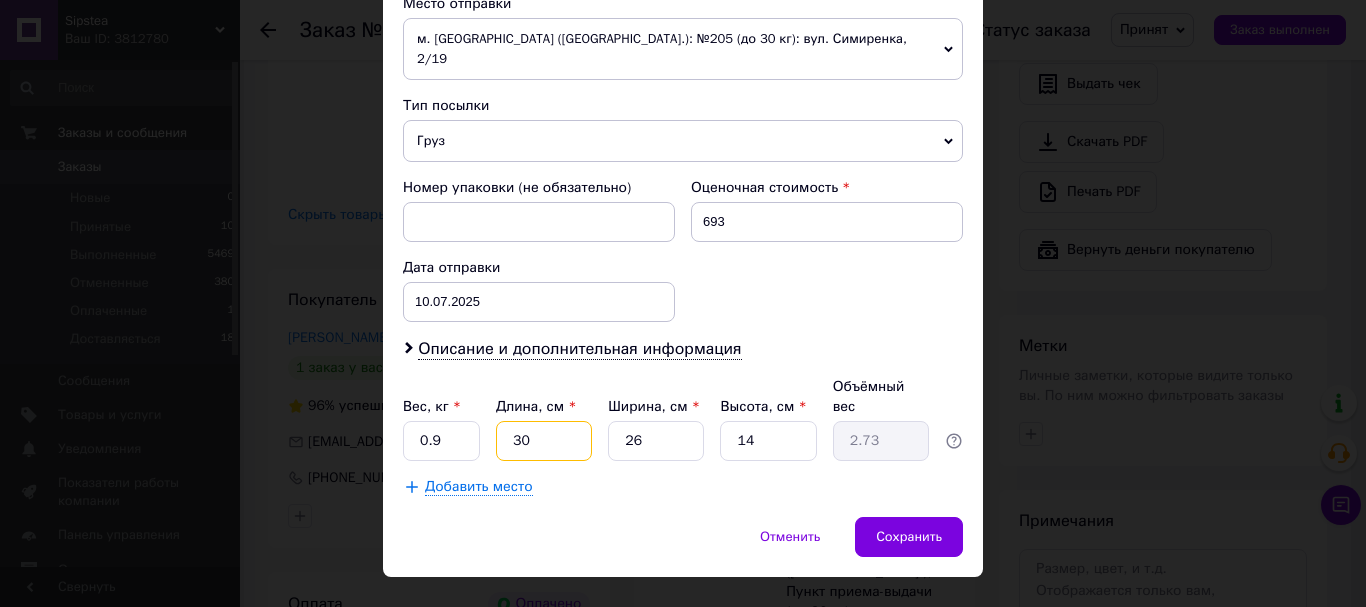 type on "3" 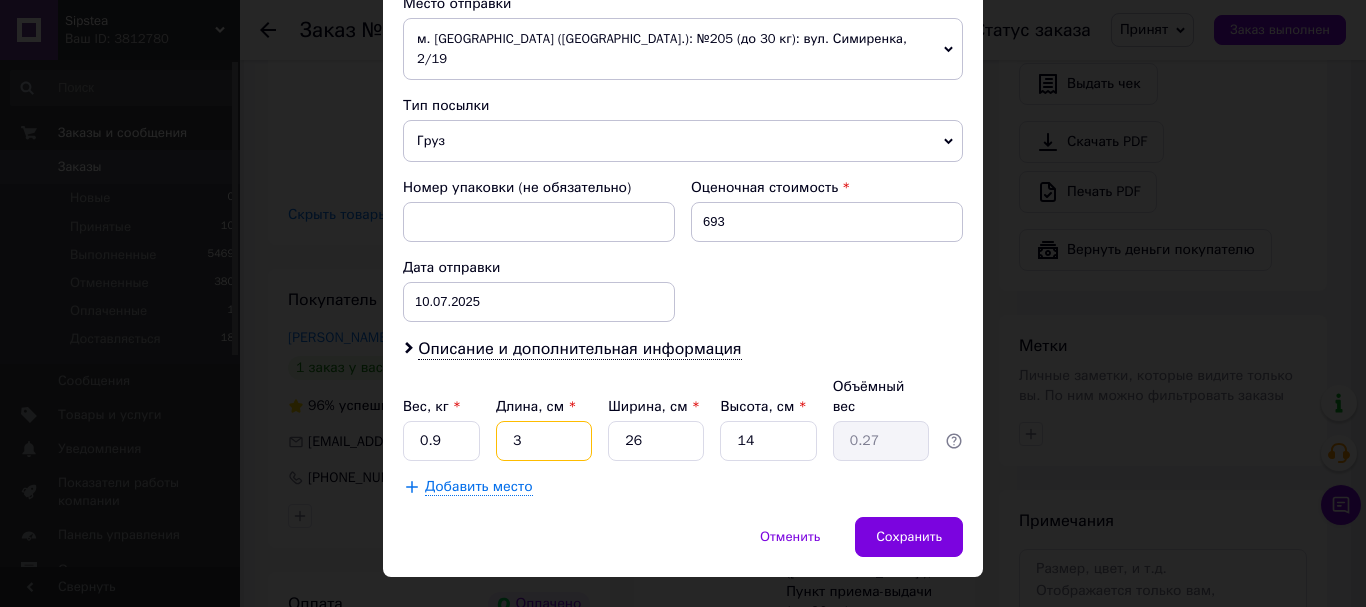 type on "32" 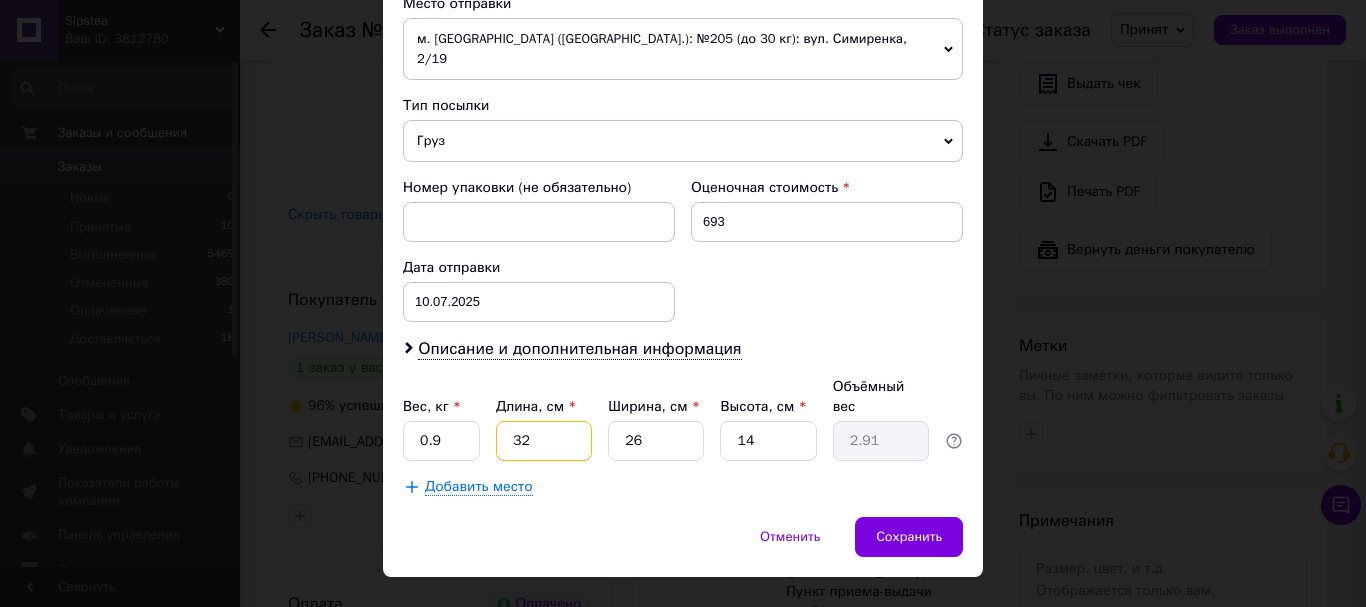 type on "32" 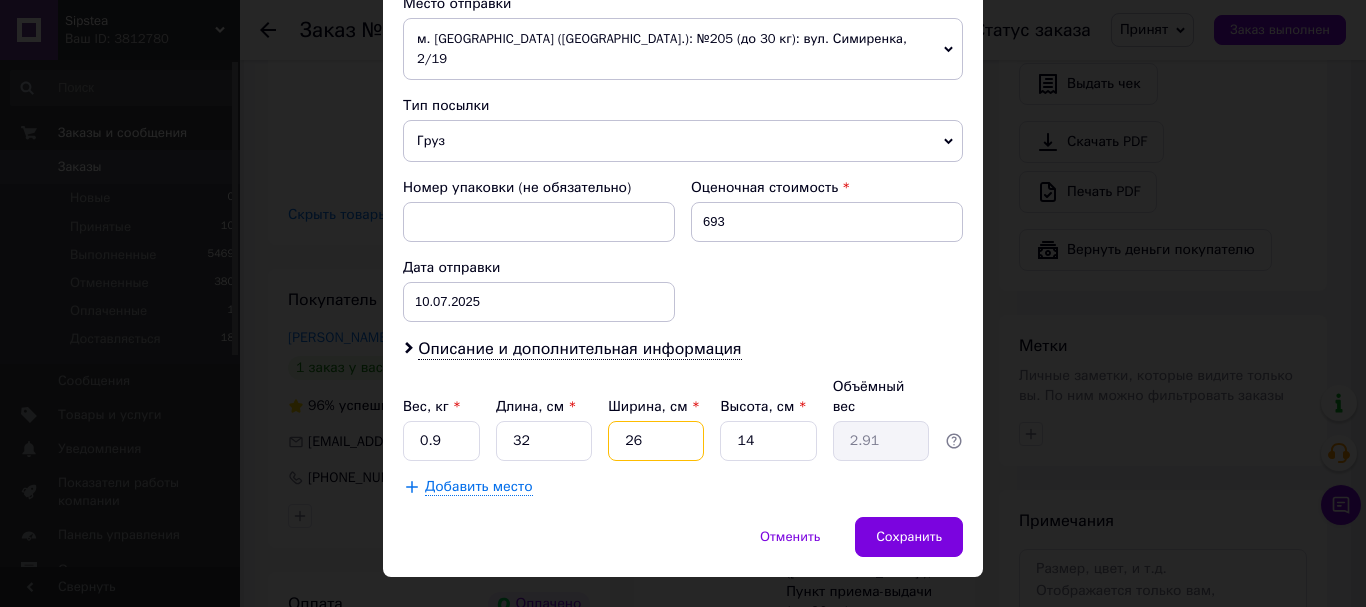 type on "2" 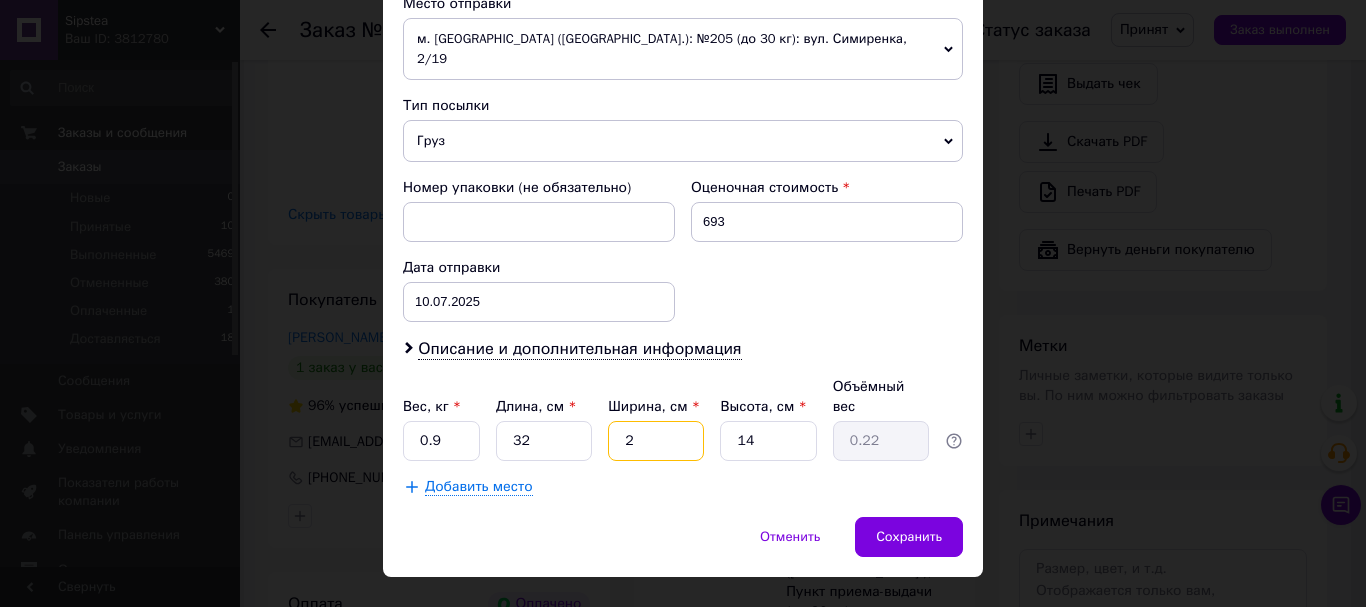 type on "20" 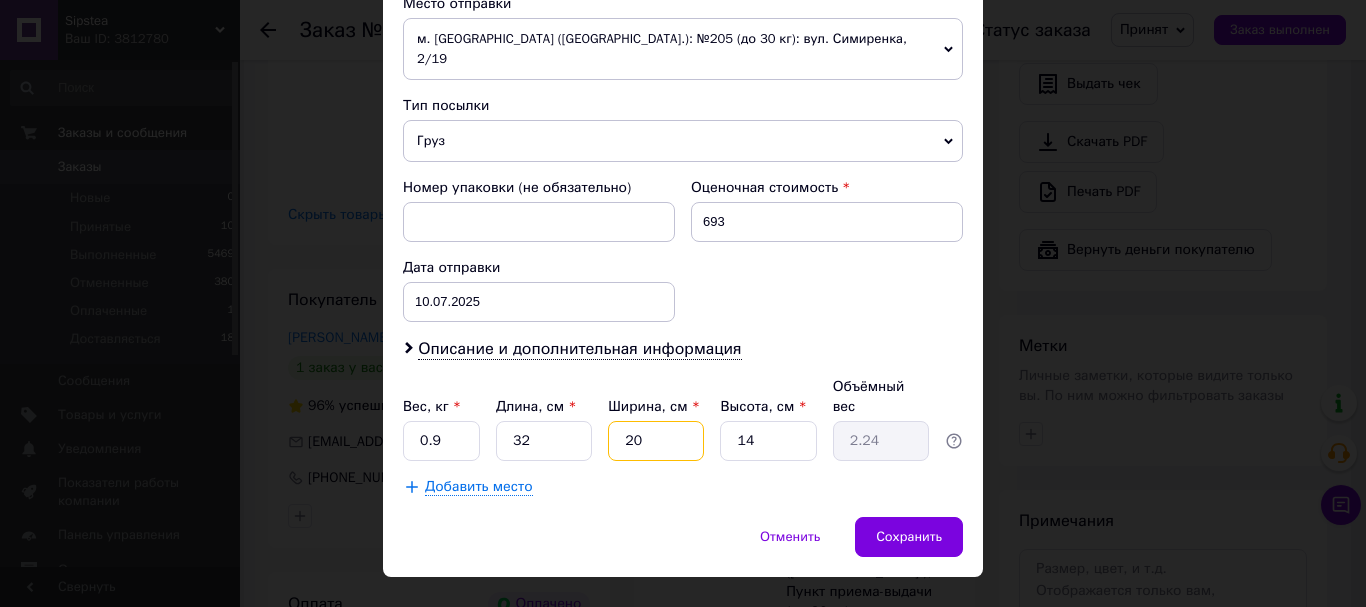 type on "20" 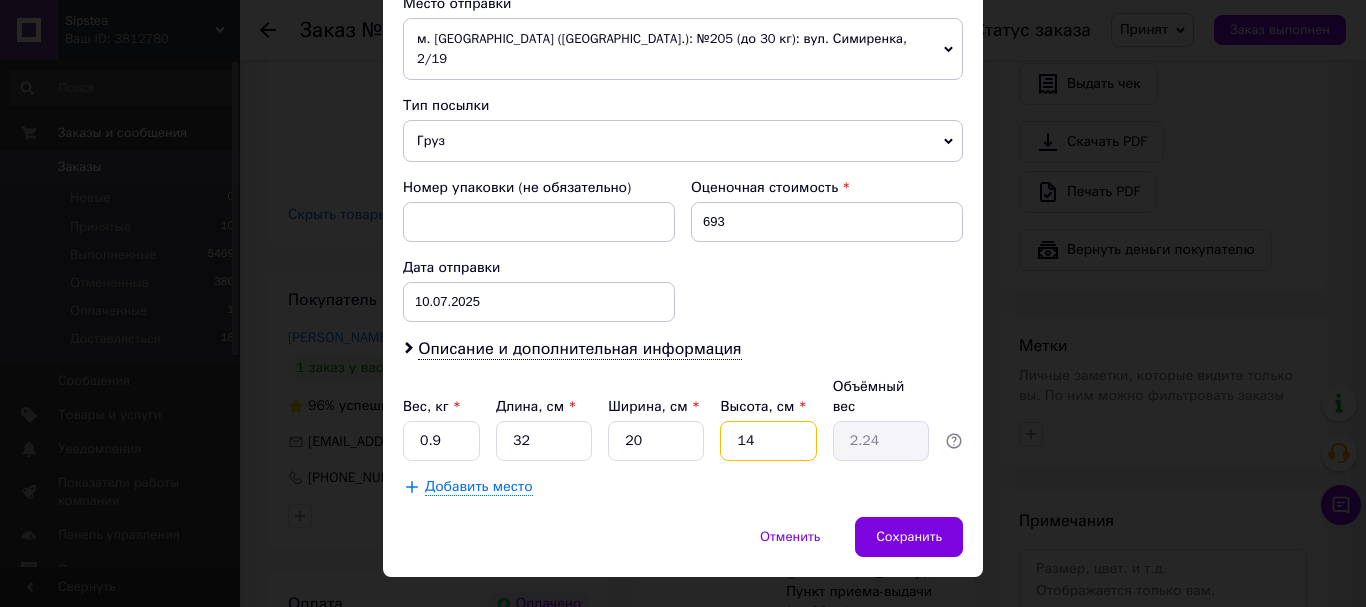 type on "1" 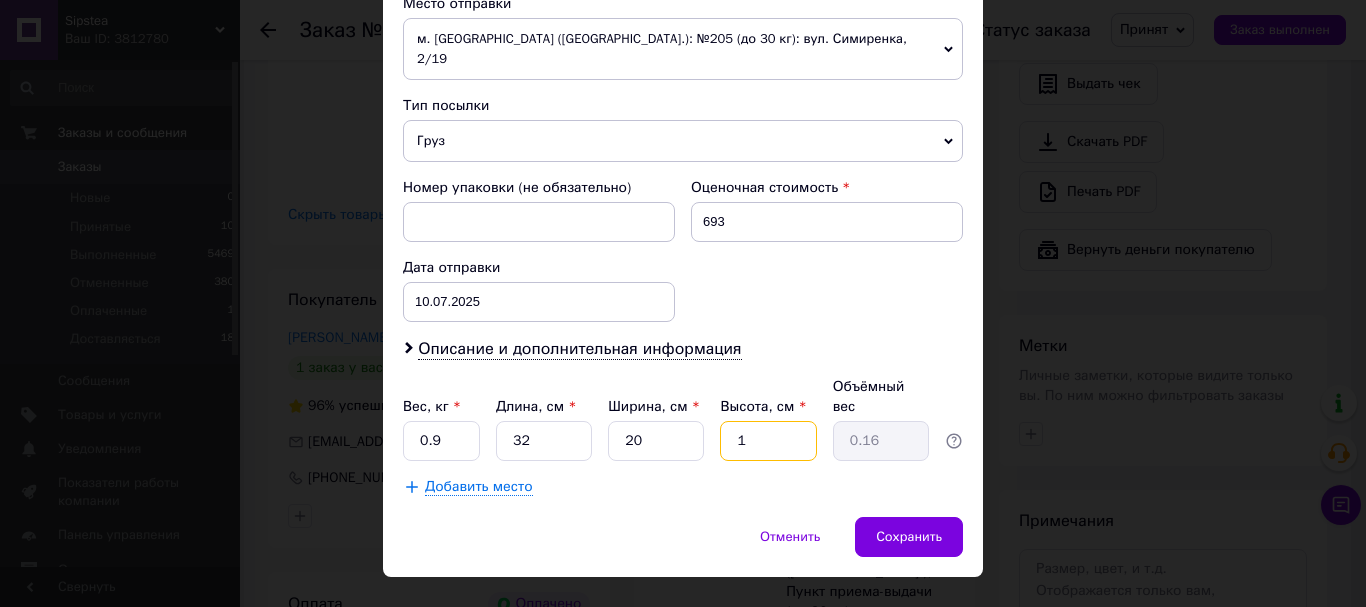 type on "12" 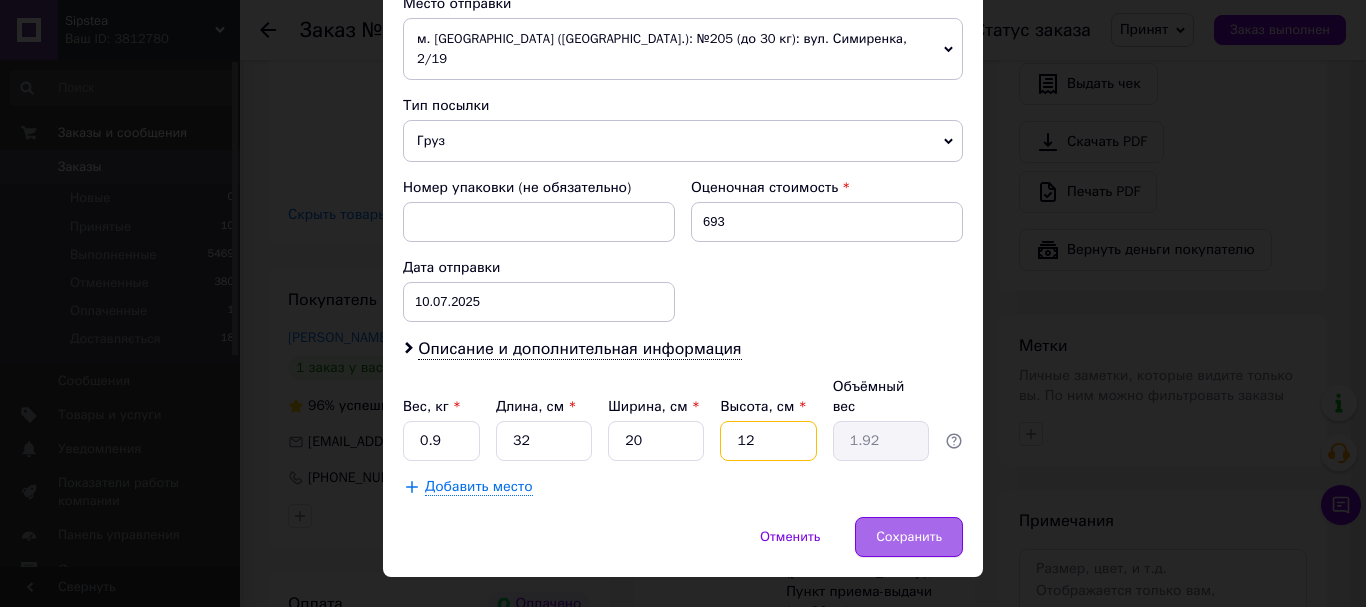 type on "12" 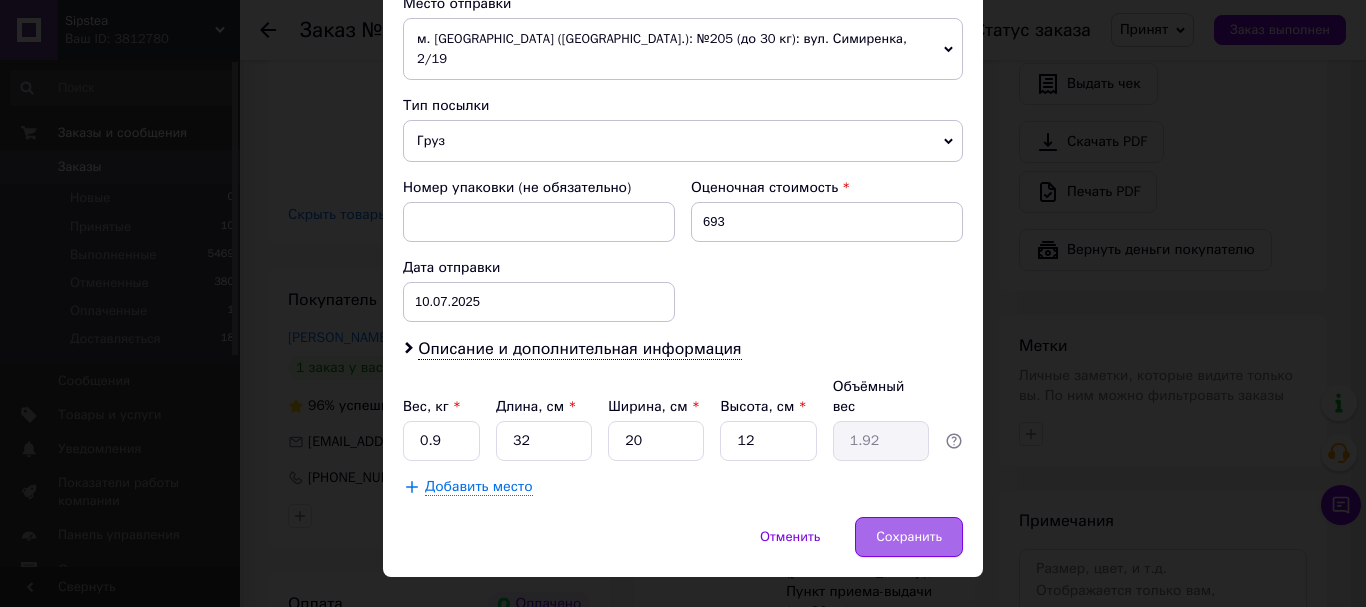 click on "Сохранить" at bounding box center [909, 537] 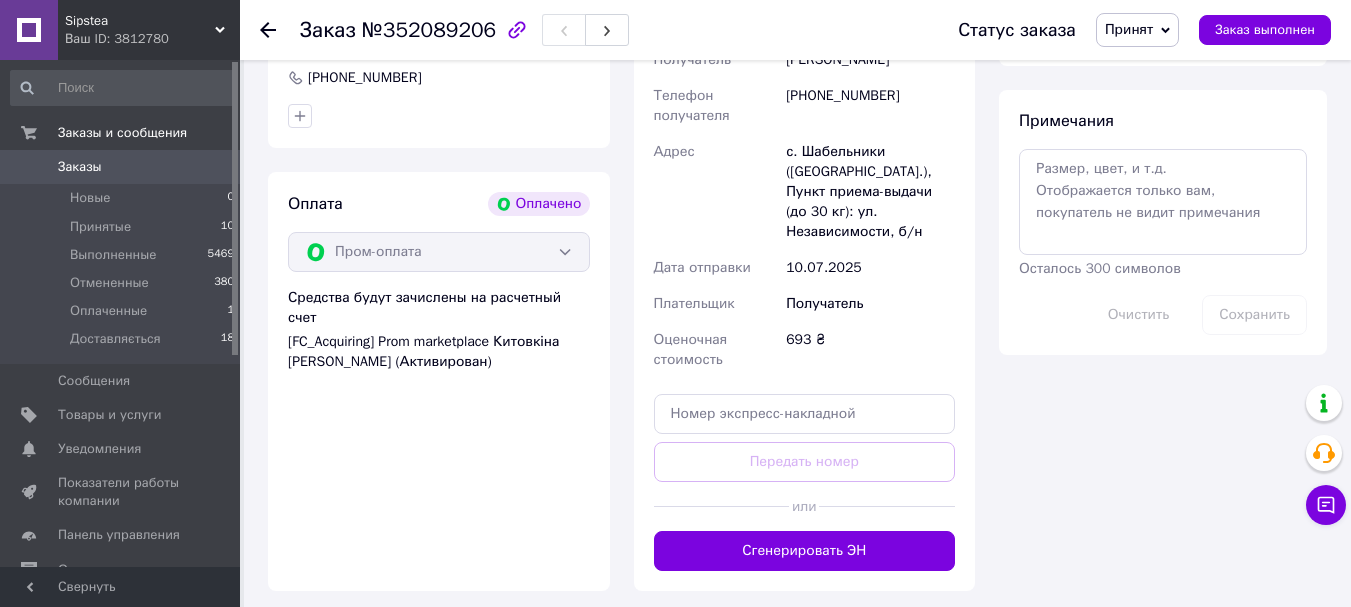 scroll, scrollTop: 1755, scrollLeft: 0, axis: vertical 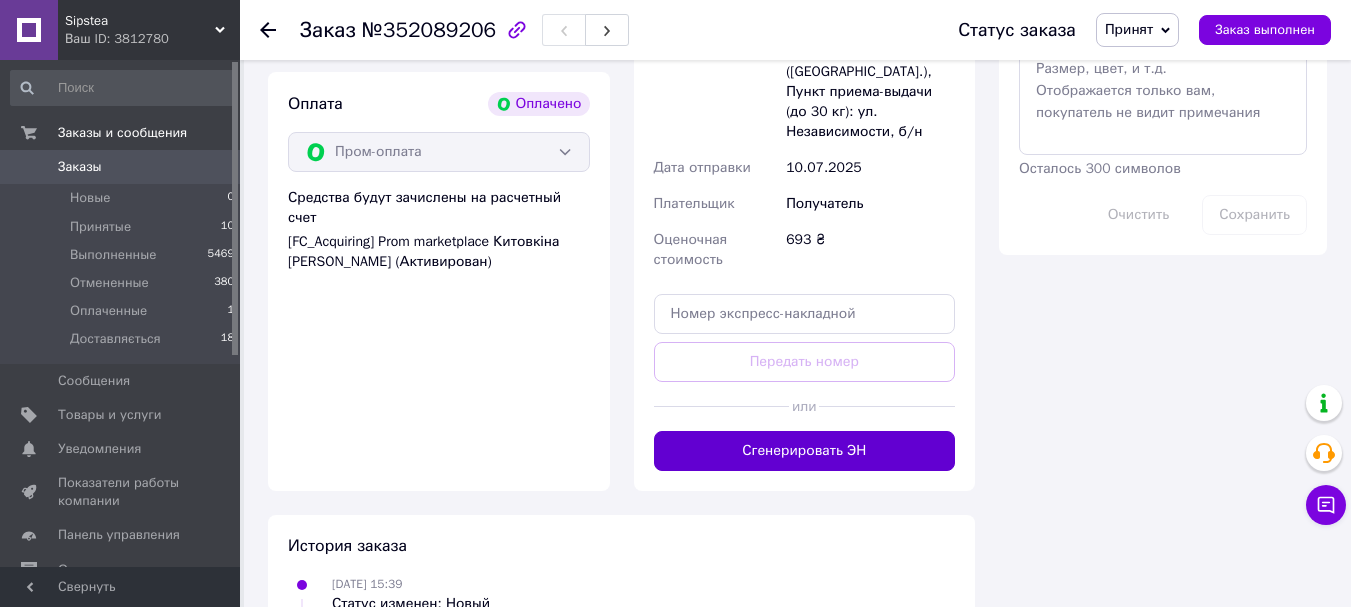 click on "Сгенерировать ЭН" at bounding box center (805, 451) 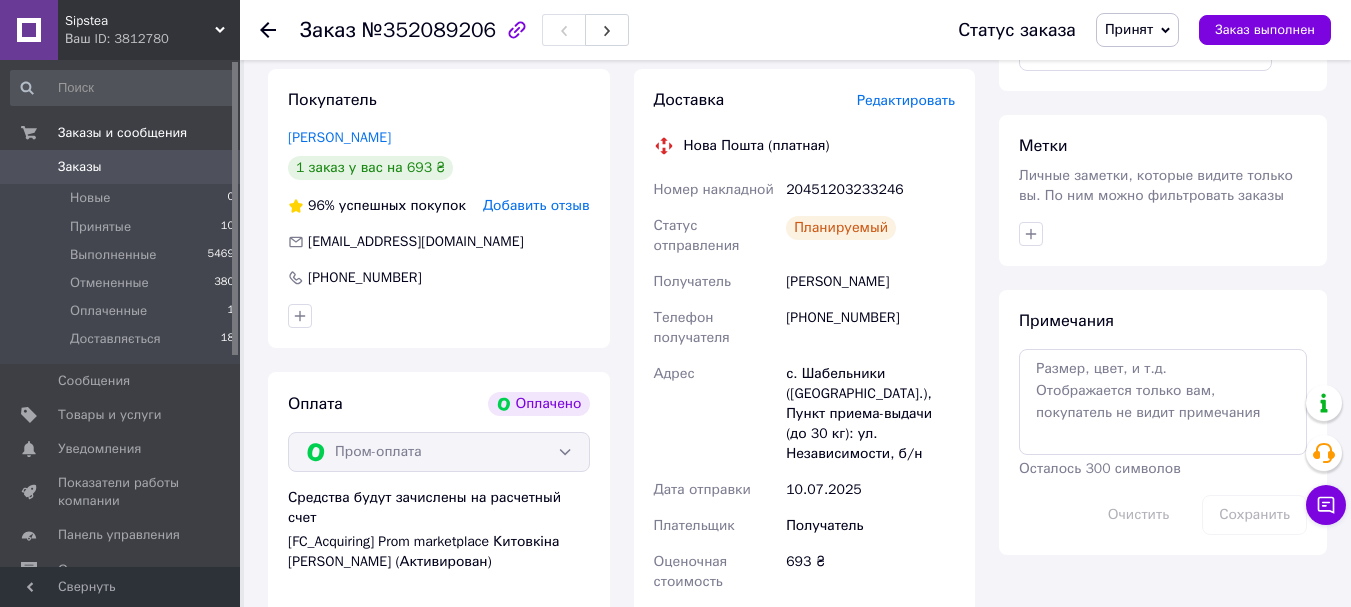 scroll, scrollTop: 1255, scrollLeft: 0, axis: vertical 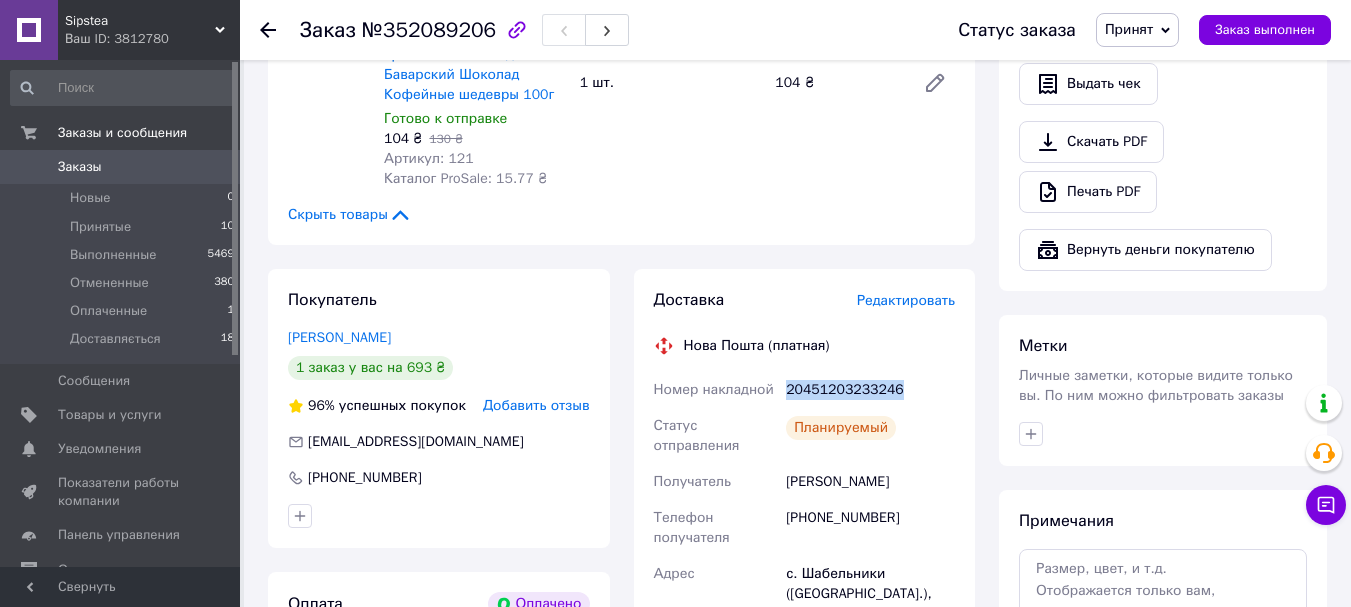 drag, startPoint x: 787, startPoint y: 393, endPoint x: 907, endPoint y: 398, distance: 120.10412 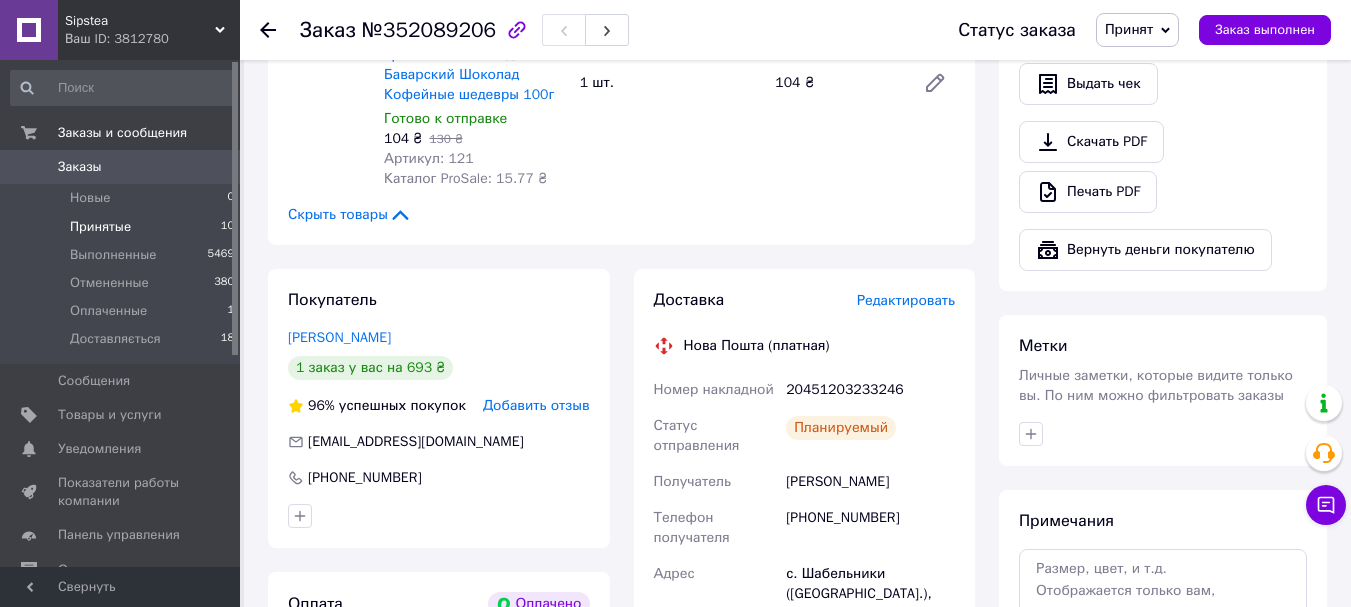 click on "Принятые" at bounding box center (100, 227) 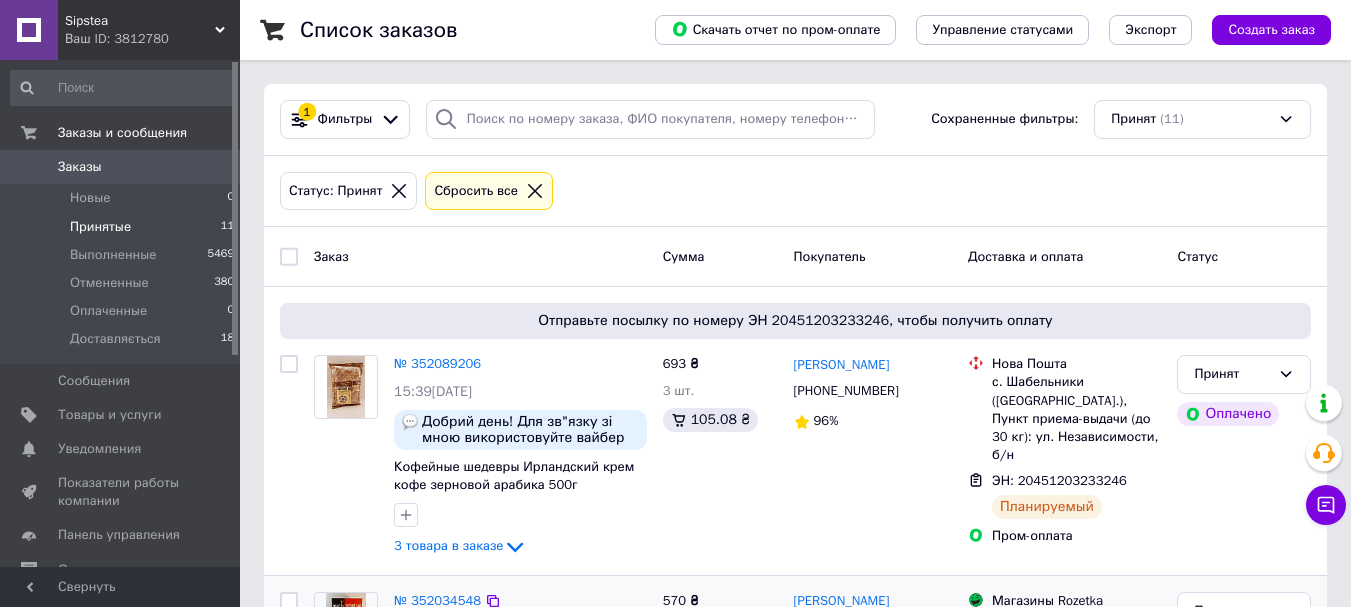 scroll, scrollTop: 200, scrollLeft: 0, axis: vertical 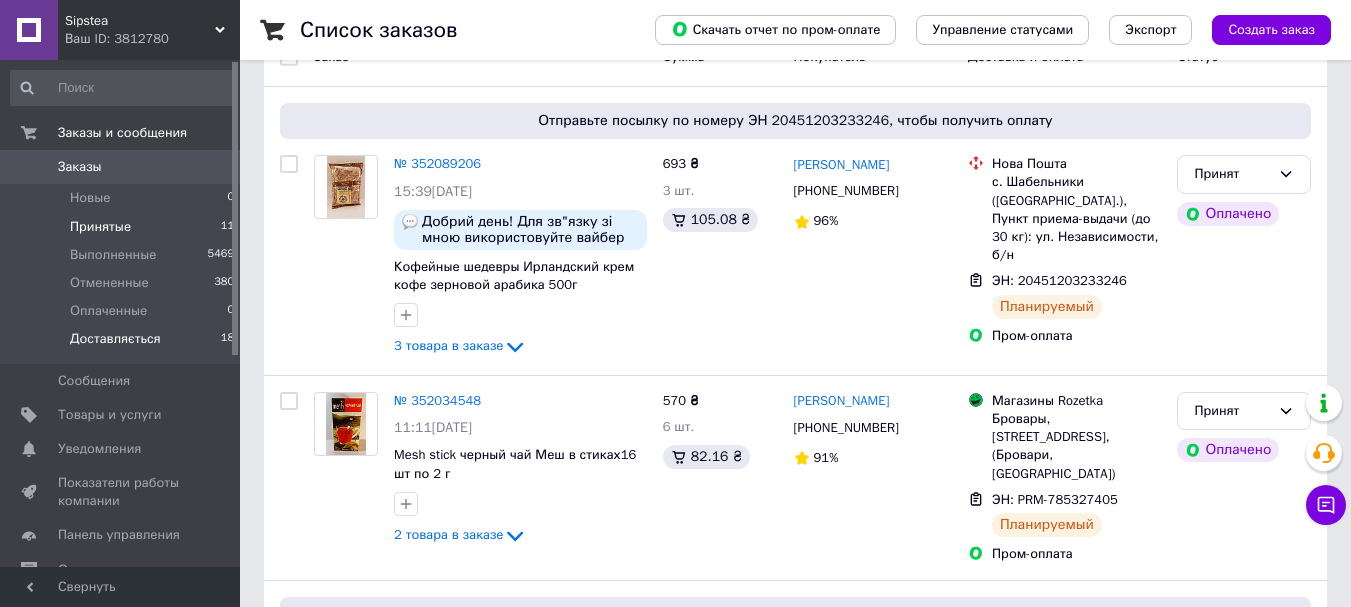 click on "Доставляється" at bounding box center (115, 339) 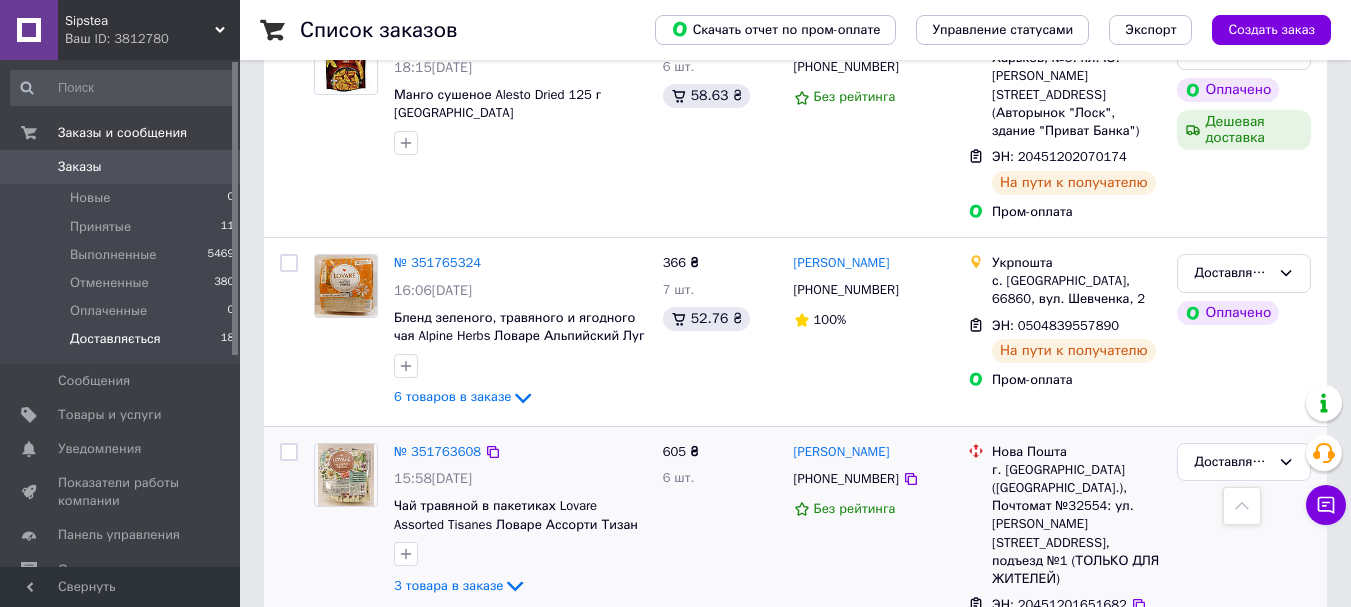 scroll, scrollTop: 1400, scrollLeft: 0, axis: vertical 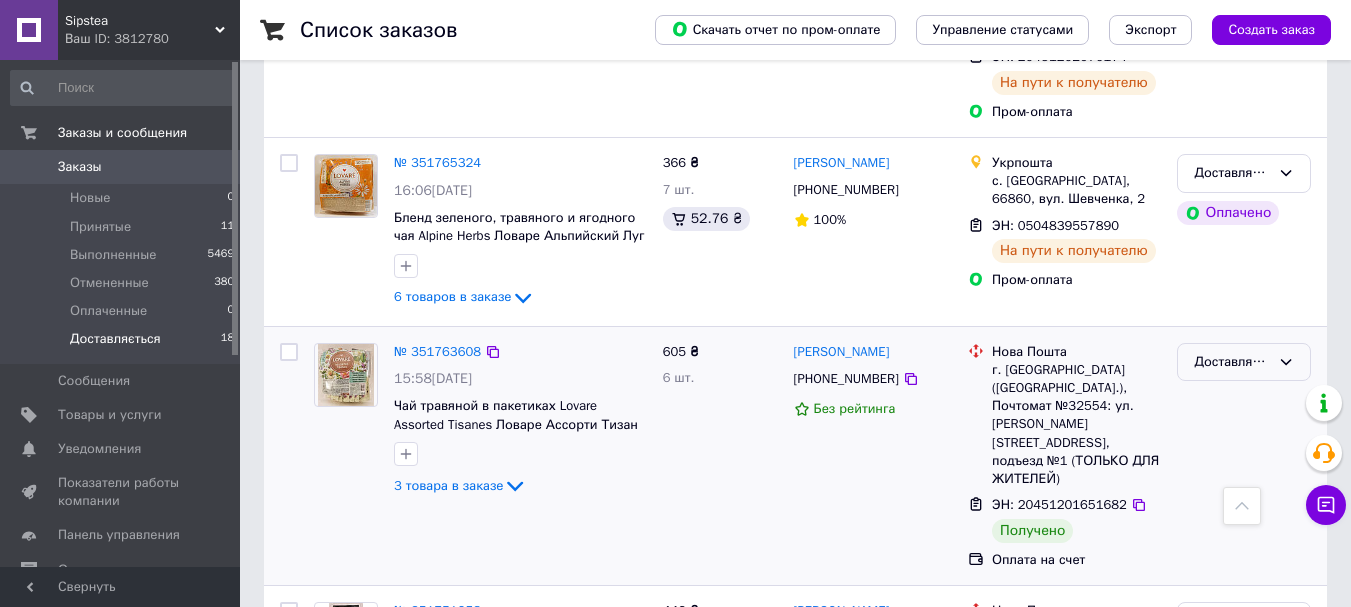 click 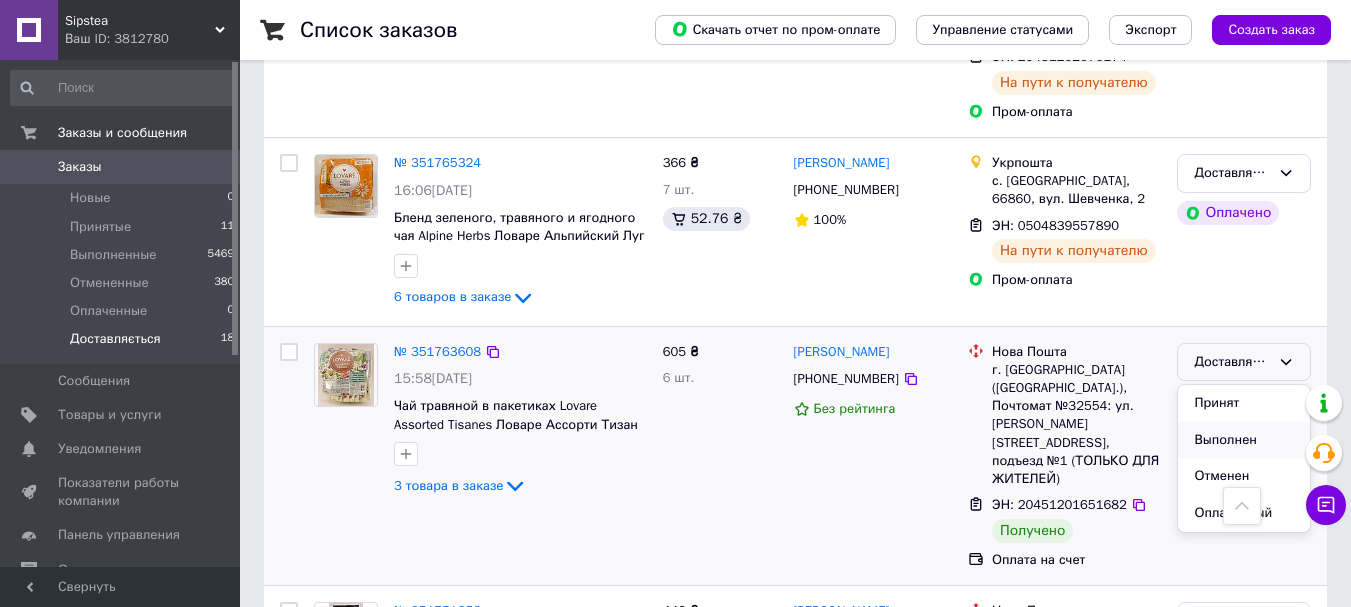 click on "Выполнен" at bounding box center [1244, 440] 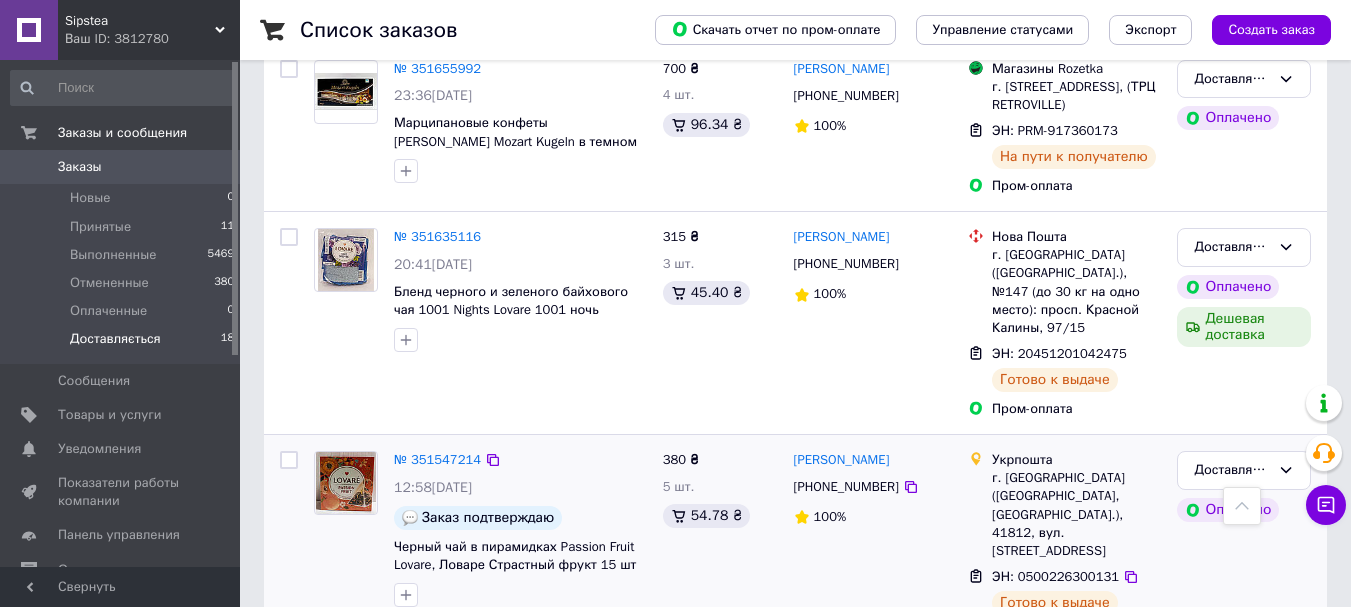scroll, scrollTop: 2172, scrollLeft: 0, axis: vertical 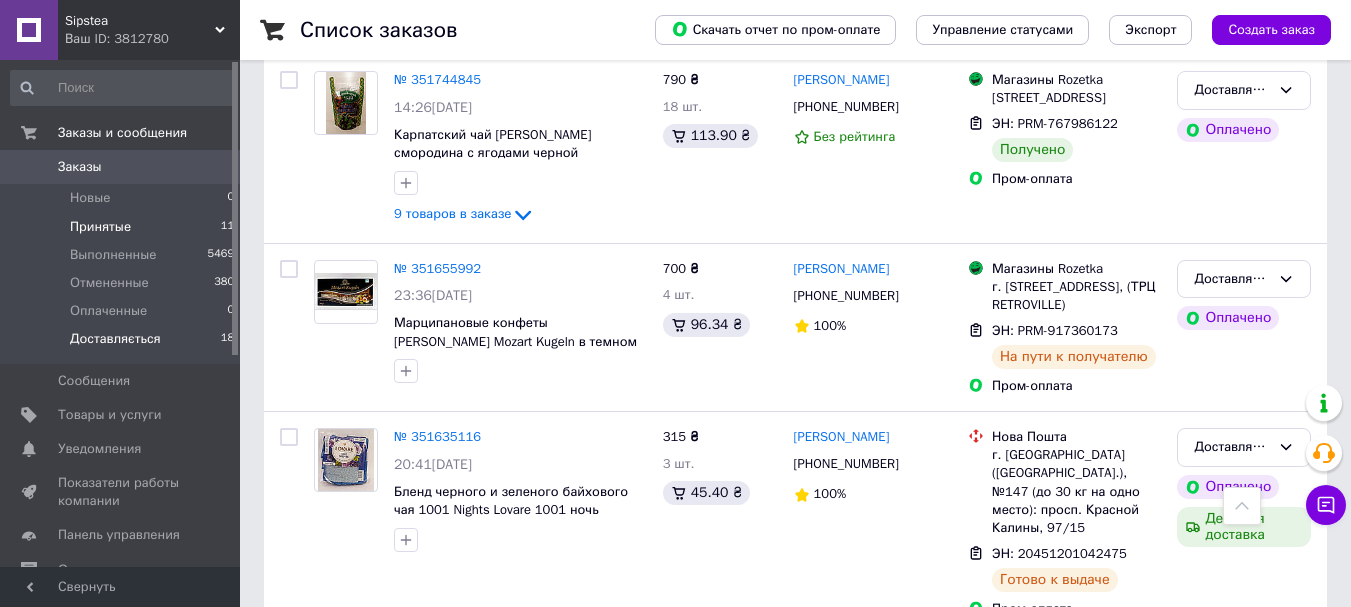 click on "Принятые" at bounding box center (100, 227) 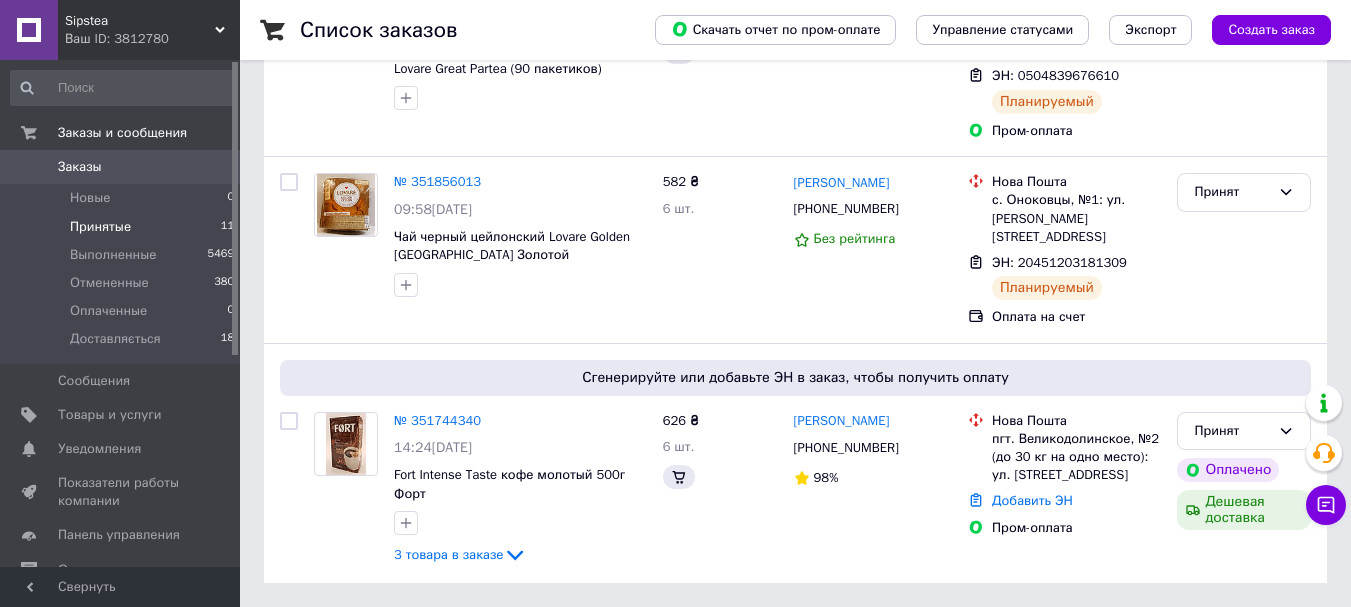 scroll, scrollTop: 0, scrollLeft: 0, axis: both 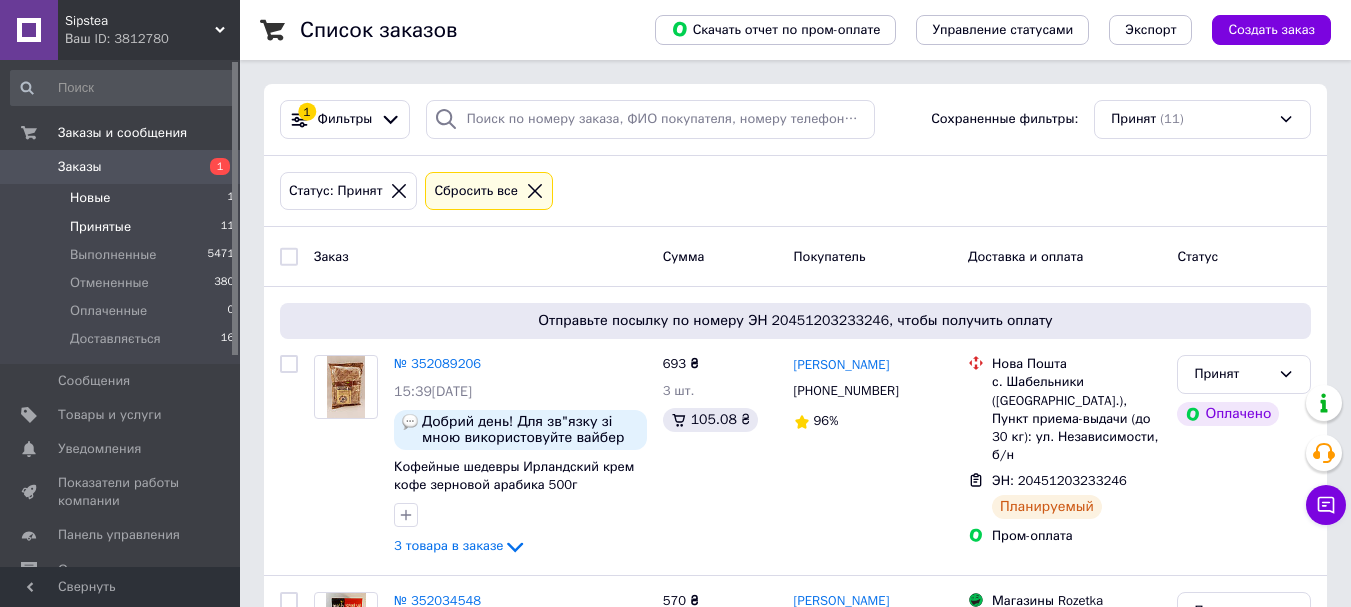 click on "Новые" at bounding box center [90, 198] 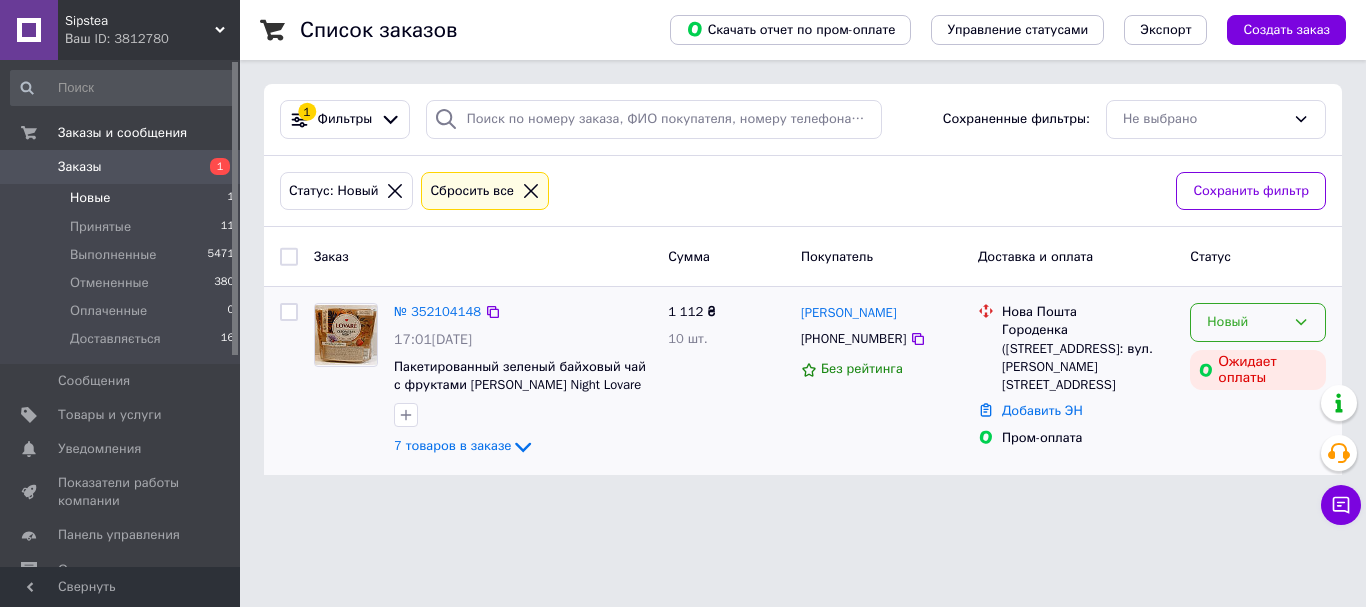 click on "Новый" at bounding box center (1246, 322) 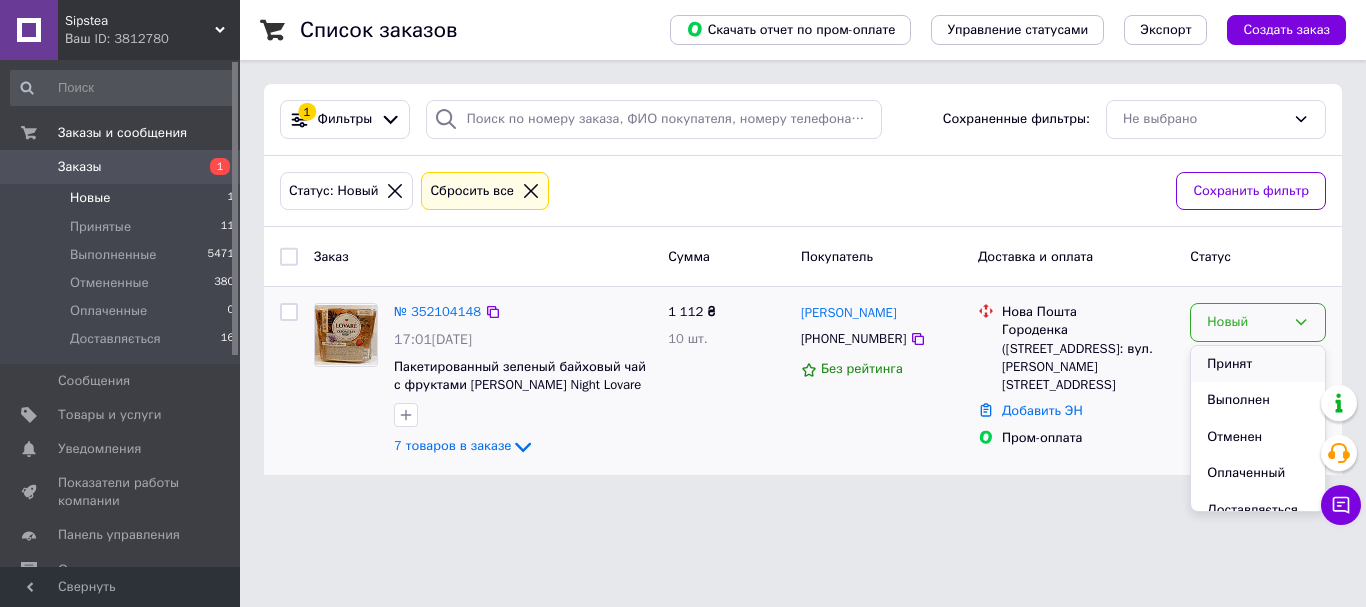 click on "Принят" at bounding box center (1258, 364) 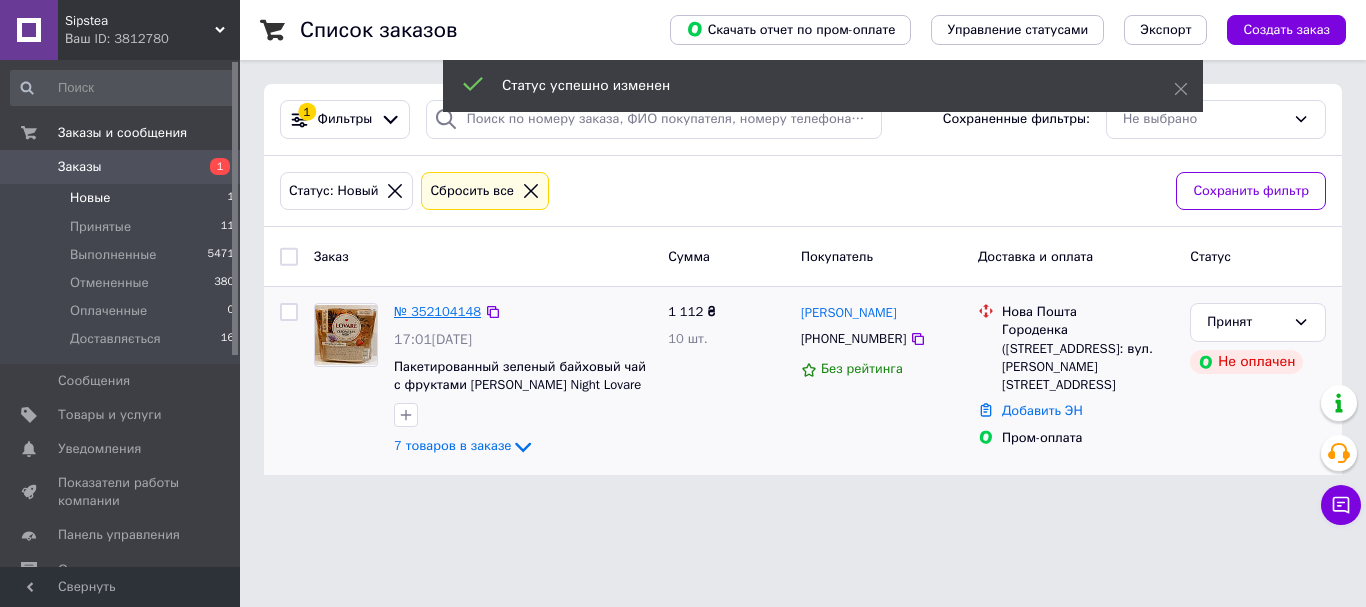 click on "№ 352104148" at bounding box center [437, 311] 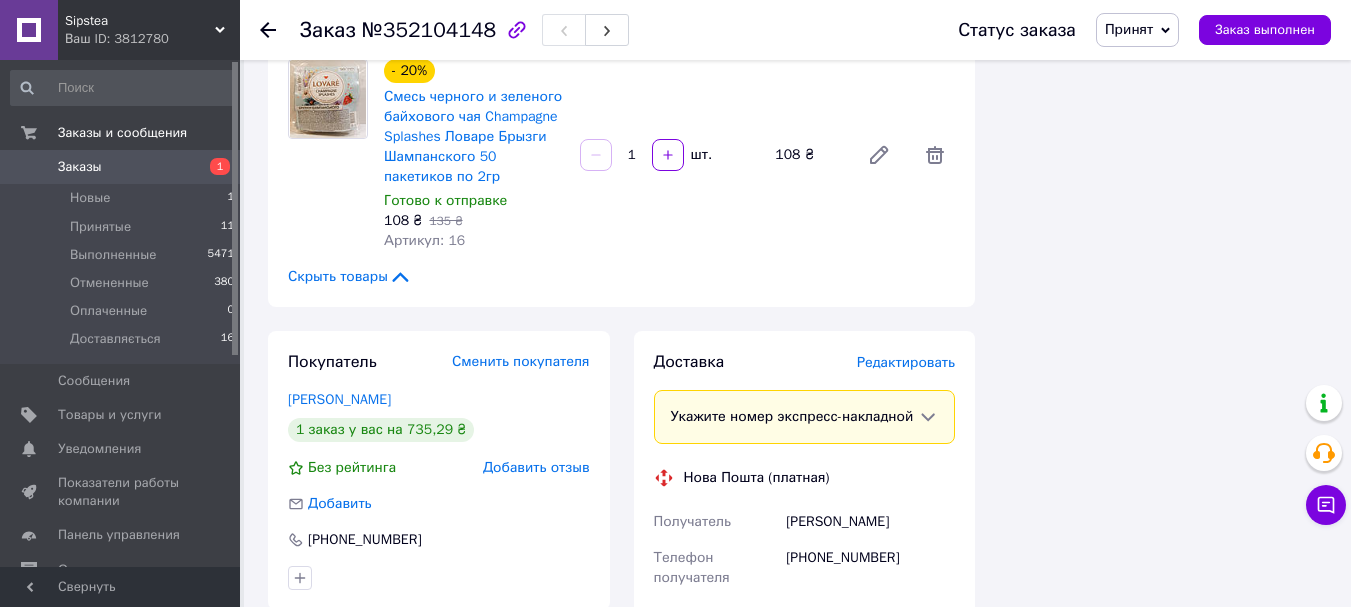 scroll, scrollTop: 1600, scrollLeft: 0, axis: vertical 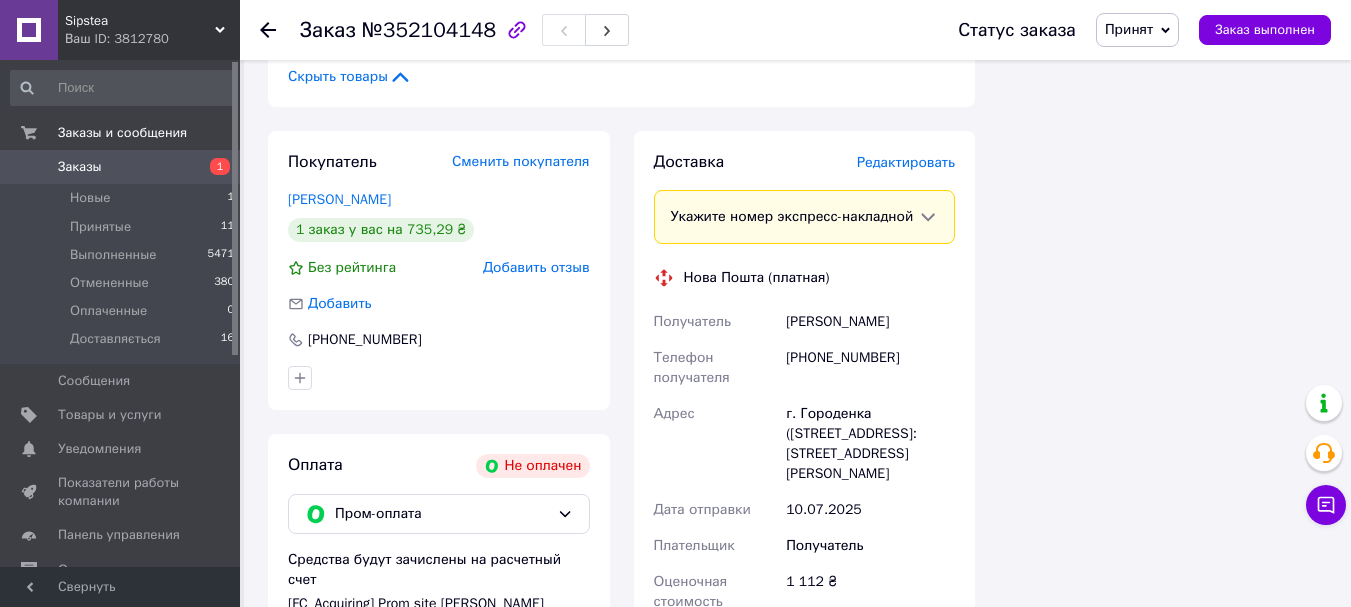 drag, startPoint x: 782, startPoint y: 281, endPoint x: 911, endPoint y: 284, distance: 129.03488 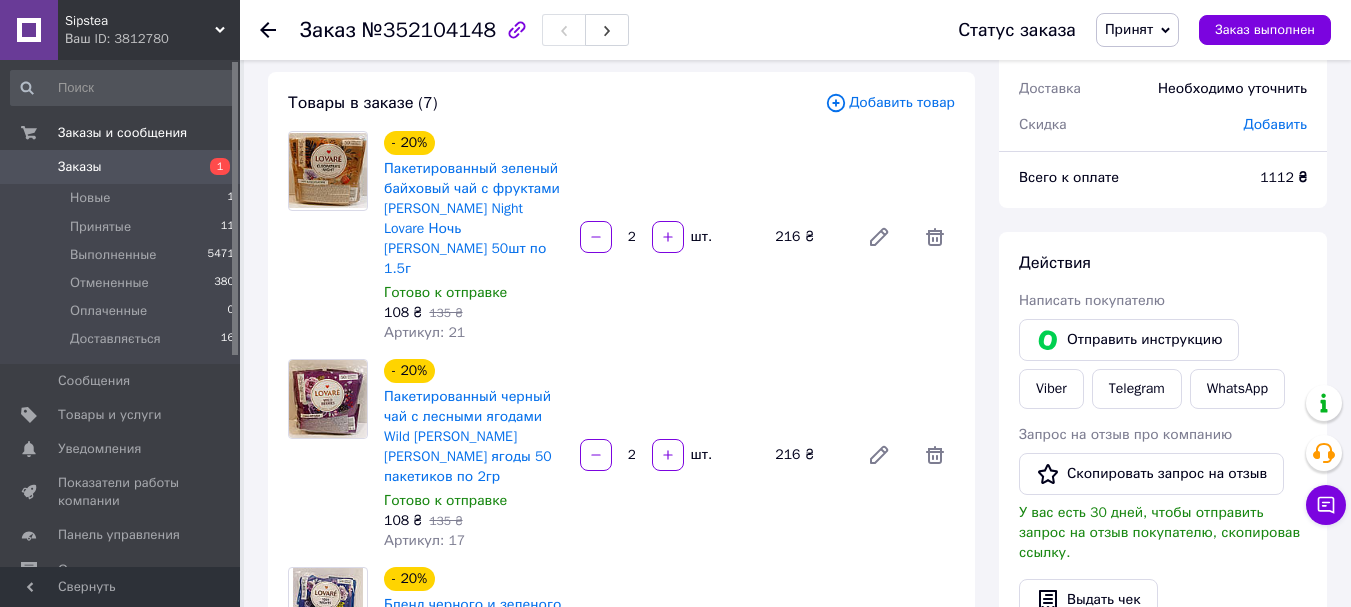 scroll, scrollTop: 0, scrollLeft: 0, axis: both 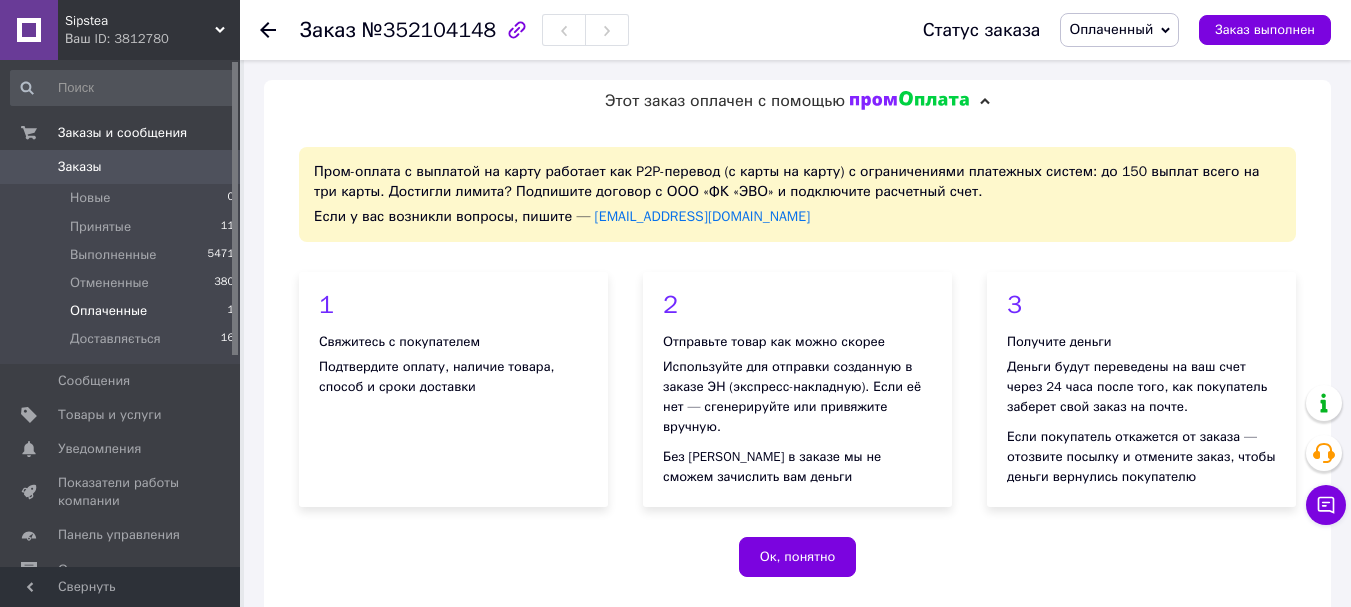click on "Оплаченные" at bounding box center [108, 311] 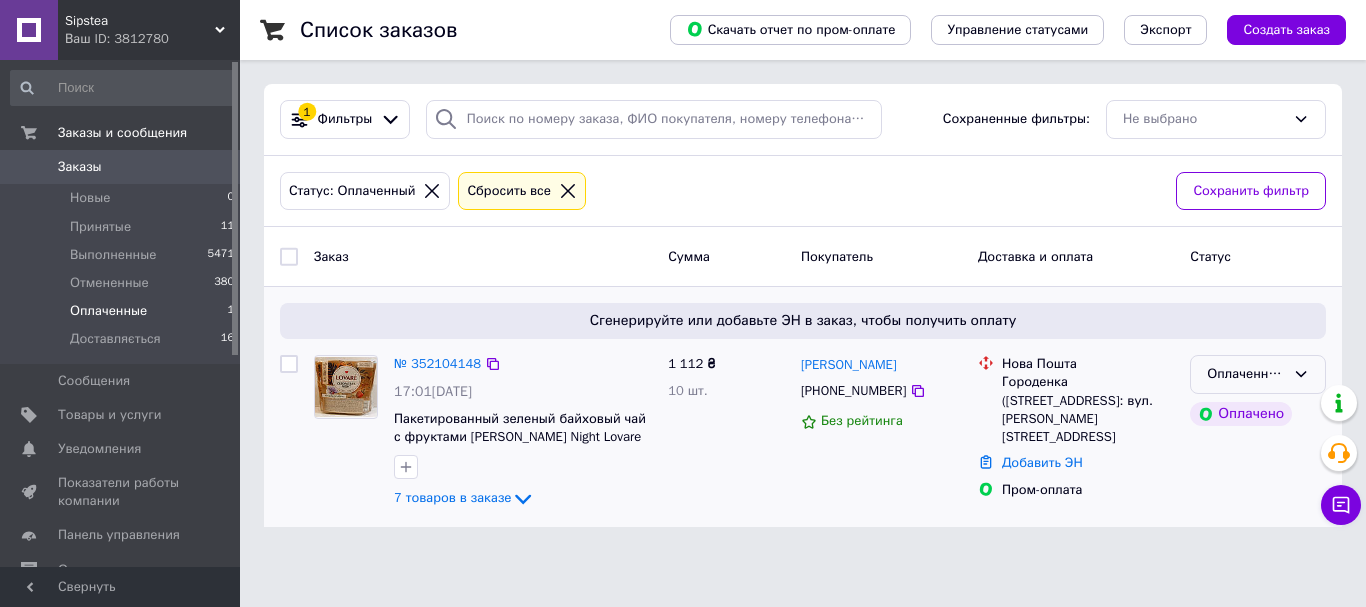 click on "Оплаченный" at bounding box center [1246, 374] 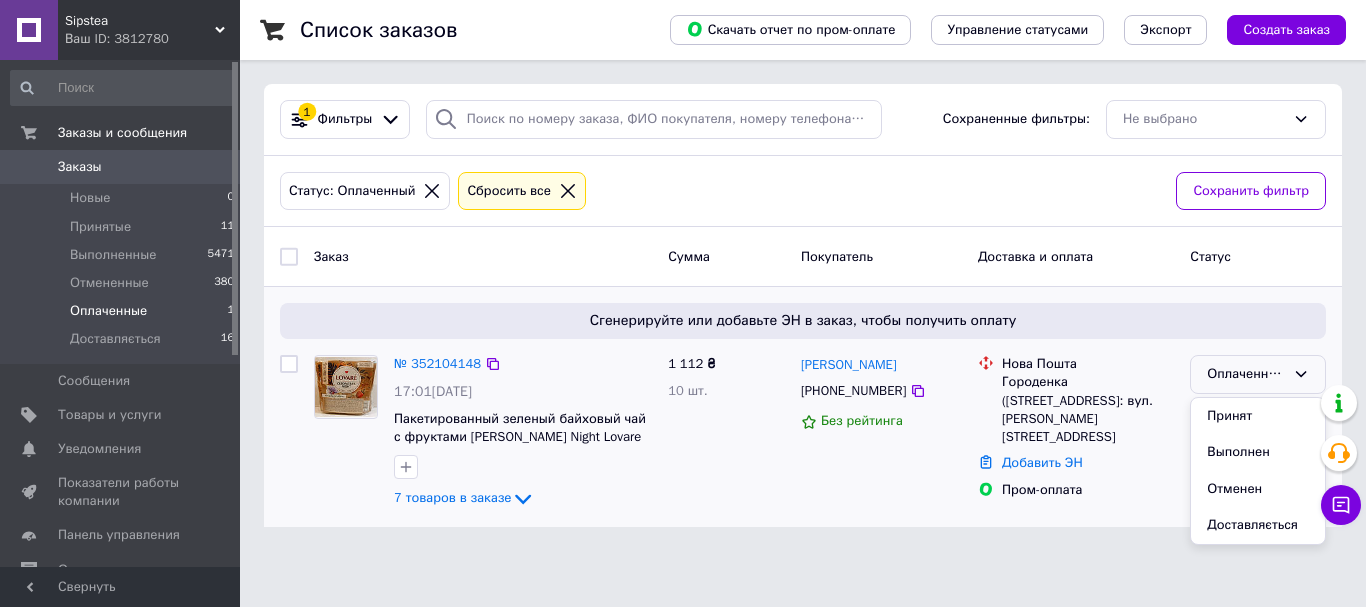 drag, startPoint x: 1215, startPoint y: 413, endPoint x: 1179, endPoint y: 426, distance: 38.27532 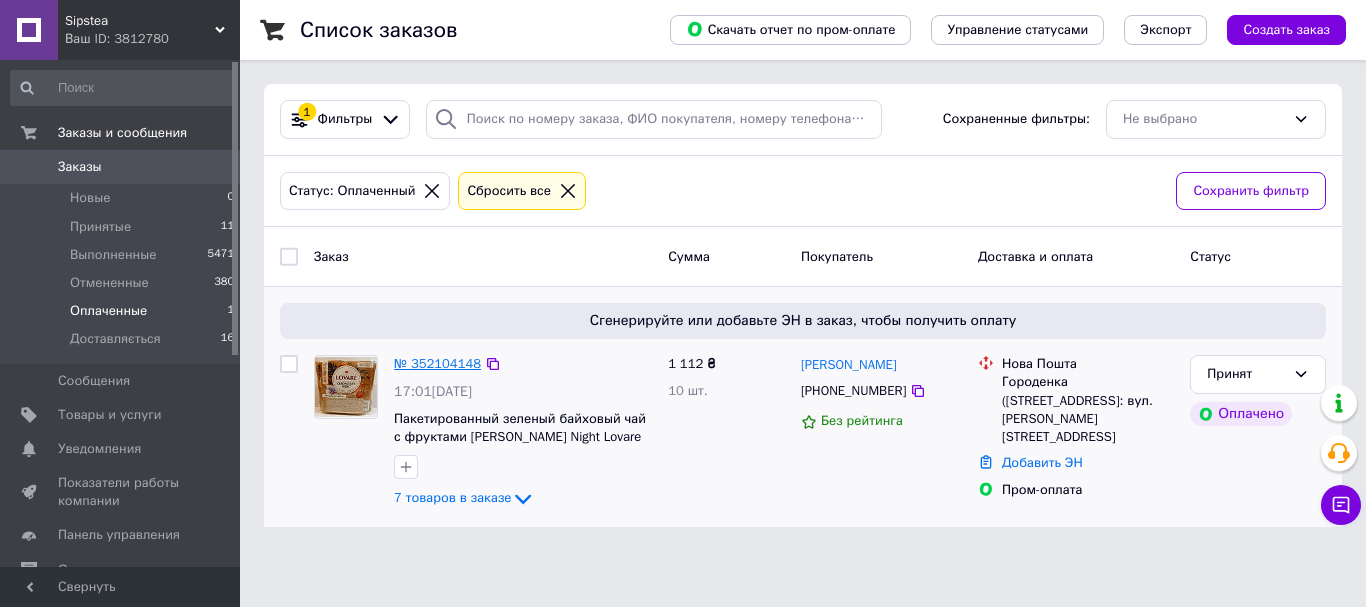 click on "№ 352104148" at bounding box center (437, 363) 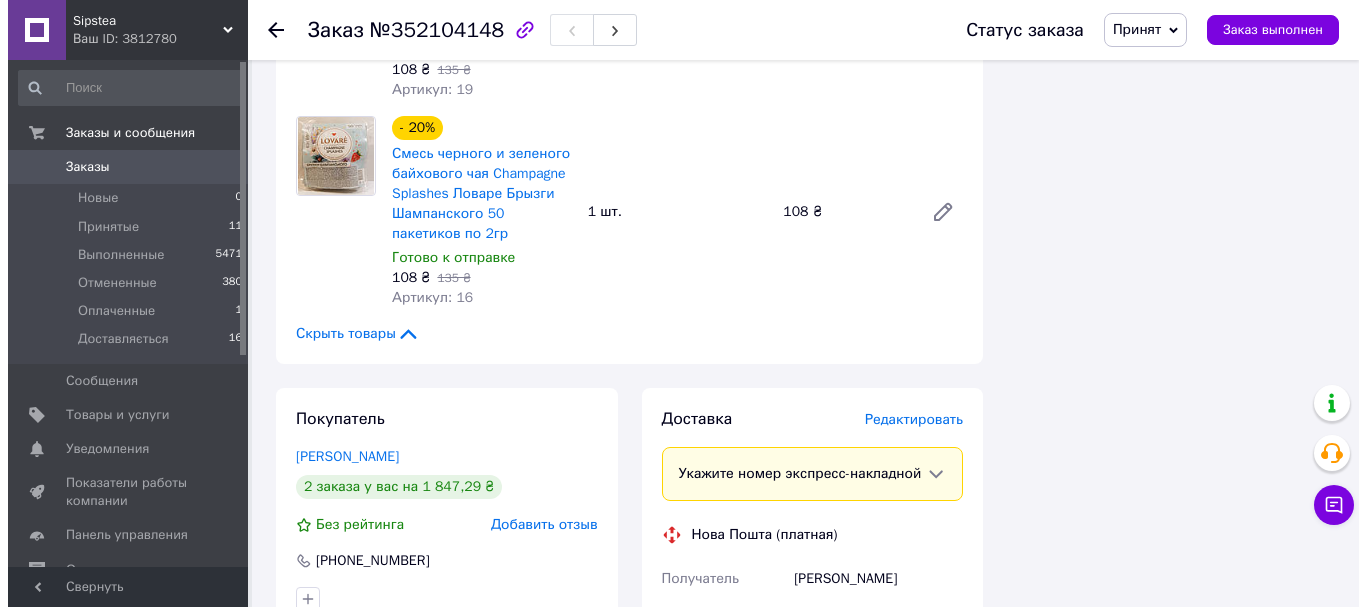 scroll, scrollTop: 2100, scrollLeft: 0, axis: vertical 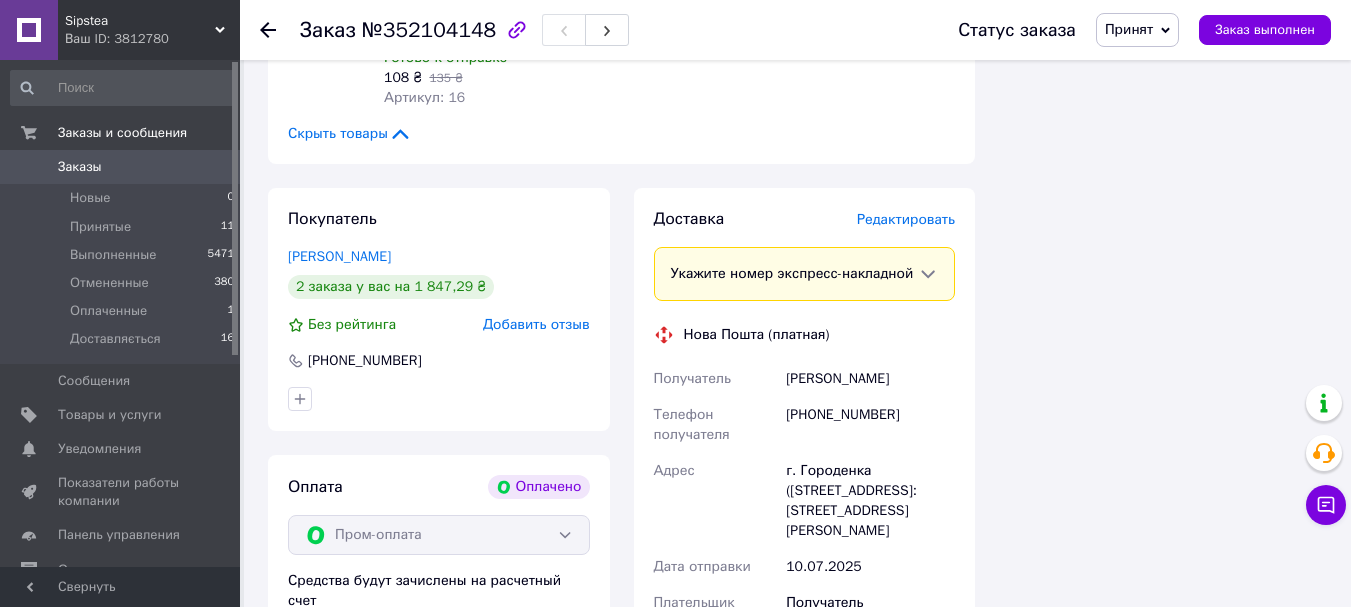click on "Редактировать" at bounding box center [906, 219] 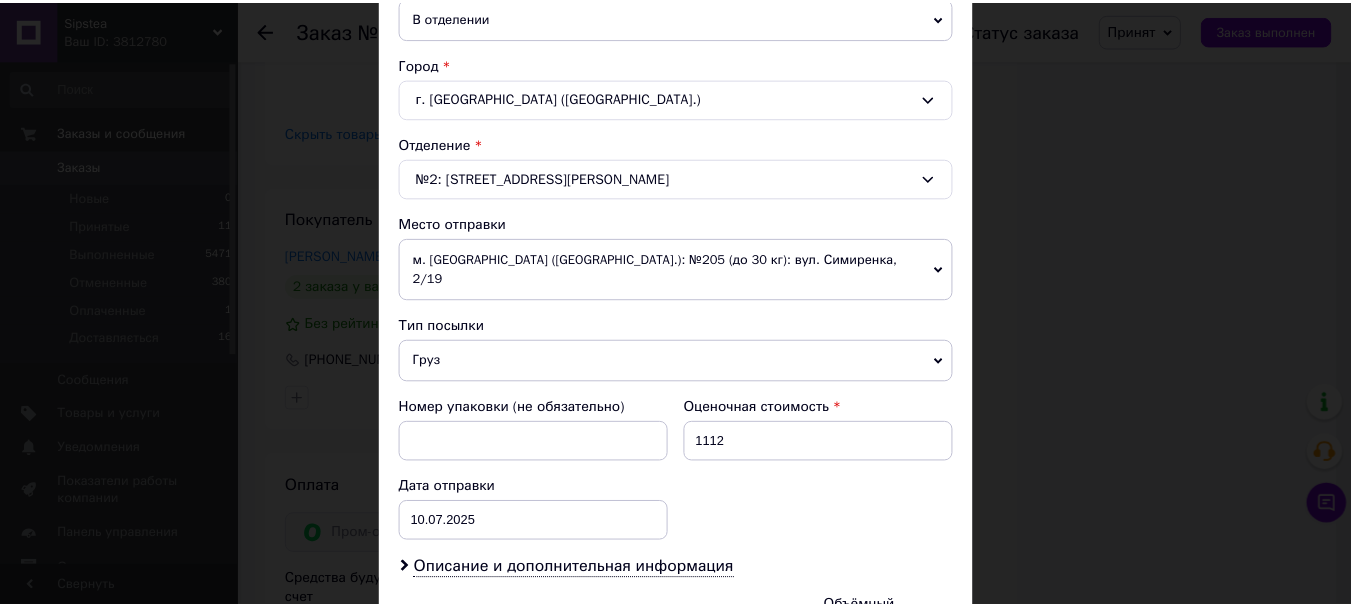 scroll, scrollTop: 721, scrollLeft: 0, axis: vertical 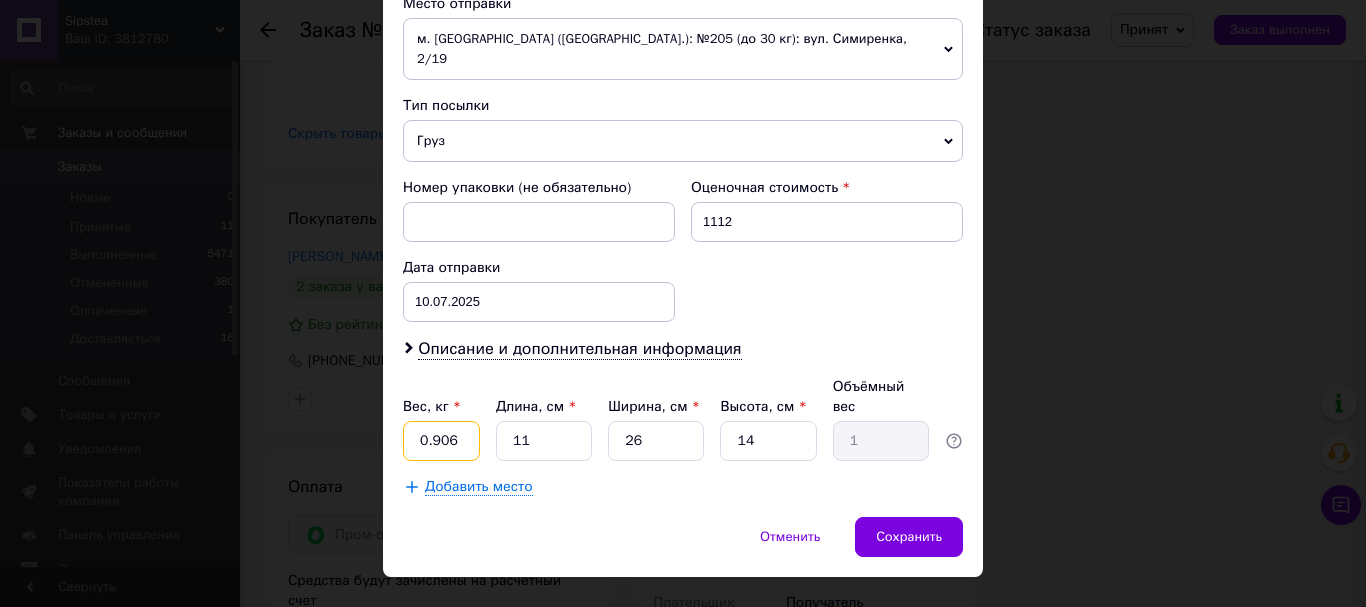 drag, startPoint x: 413, startPoint y: 402, endPoint x: 476, endPoint y: 394, distance: 63.505905 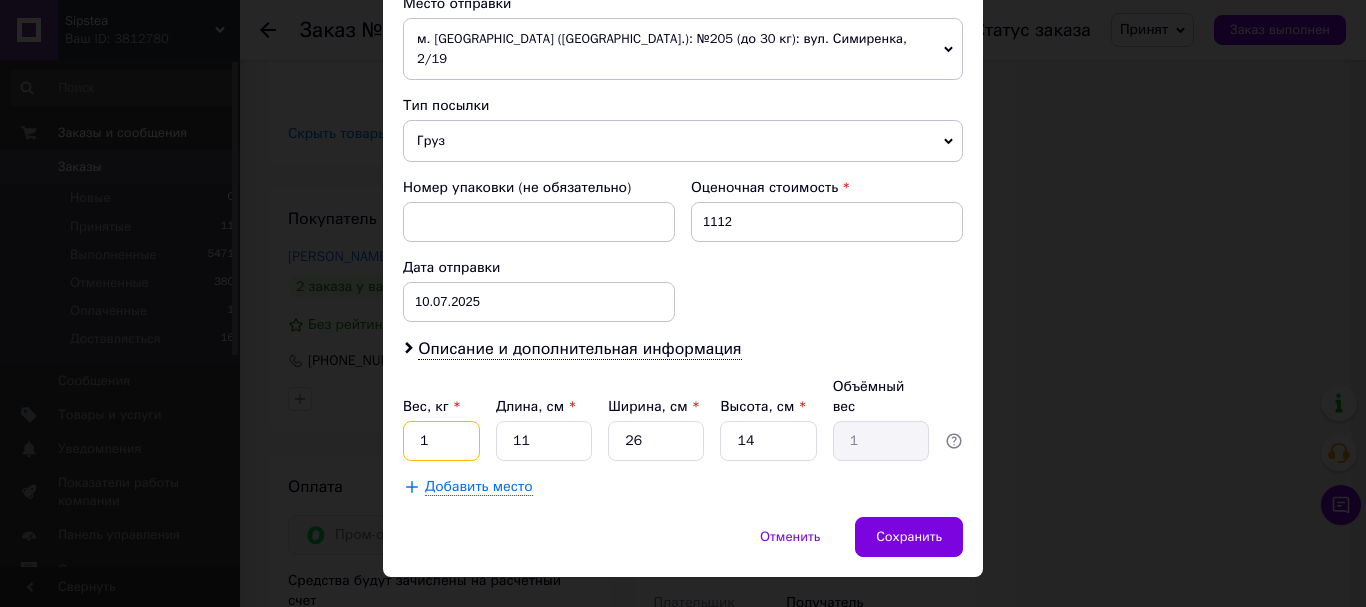 type on "1" 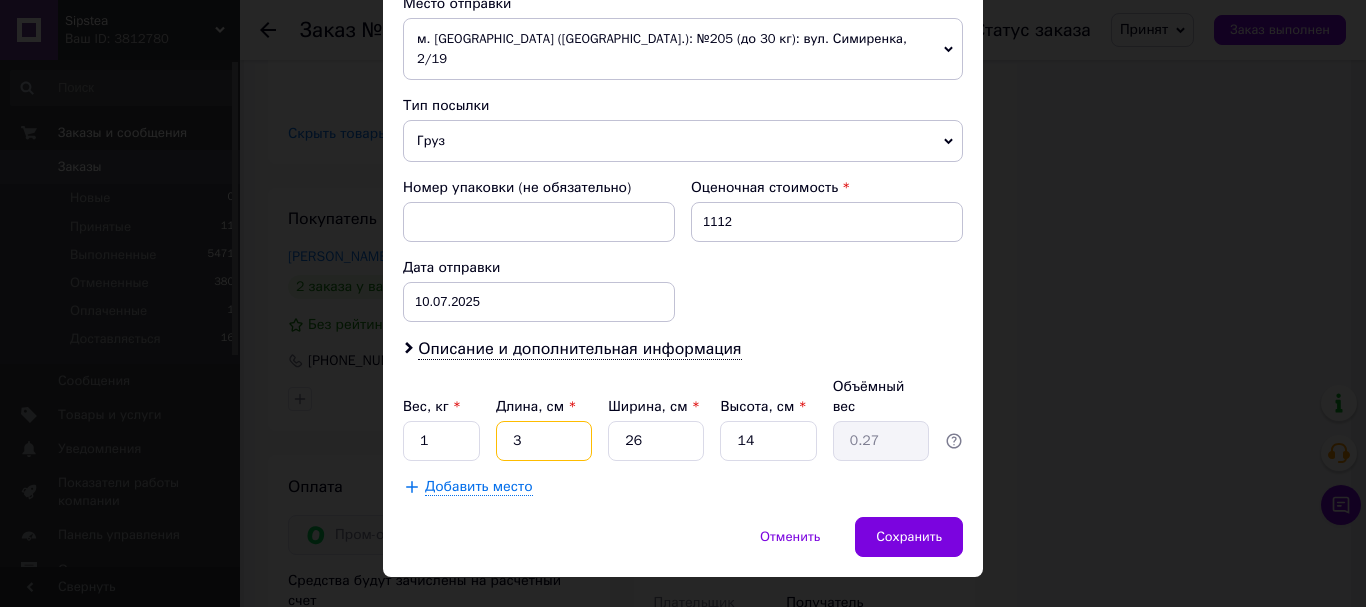 type on "3" 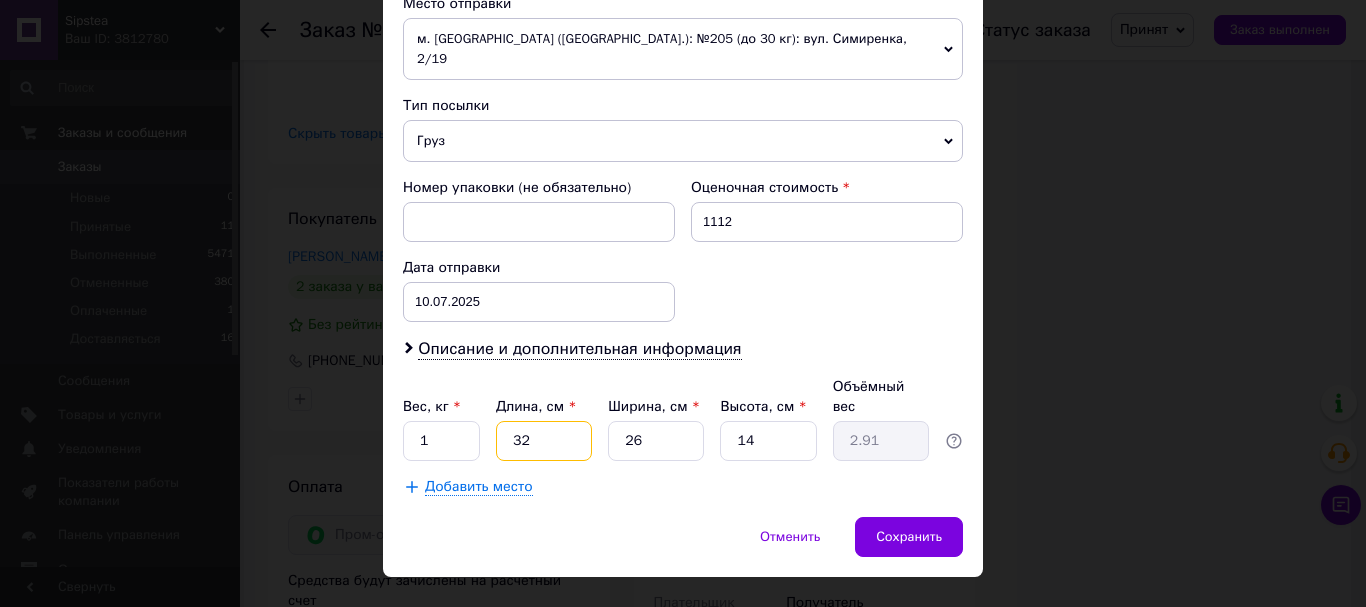 type on "32" 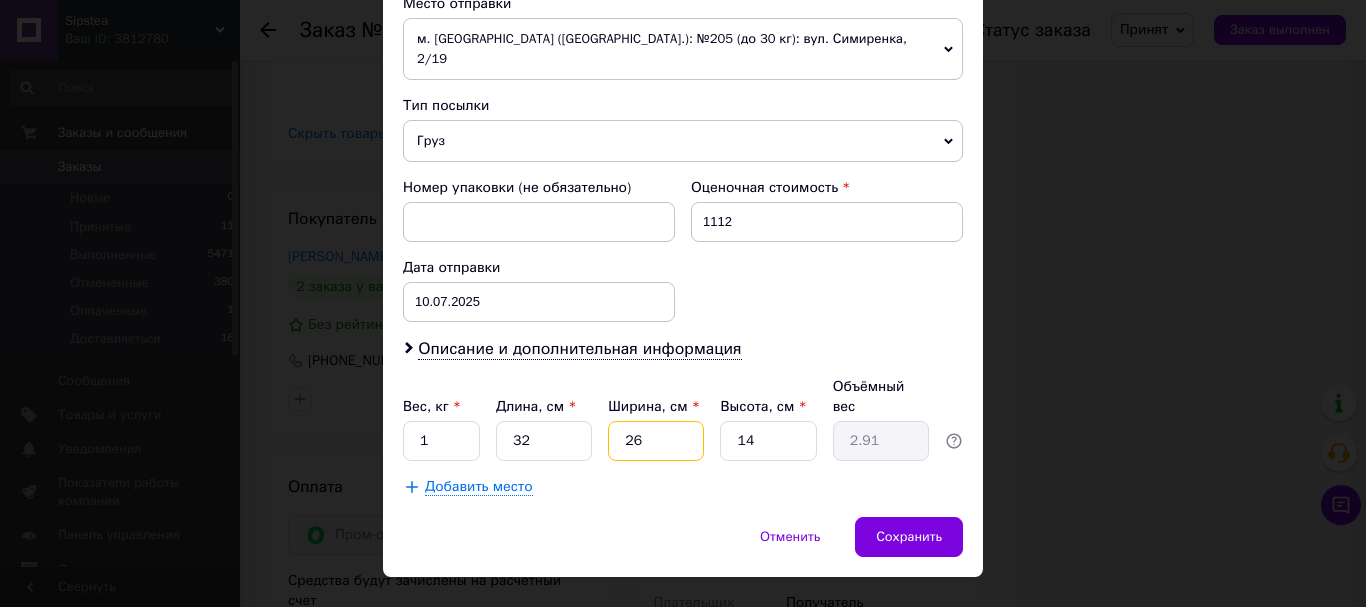 type on "2" 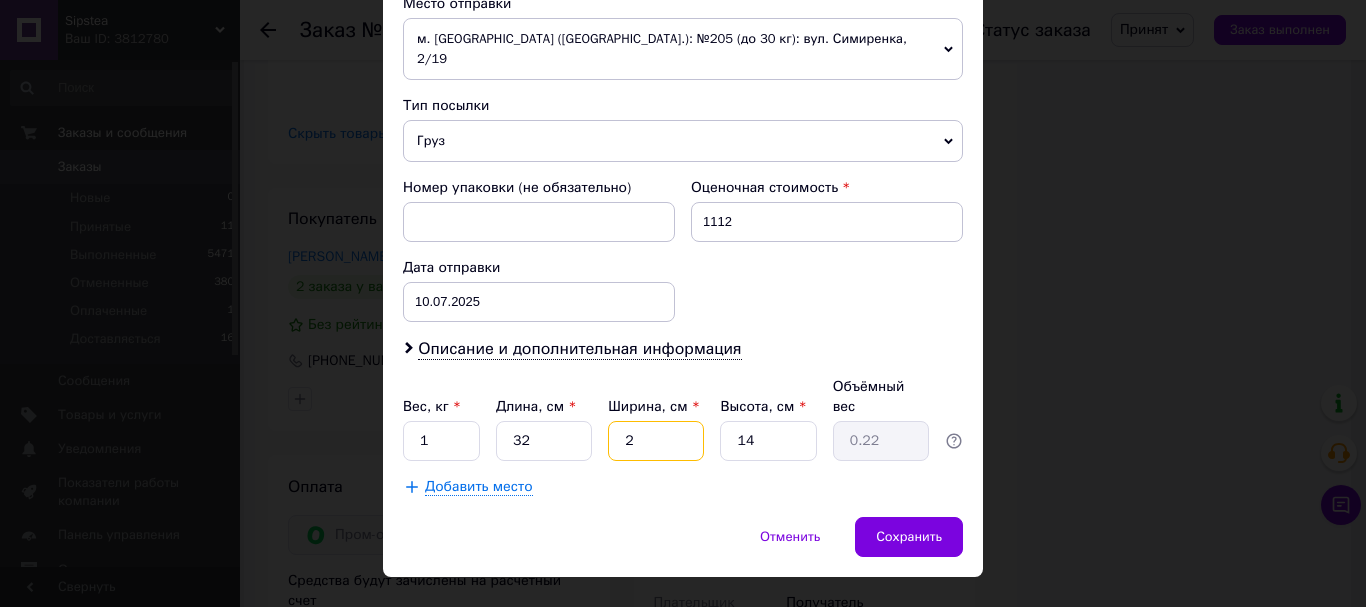 type on "20" 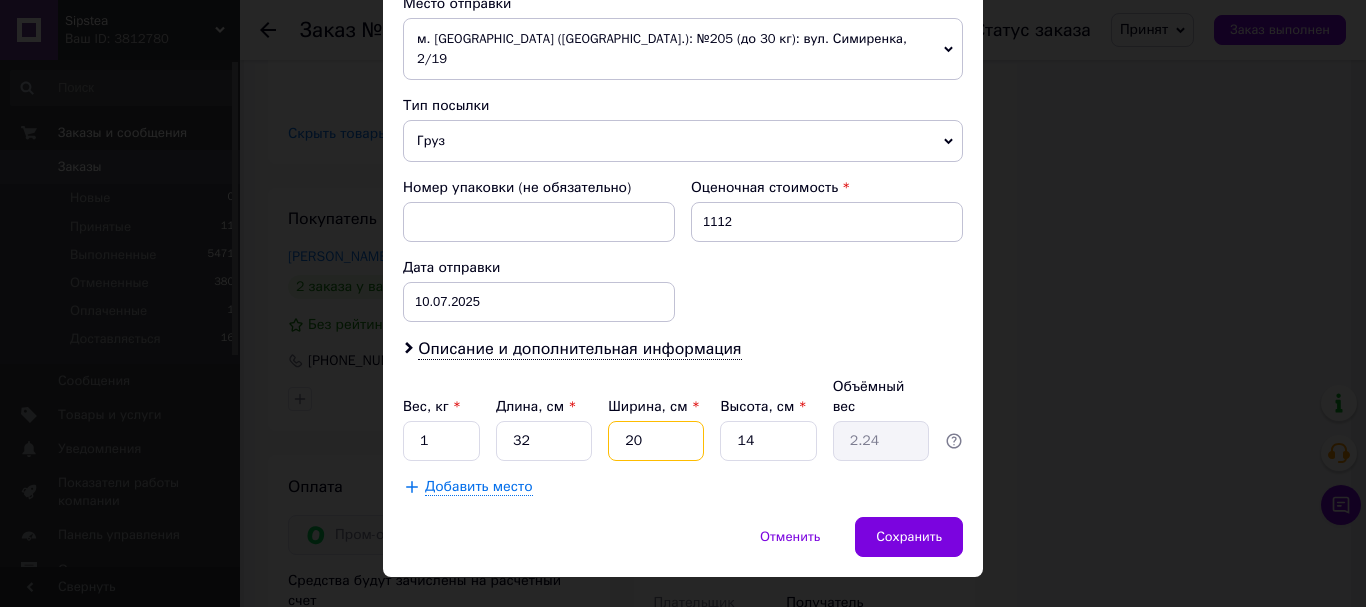 type on "20" 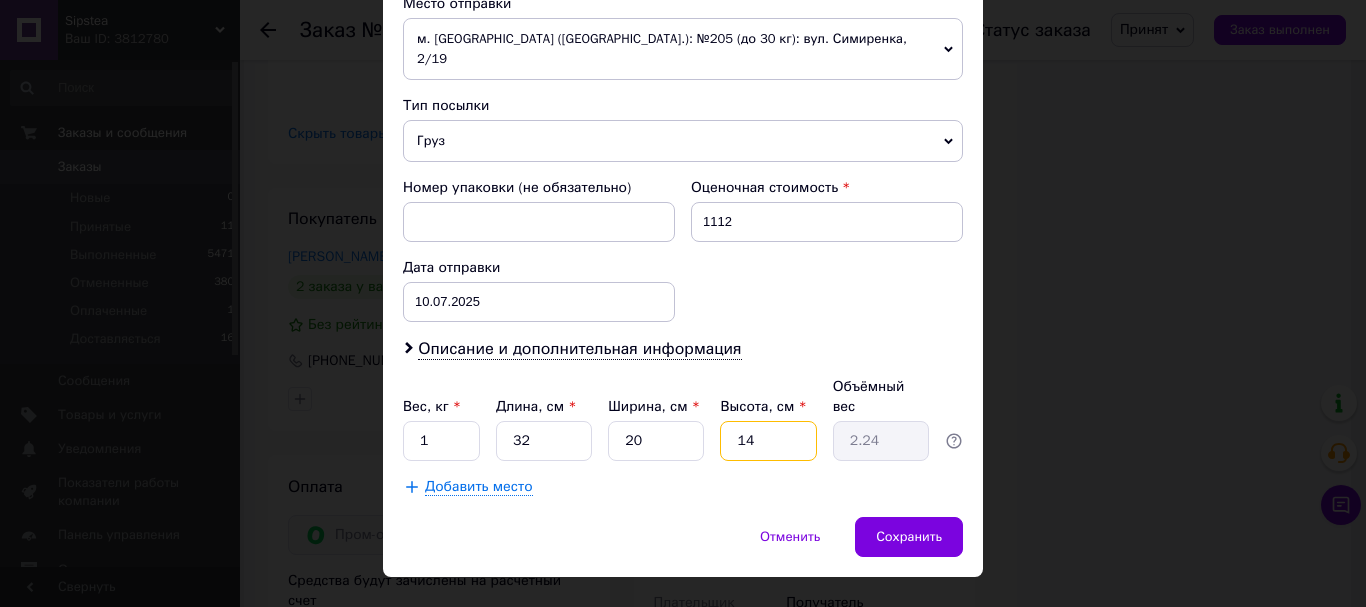 type on "1" 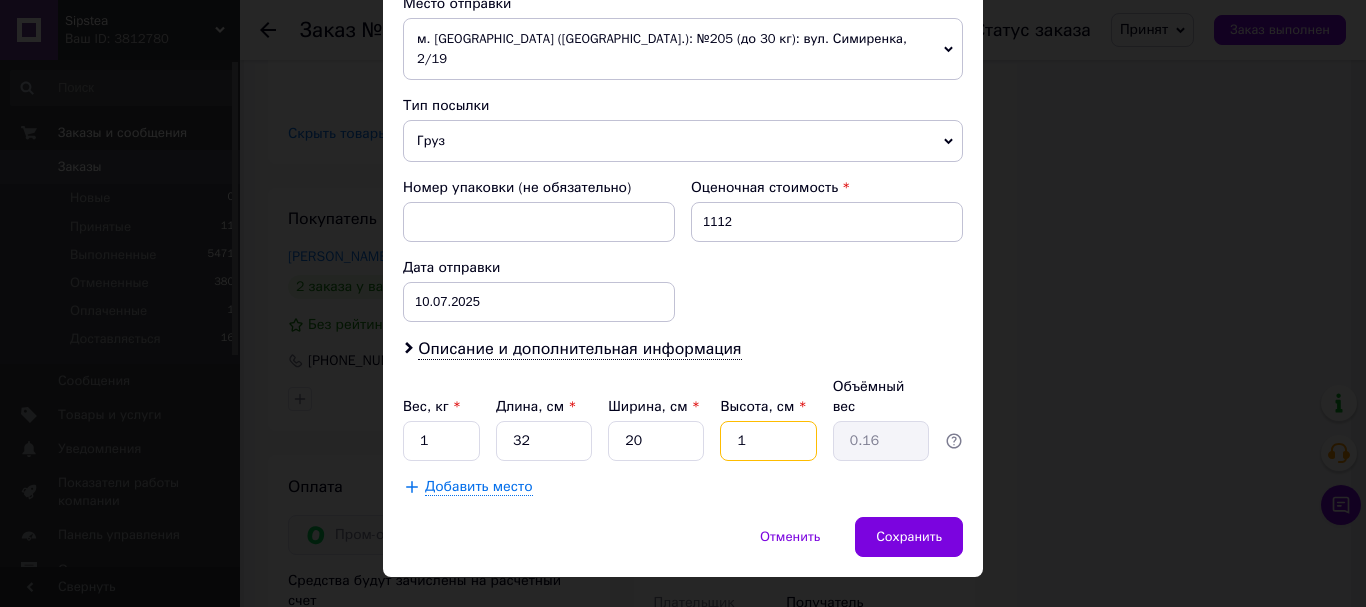 type on "15" 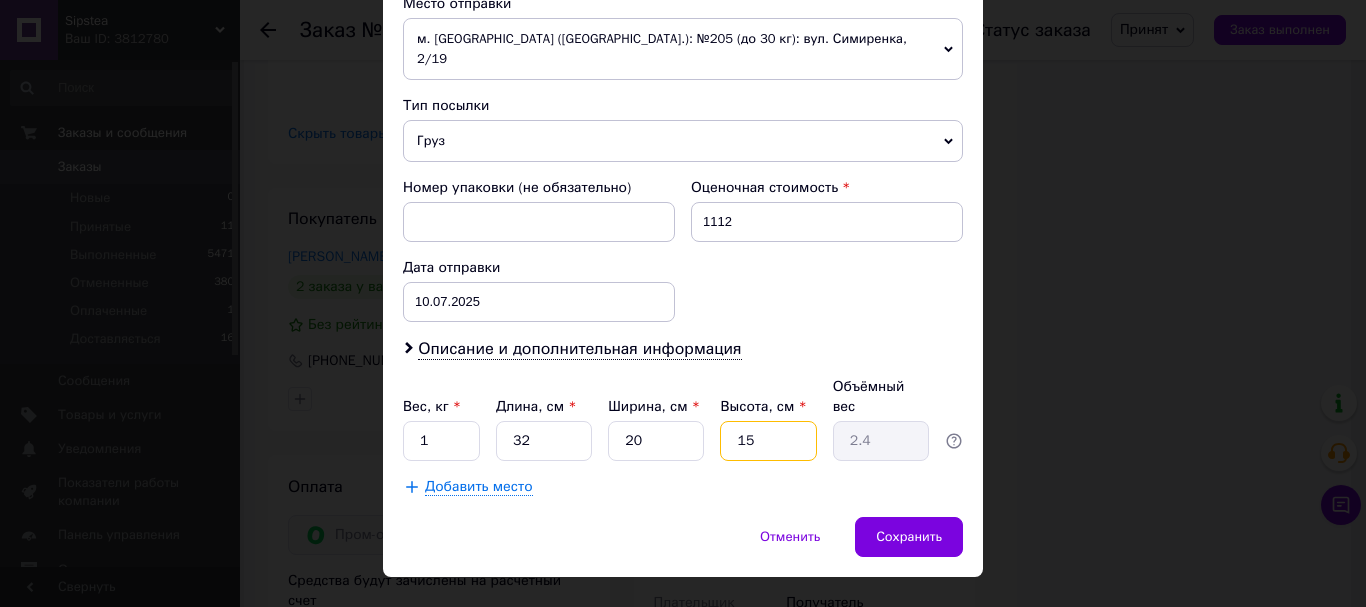 type on "15" 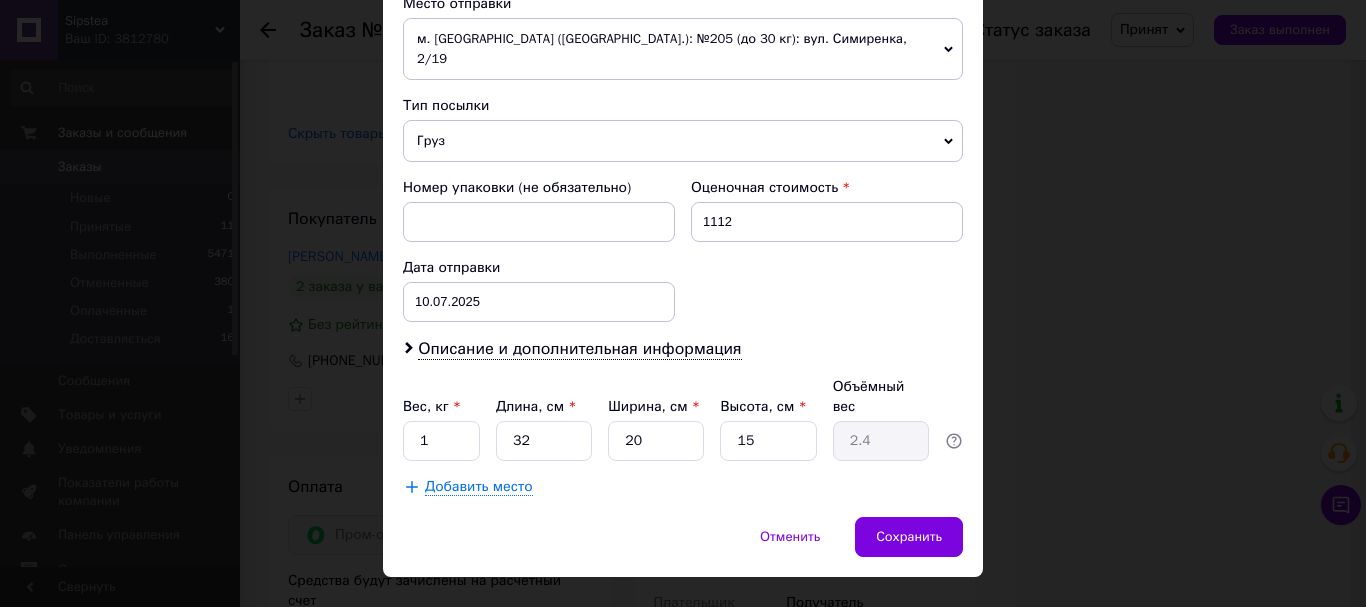 click on "Способ доставки Нова Пошта (платная) Плательщик Получатель Отправитель Фамилия получателя Коломийчук Имя получателя Надія Отчество получателя Телефон получателя +380977003318 Тип доставки В отделении Курьером В почтомате Город г. Городенка (Ивано-Франковская обл.) Отделение №2: ул. Антона Крушельницкого, 38 Место отправки м. Київ (Київська обл.): №205 (до 30 кг): вул. Симиренка, 2/19 м. Київ (Київська обл.): №114: вул. Проектна, 3-Б Добавить еще место отправки Тип посылки Груз Документы Номер упаковки (не обязательно) Оценочная стоимость 1112 Дата отправки 10.07.2025 < 2025 > < Июль > 1" at bounding box center (683, -37) 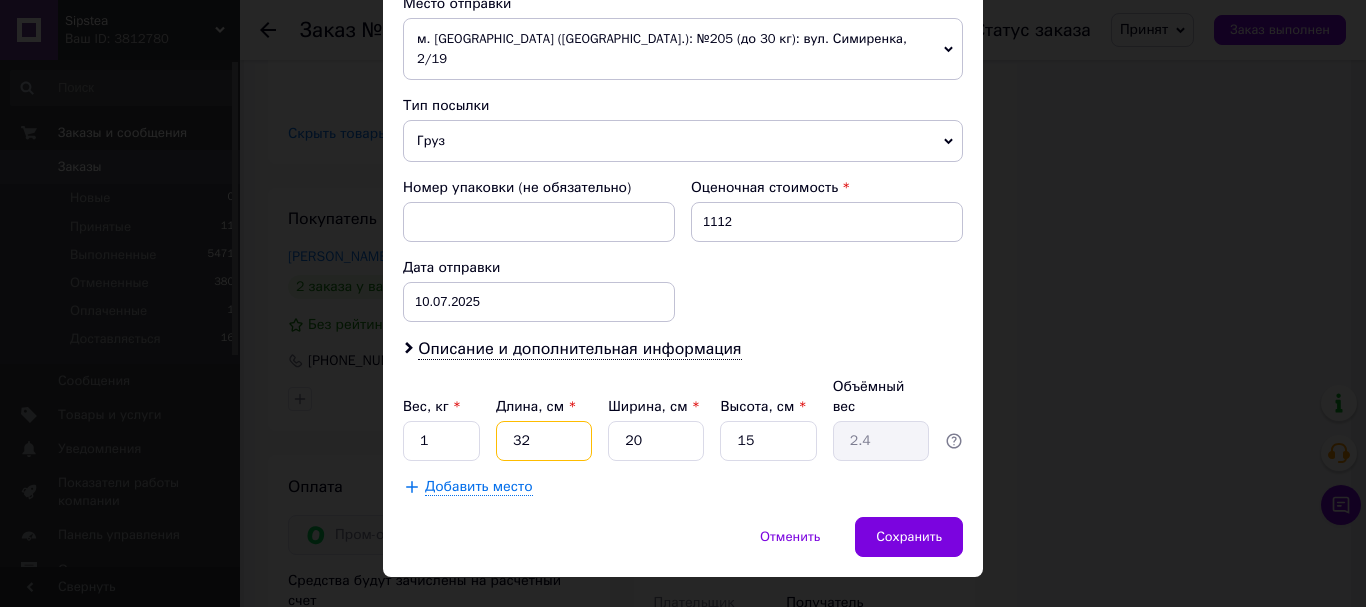 click on "32" at bounding box center [544, 441] 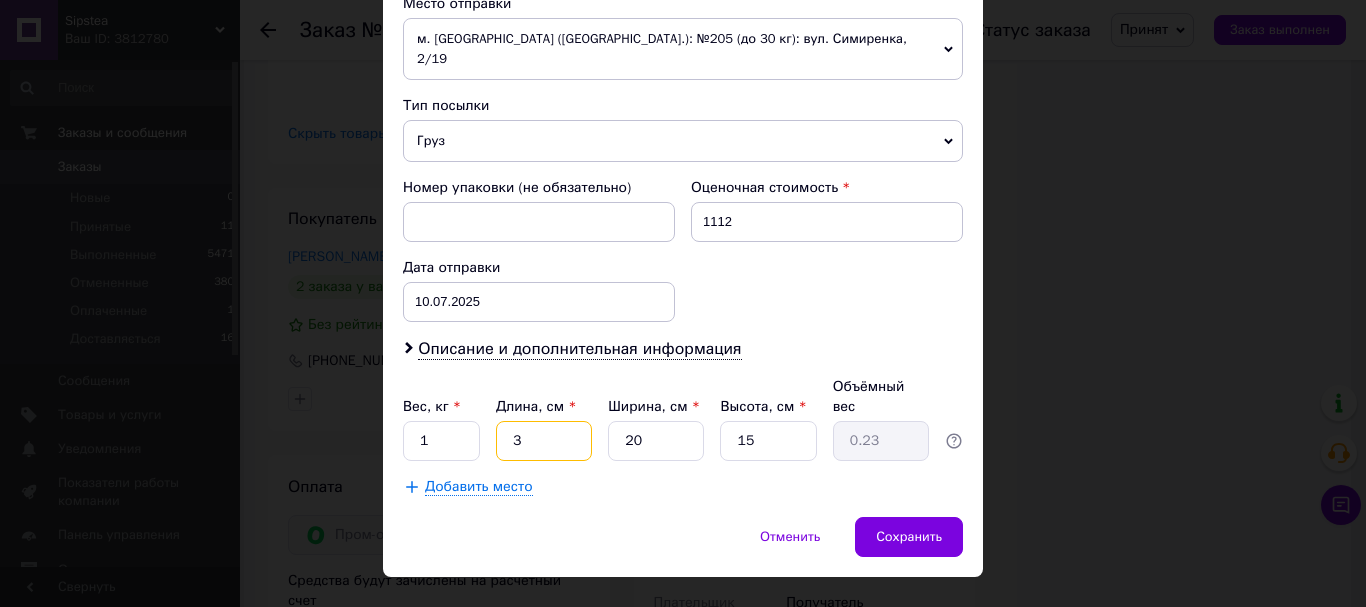 type 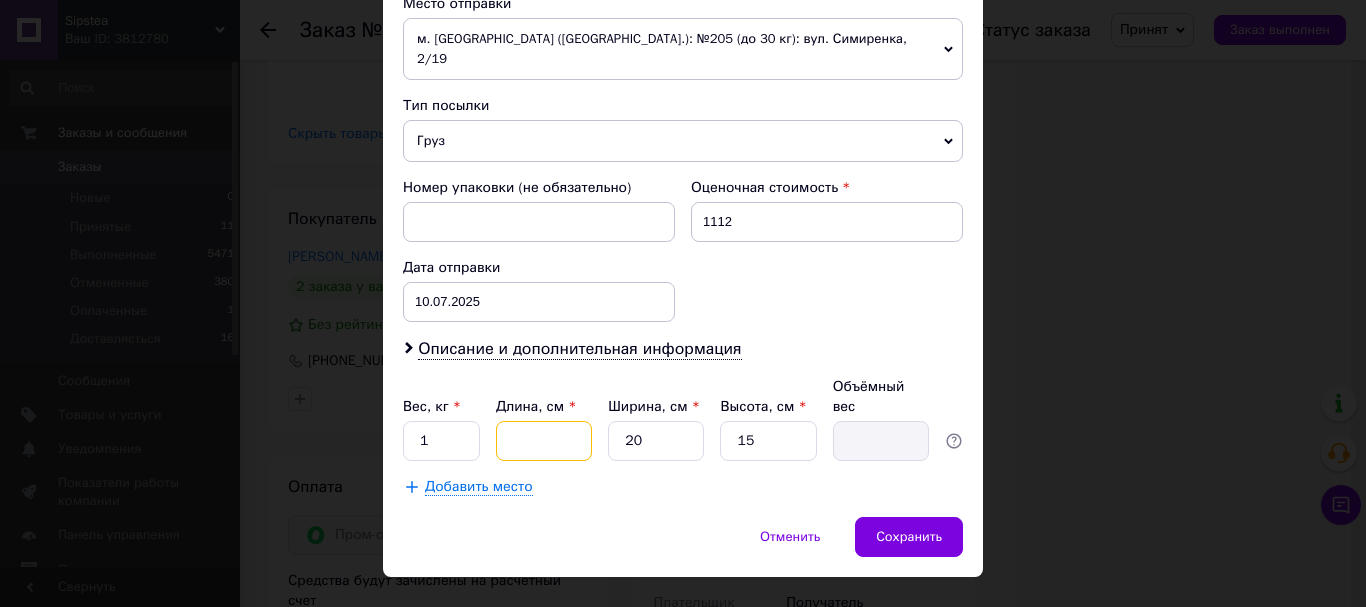 type on "1" 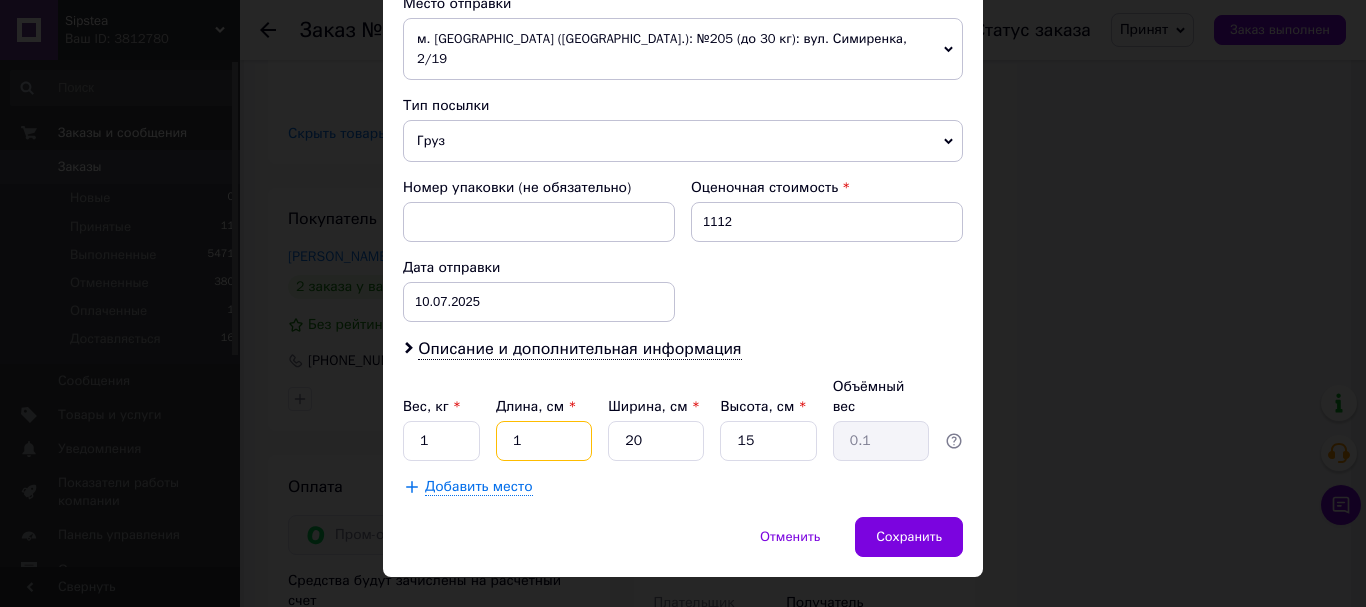 type on "18" 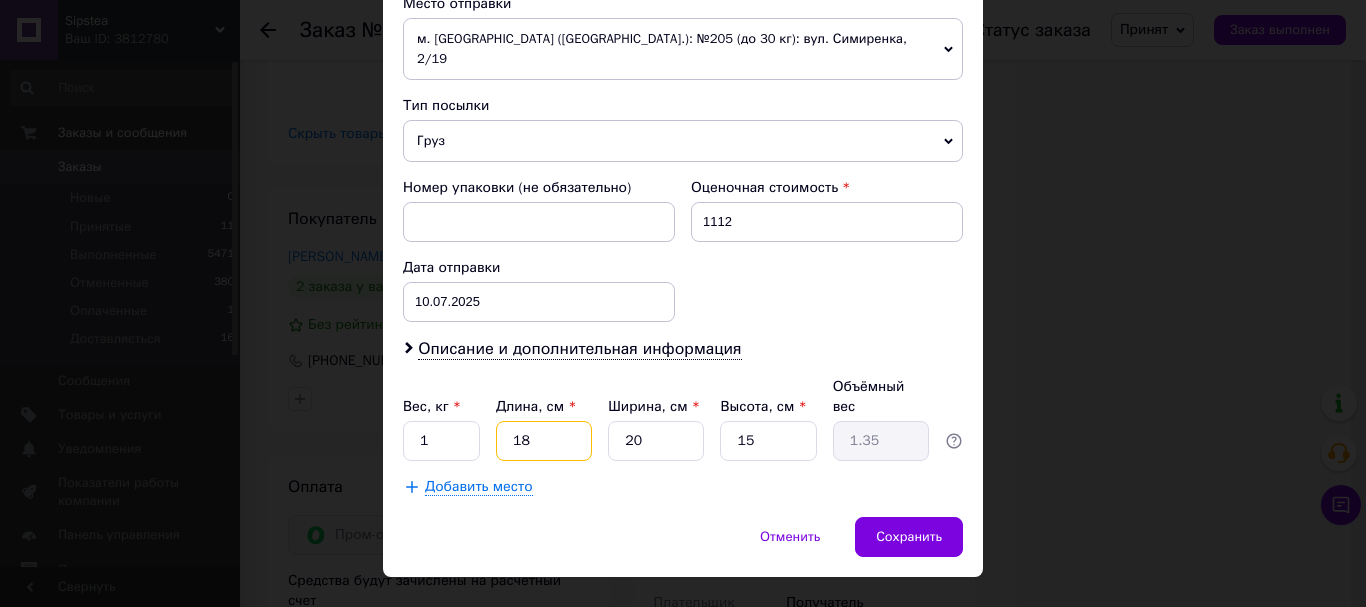 type on "18" 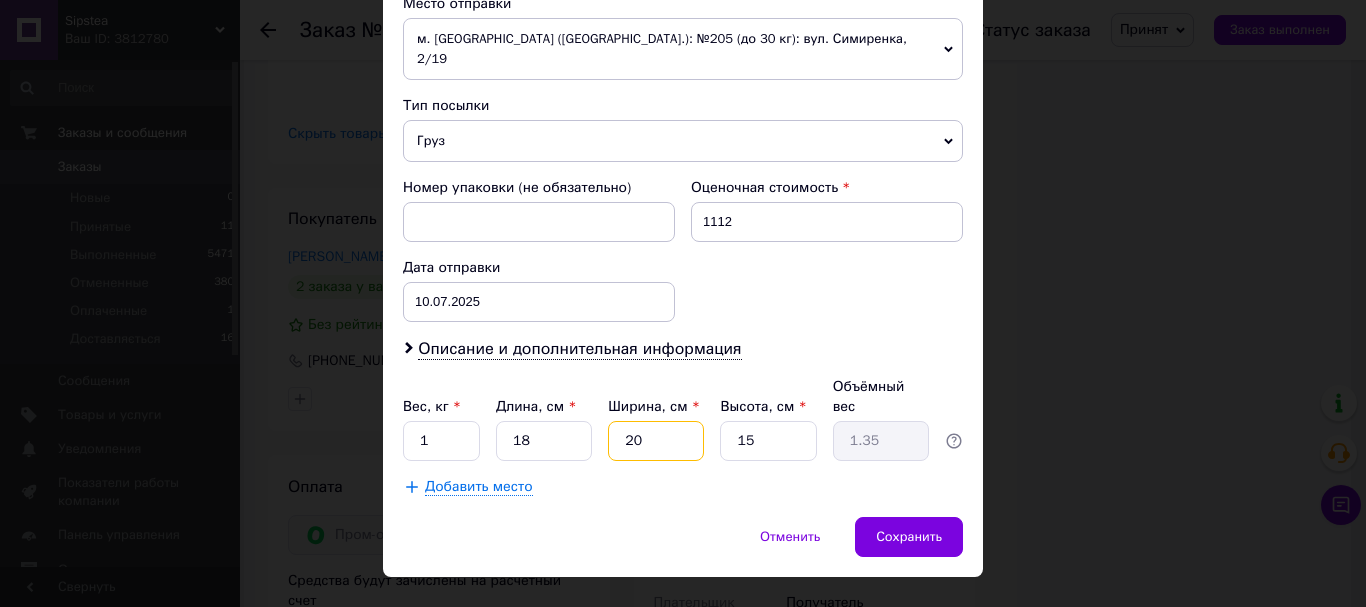 type on "4" 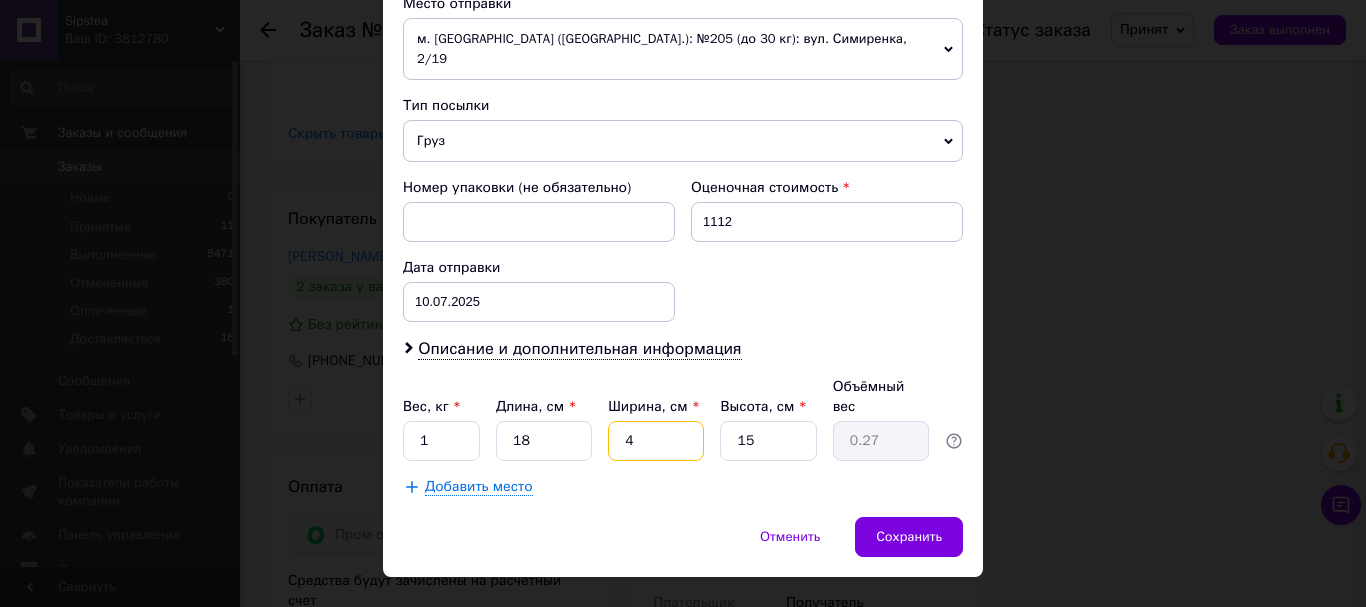 type on "44" 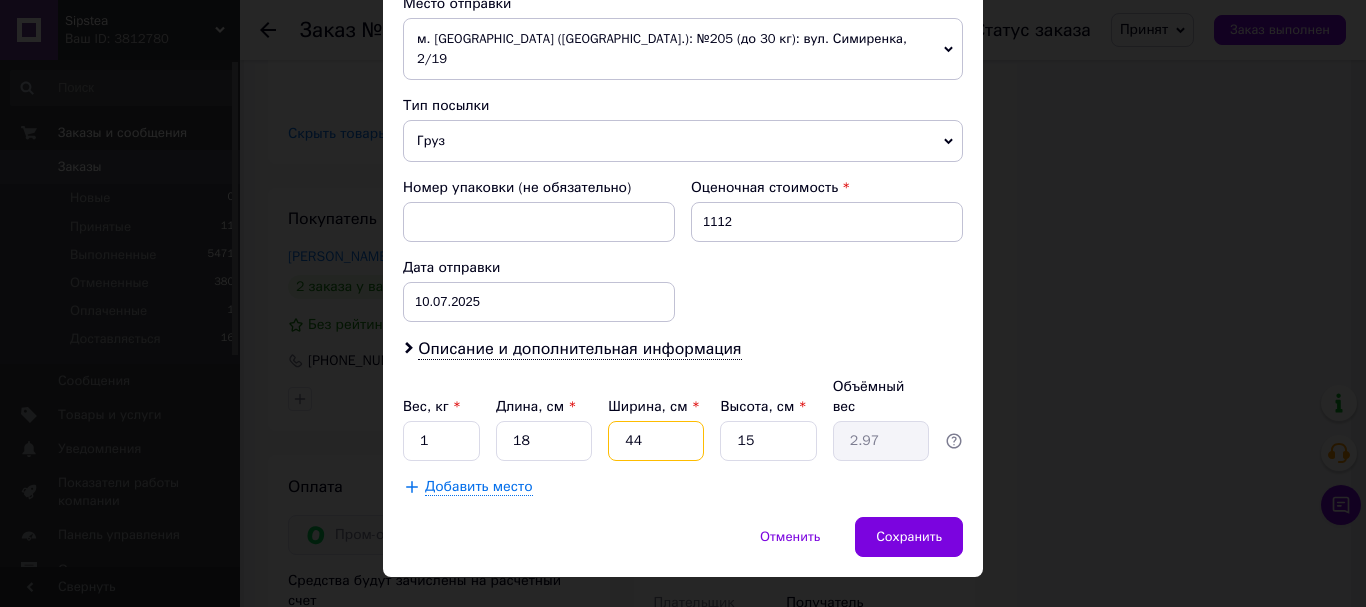type on "44" 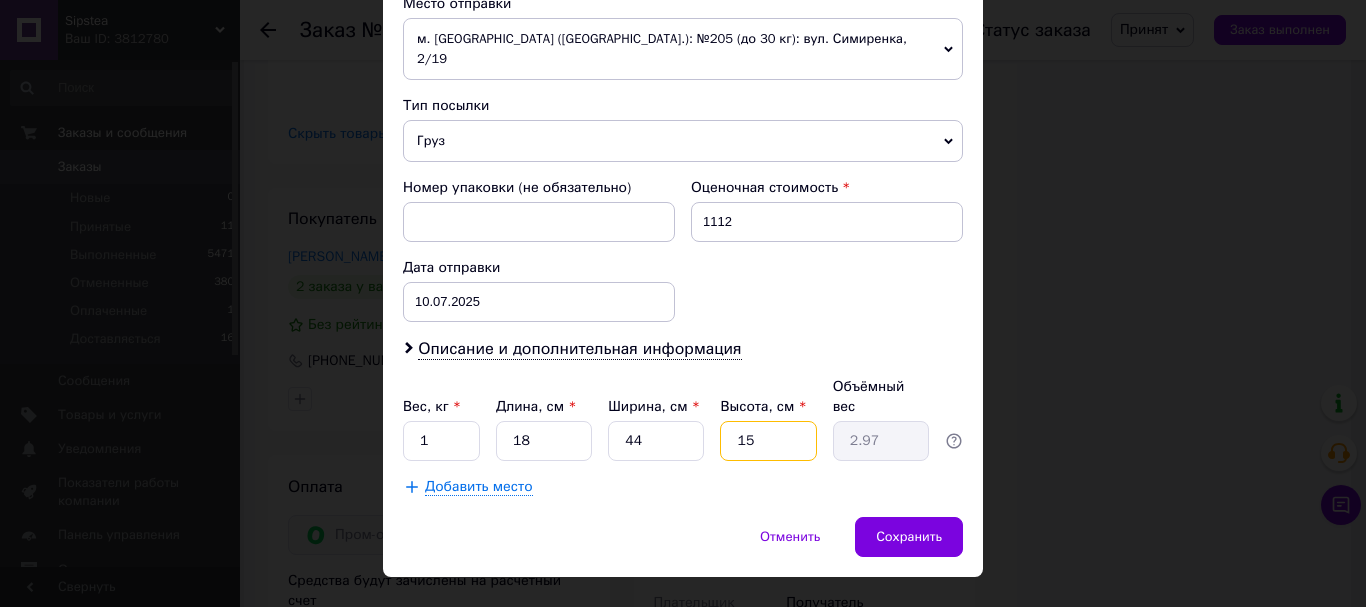 type on "1" 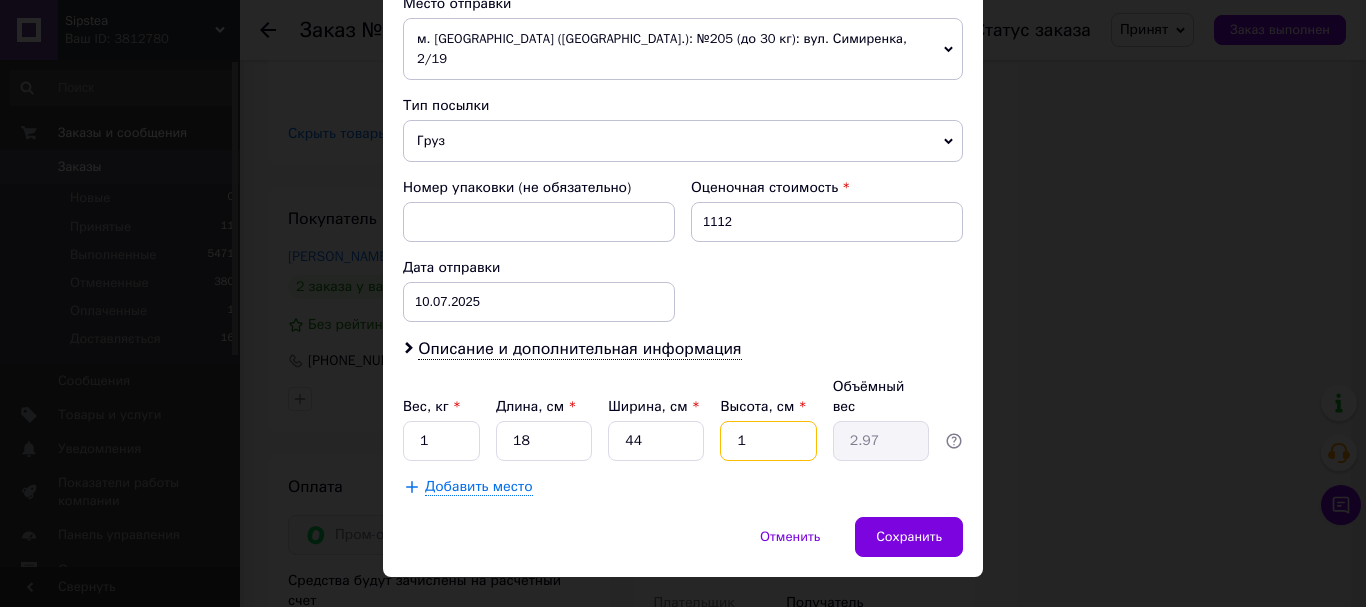 type on "0.2" 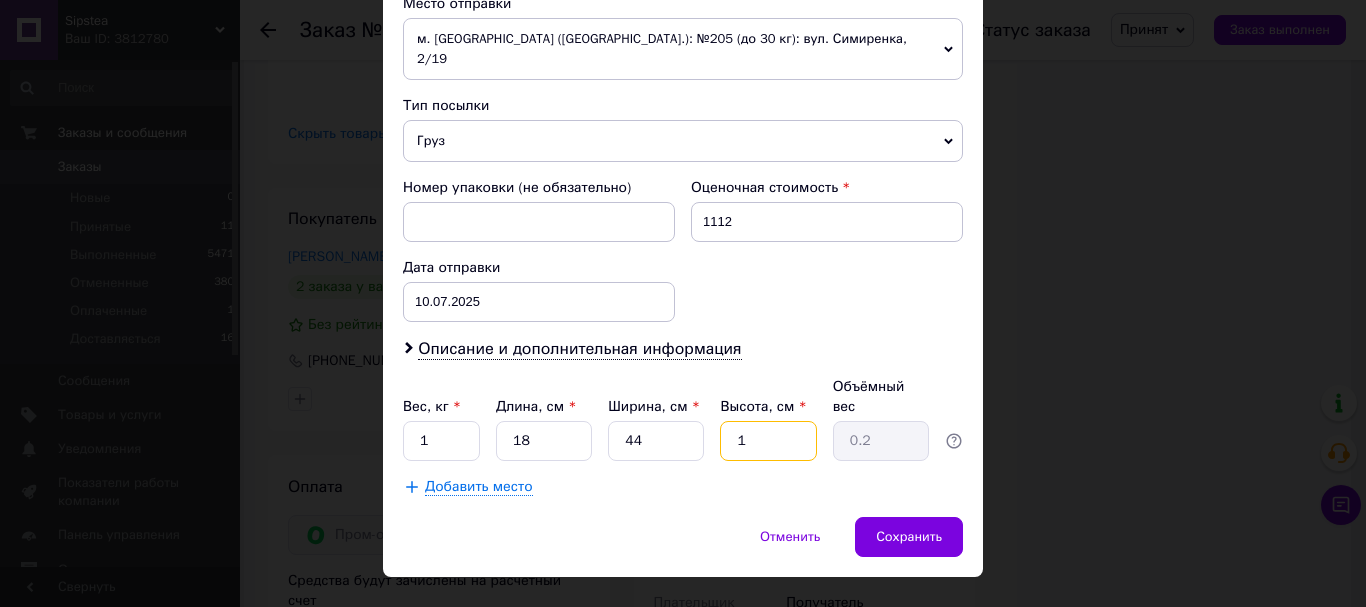 type on "17" 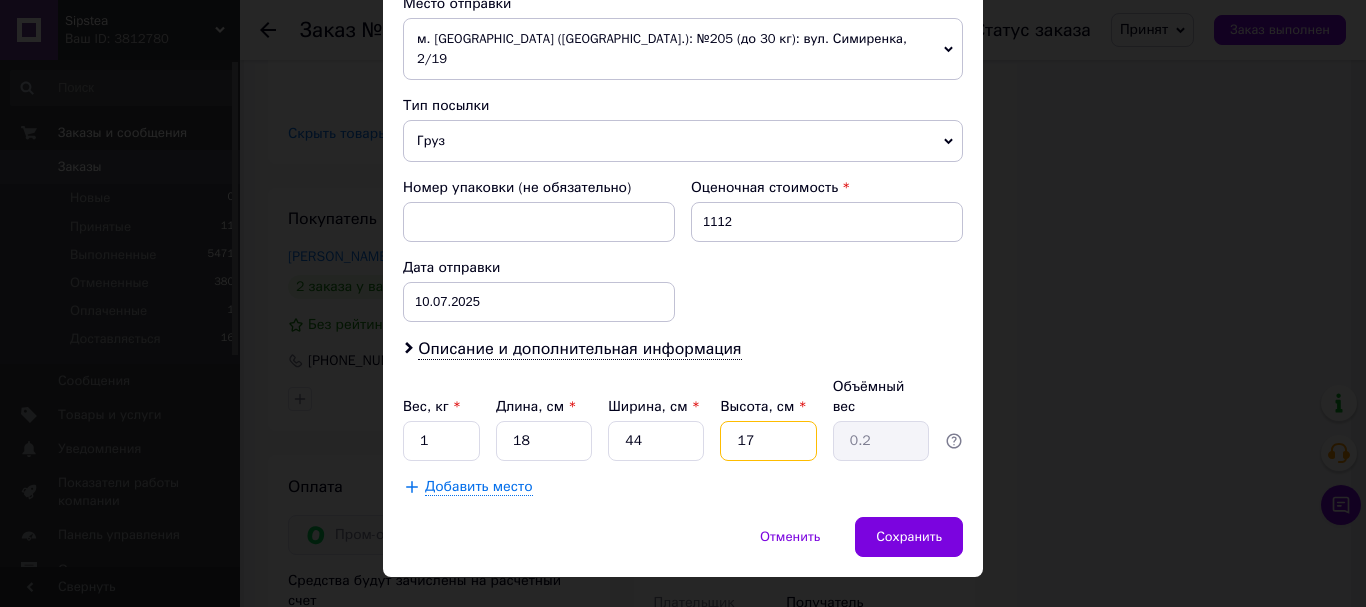 type on "3.37" 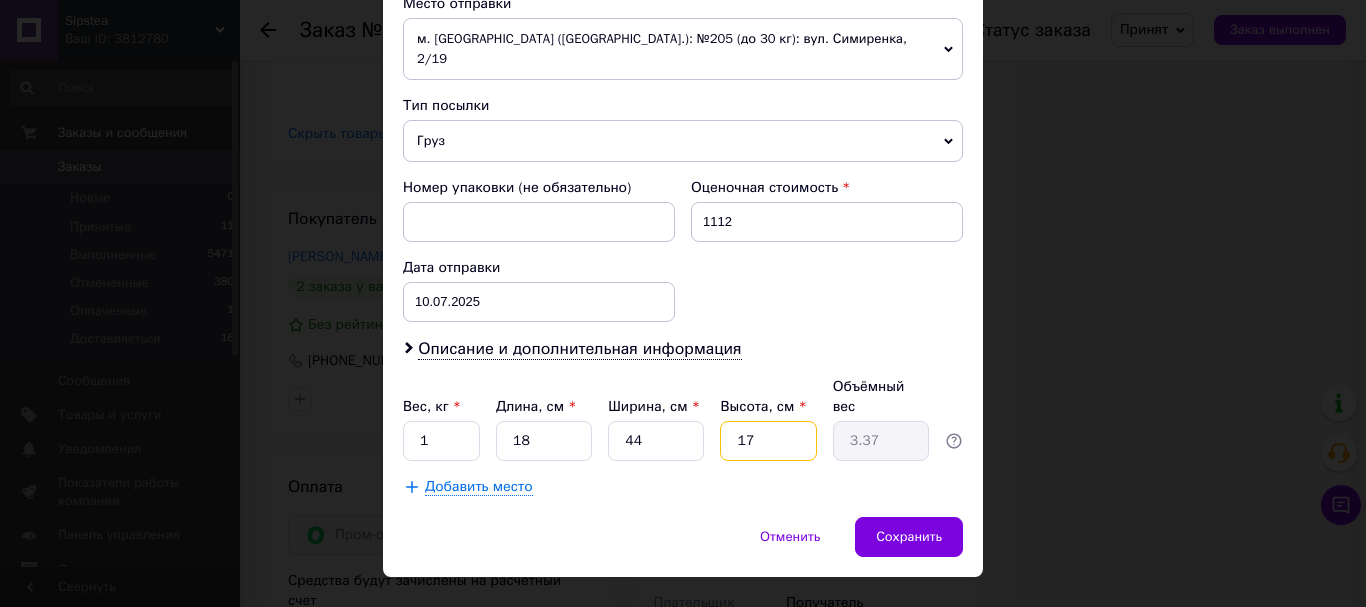 type on "17" 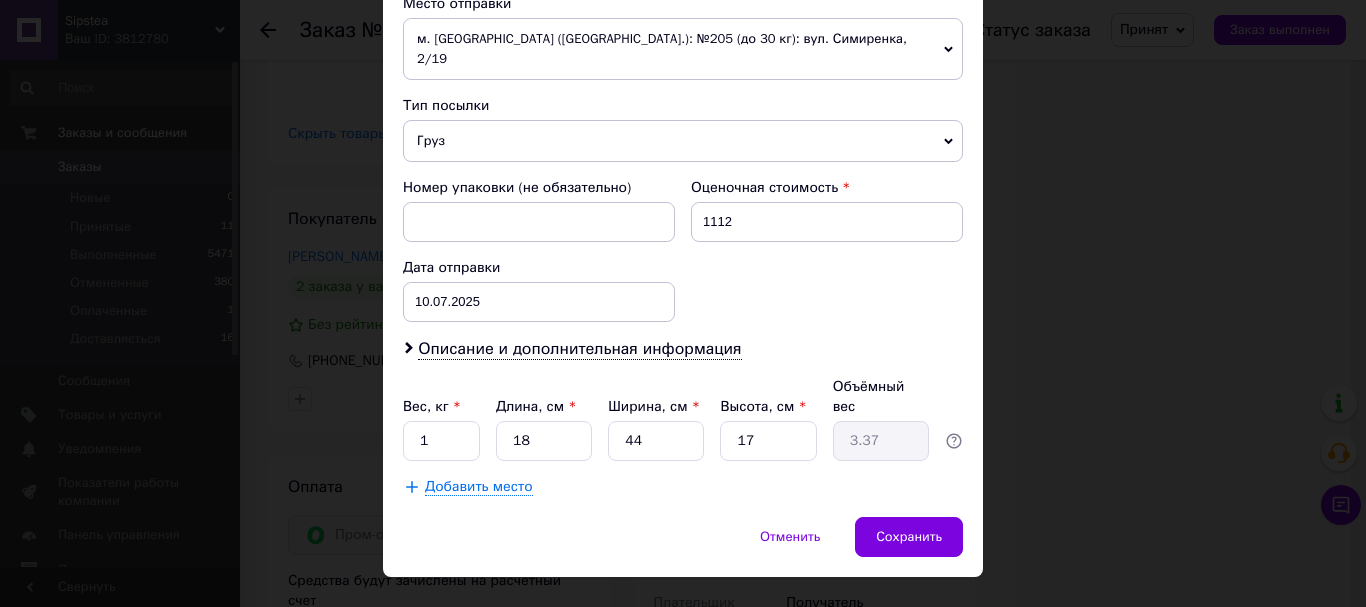 click on "Способ доставки Нова Пошта (платная) Плательщик Получатель Отправитель Фамилия получателя Коломийчук Имя получателя Надія Отчество получателя Телефон получателя +380977003318 Тип доставки В отделении Курьером В почтомате Город г. Городенка (Ивано-Франковская обл.) Отделение №2: ул. Антона Крушельницкого, 38 Место отправки м. Київ (Київська обл.): №205 (до 30 кг): вул. Симиренка, 2/19 м. Київ (Київська обл.): №114: вул. Проектна, 3-Б Добавить еще место отправки Тип посылки Груз Документы Номер упаковки (не обязательно) Оценочная стоимость 1112 Дата отправки 10.07.2025 < 2025 > < Июль > 1" at bounding box center [683, -37] 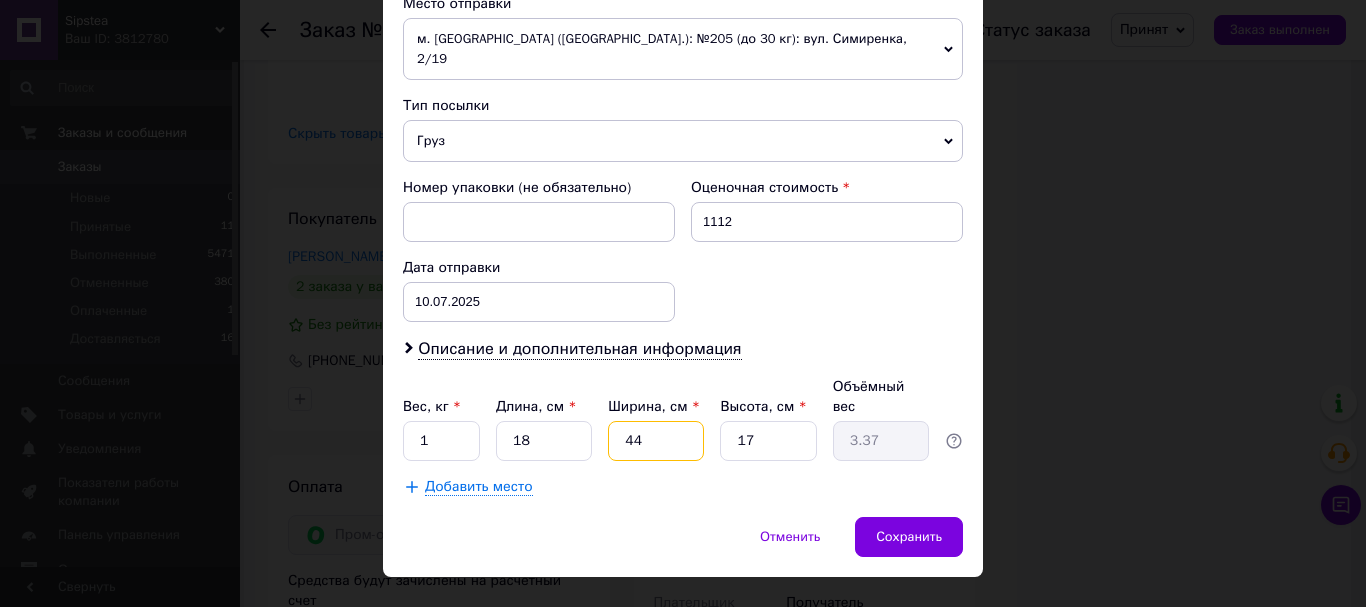 click on "44" at bounding box center [656, 441] 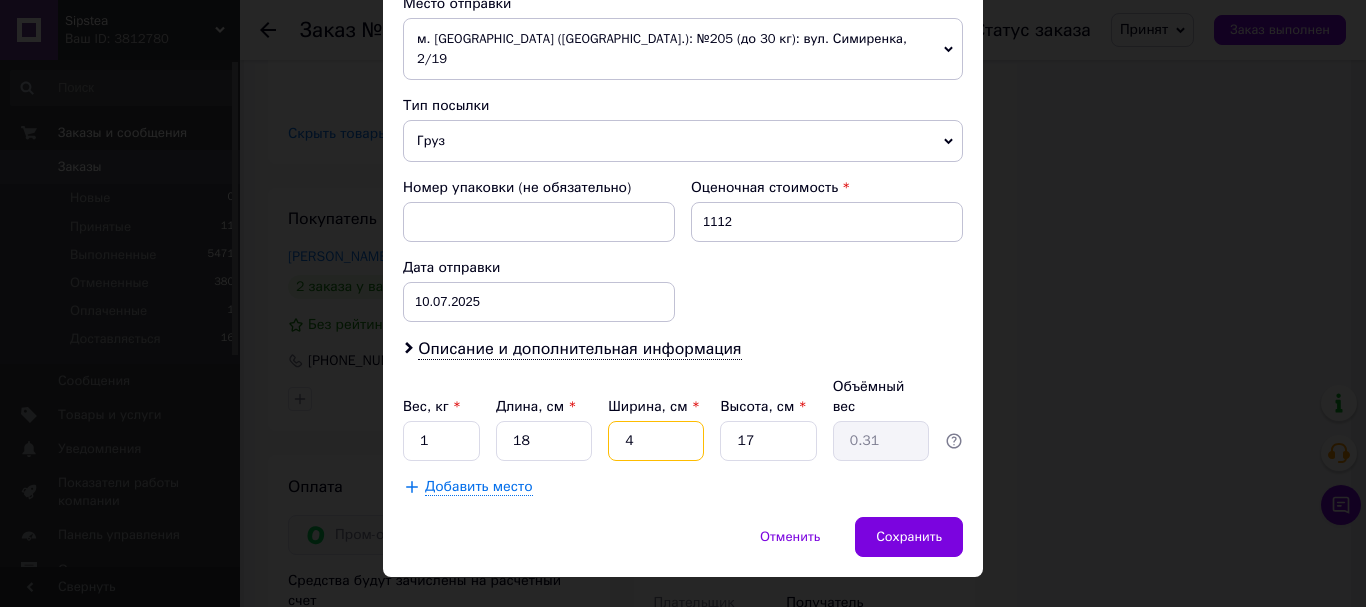 type on "43" 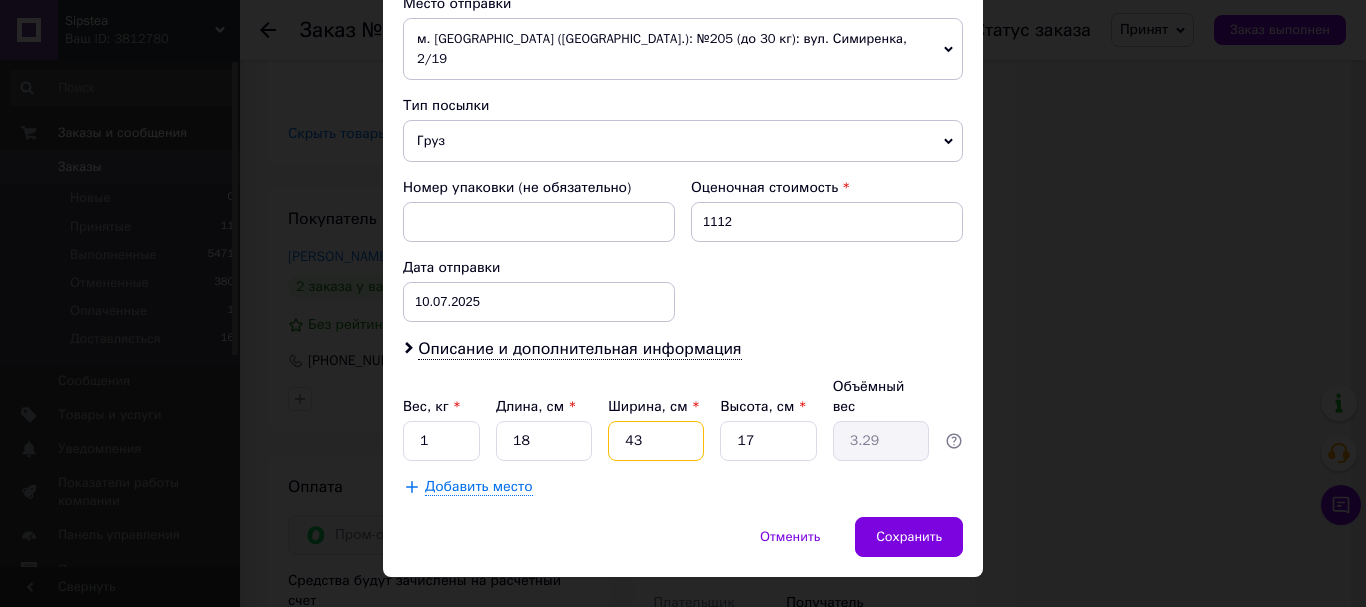 type on "43" 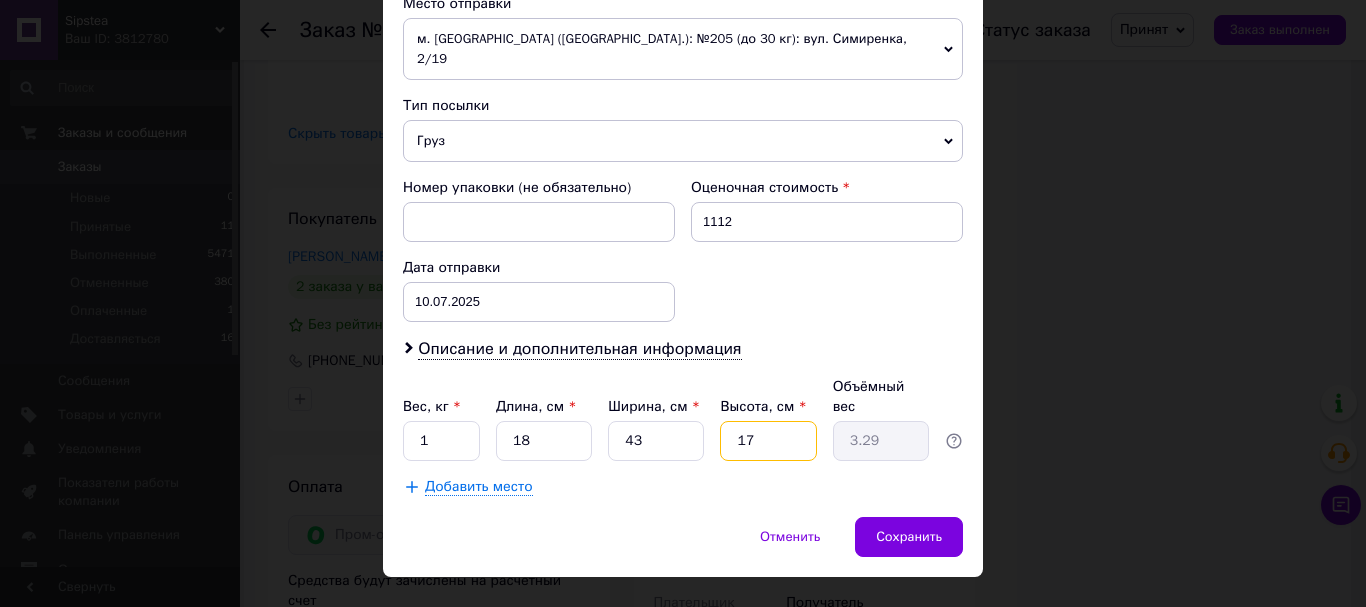 click on "17" at bounding box center [768, 441] 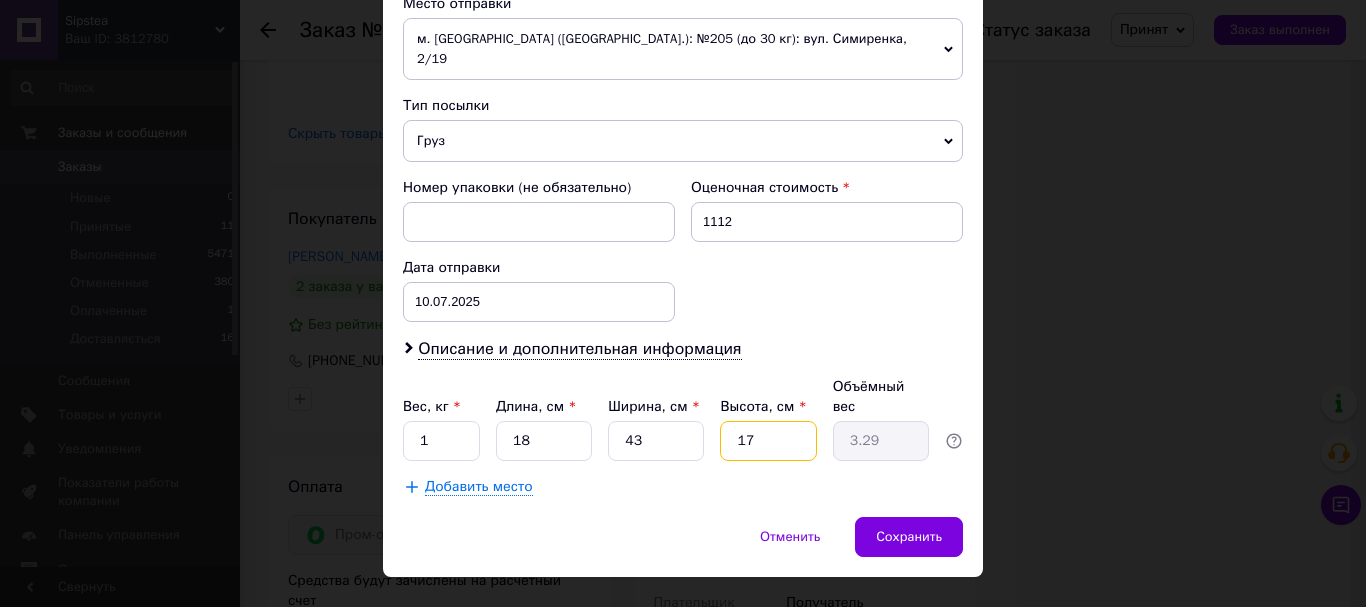 type on "1" 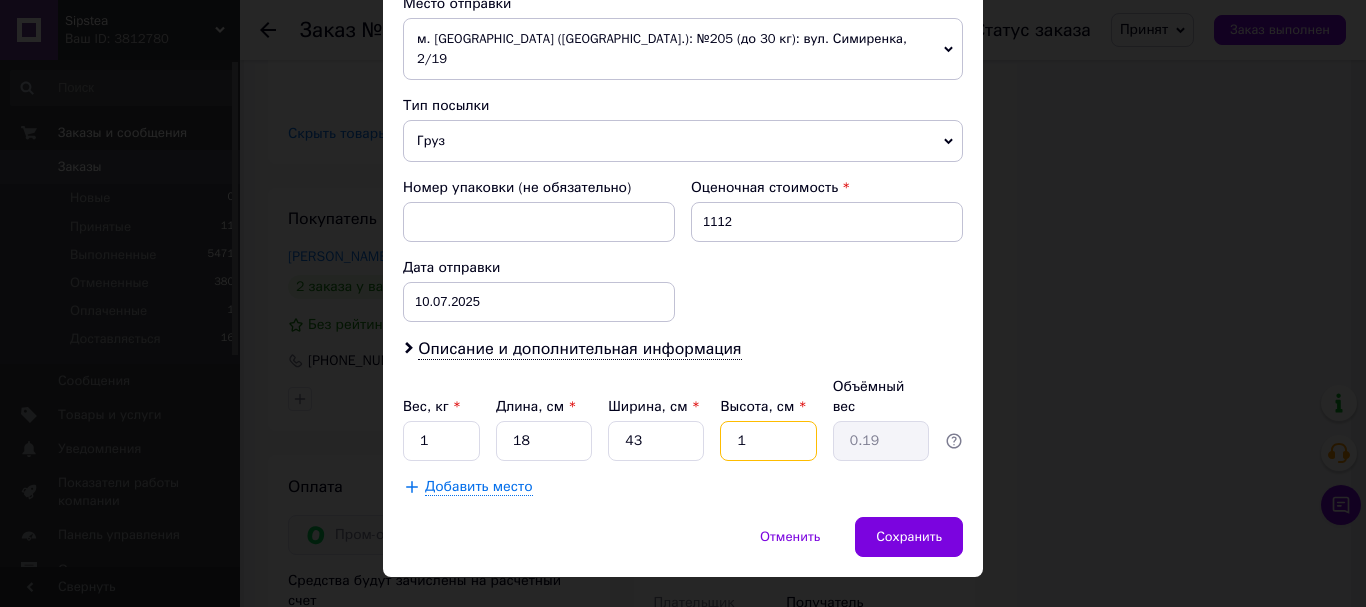 type on "16" 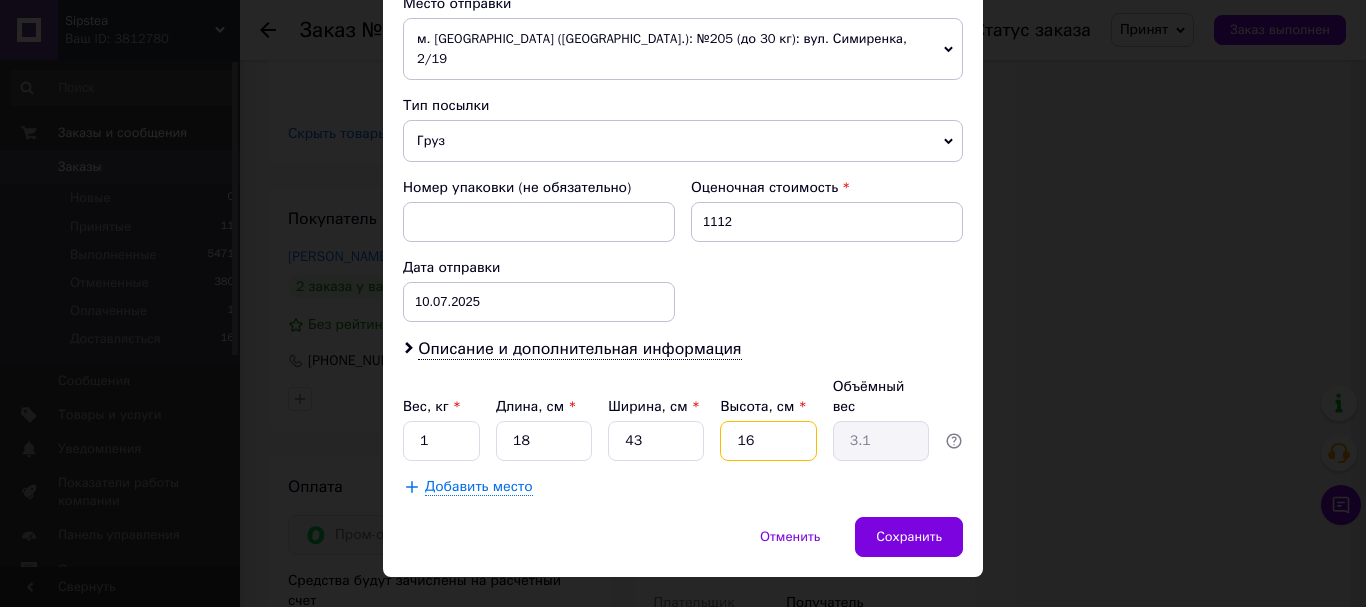 type on "16" 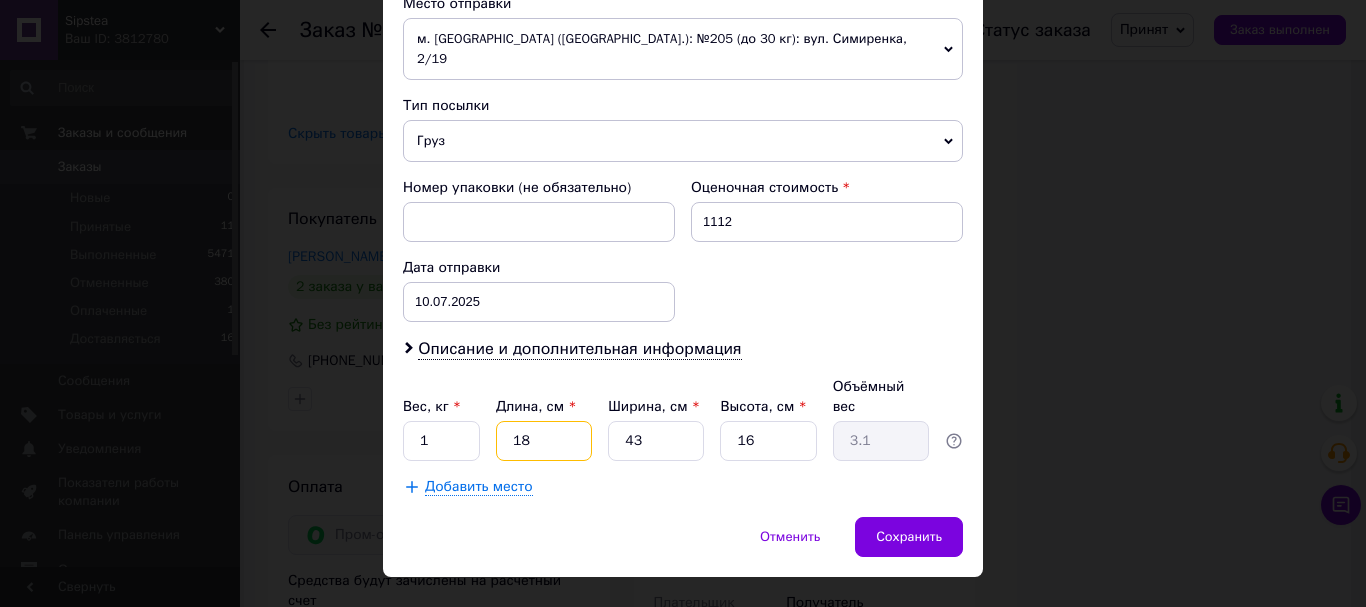 click on "18" at bounding box center [544, 441] 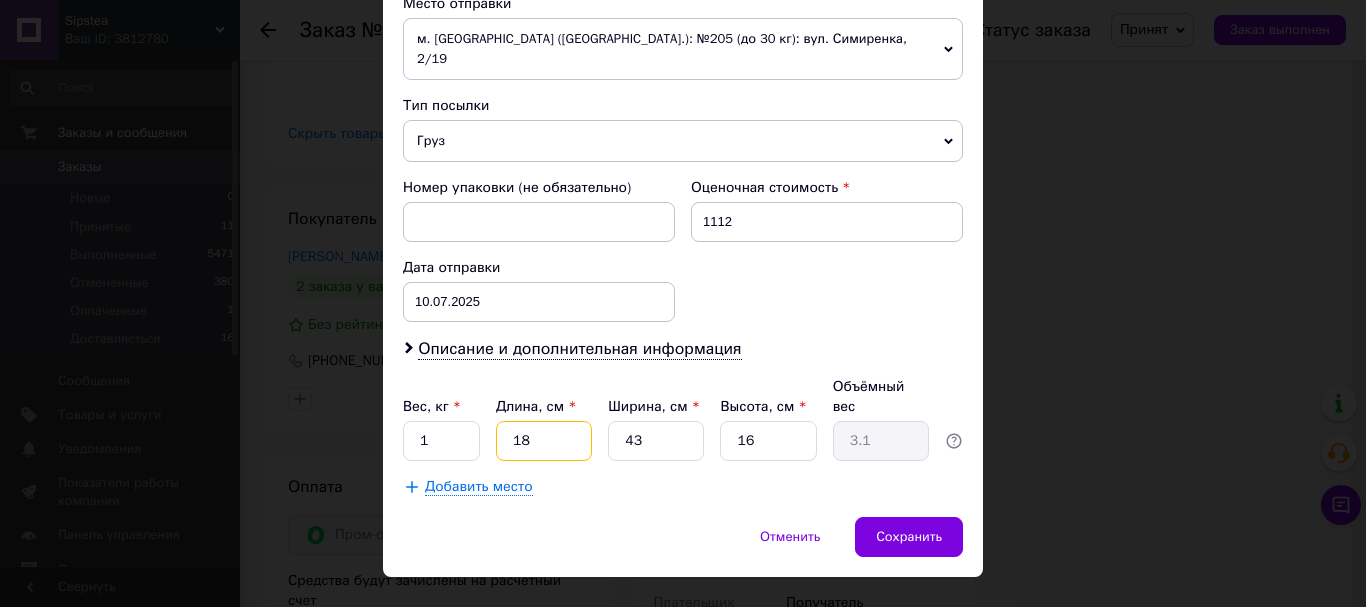 type on "1" 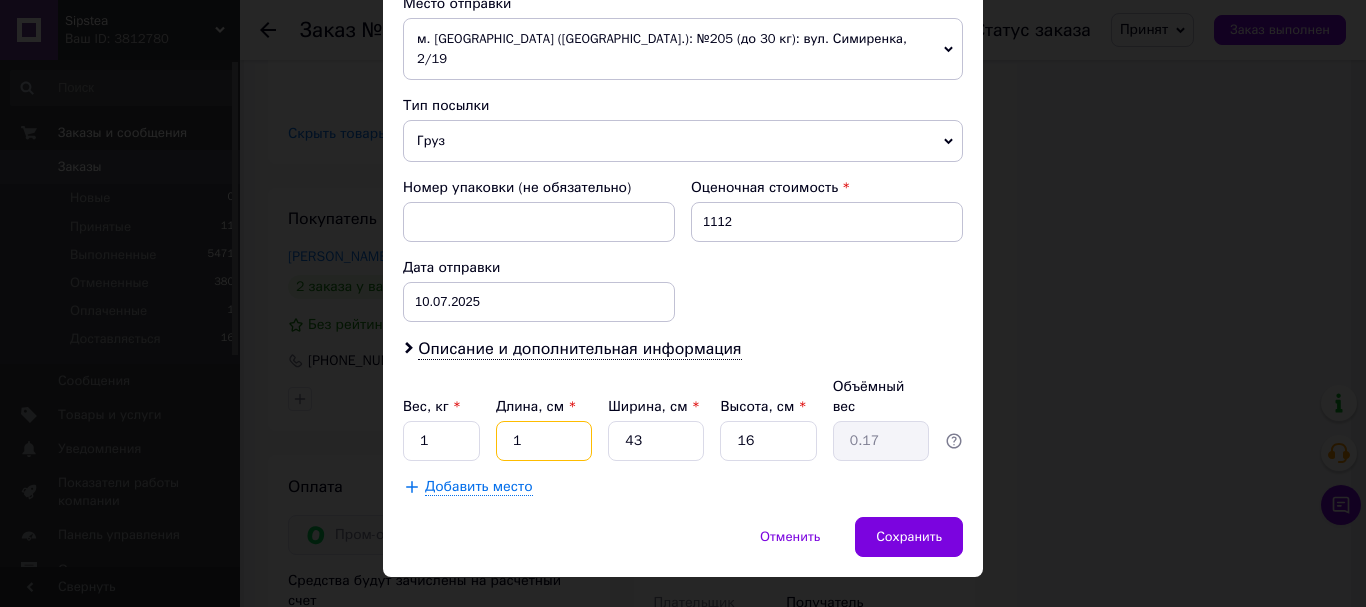 type on "17" 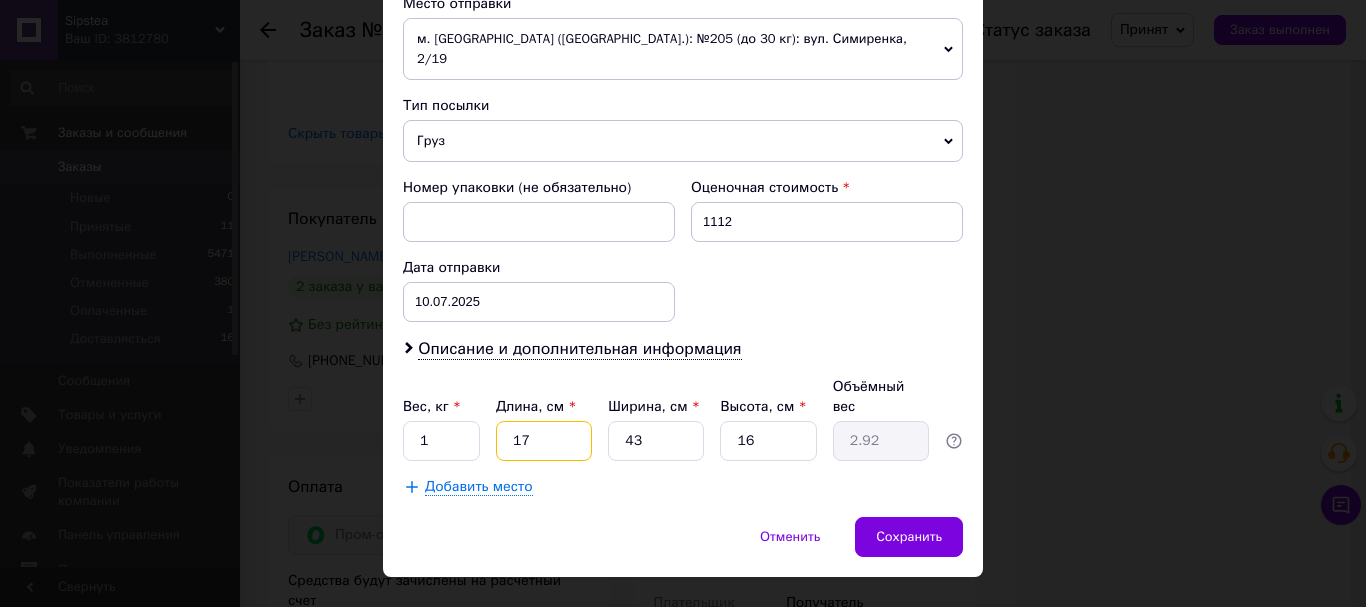 type on "17" 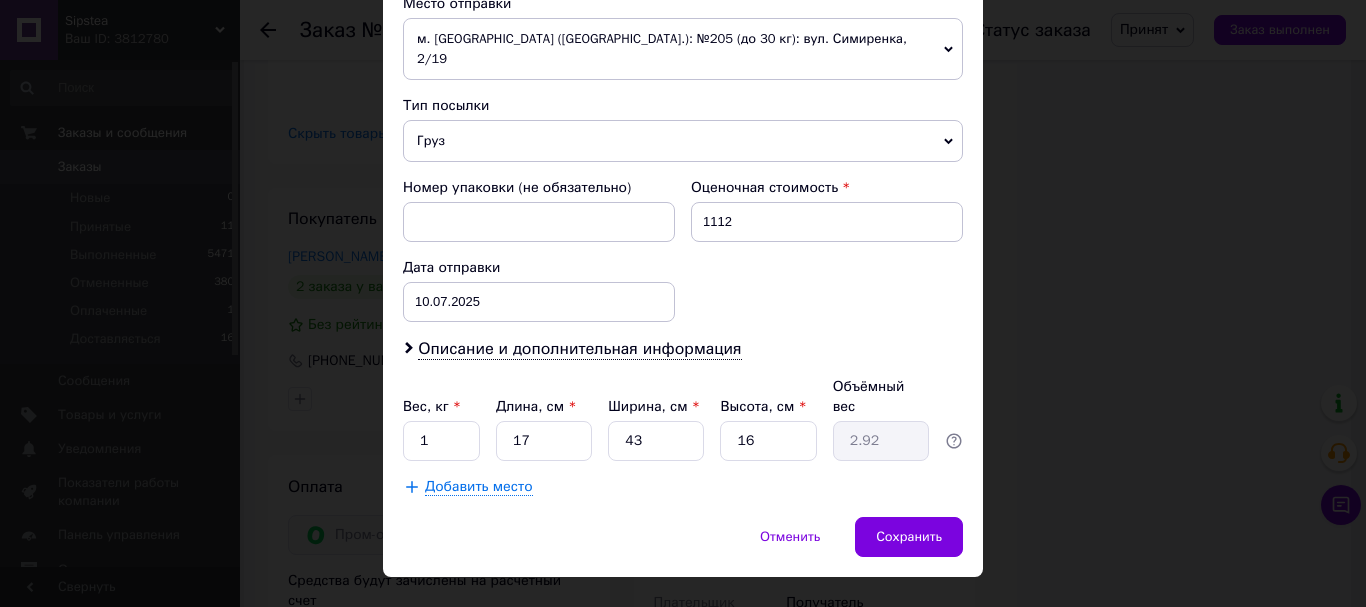 click on "Отменить   Сохранить" at bounding box center (683, 547) 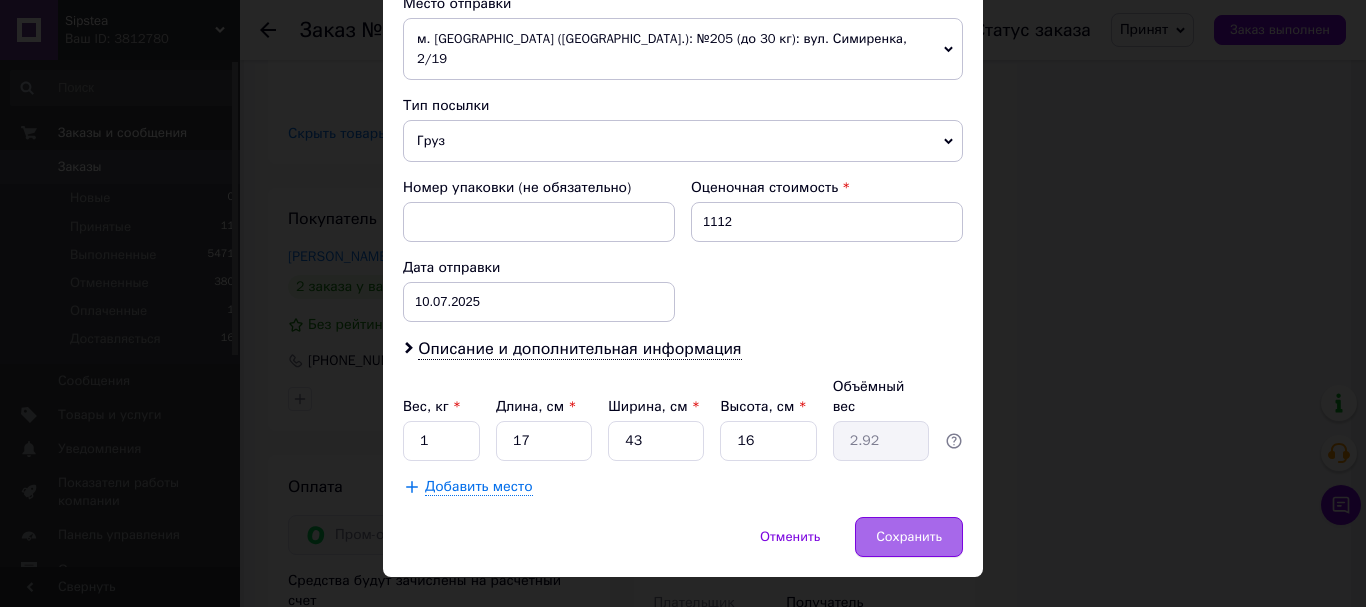 click on "Сохранить" at bounding box center [909, 537] 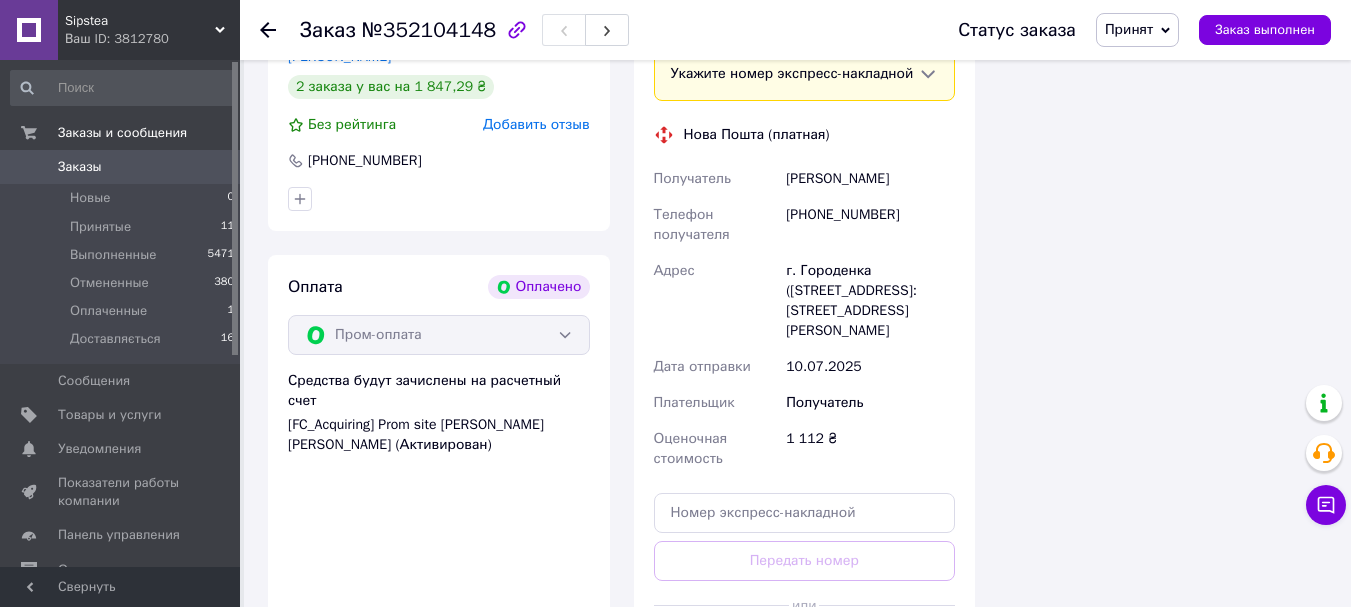 scroll, scrollTop: 2600, scrollLeft: 0, axis: vertical 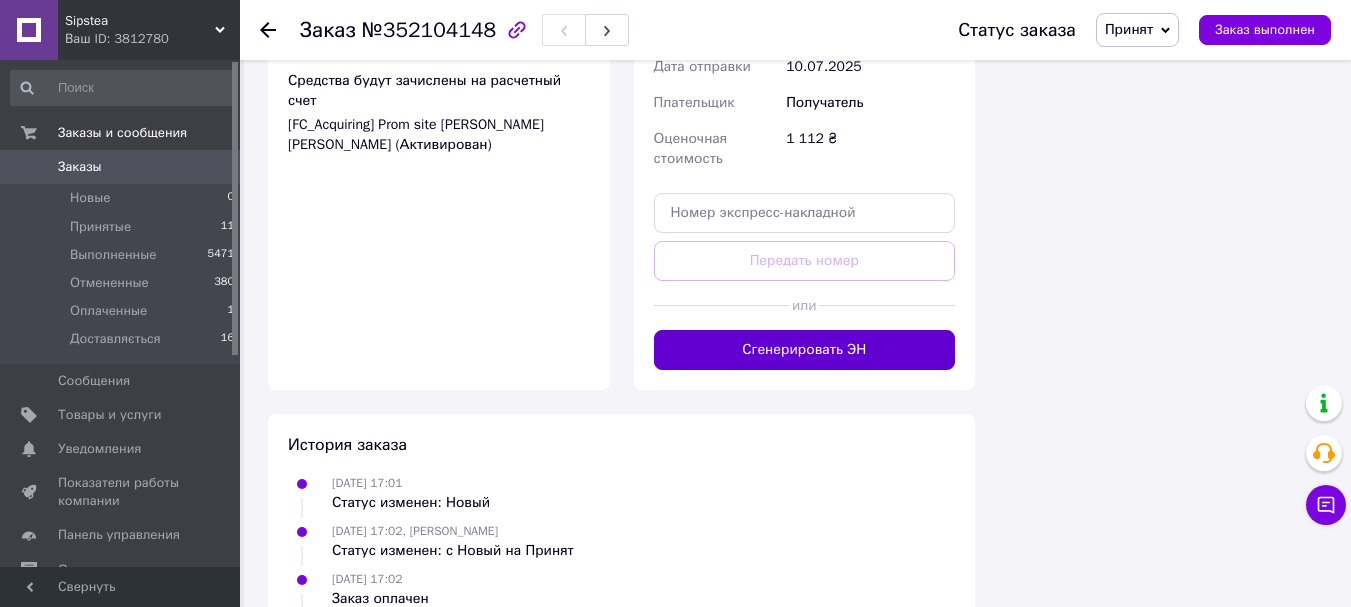 click on "Сгенерировать ЭН" at bounding box center (805, 350) 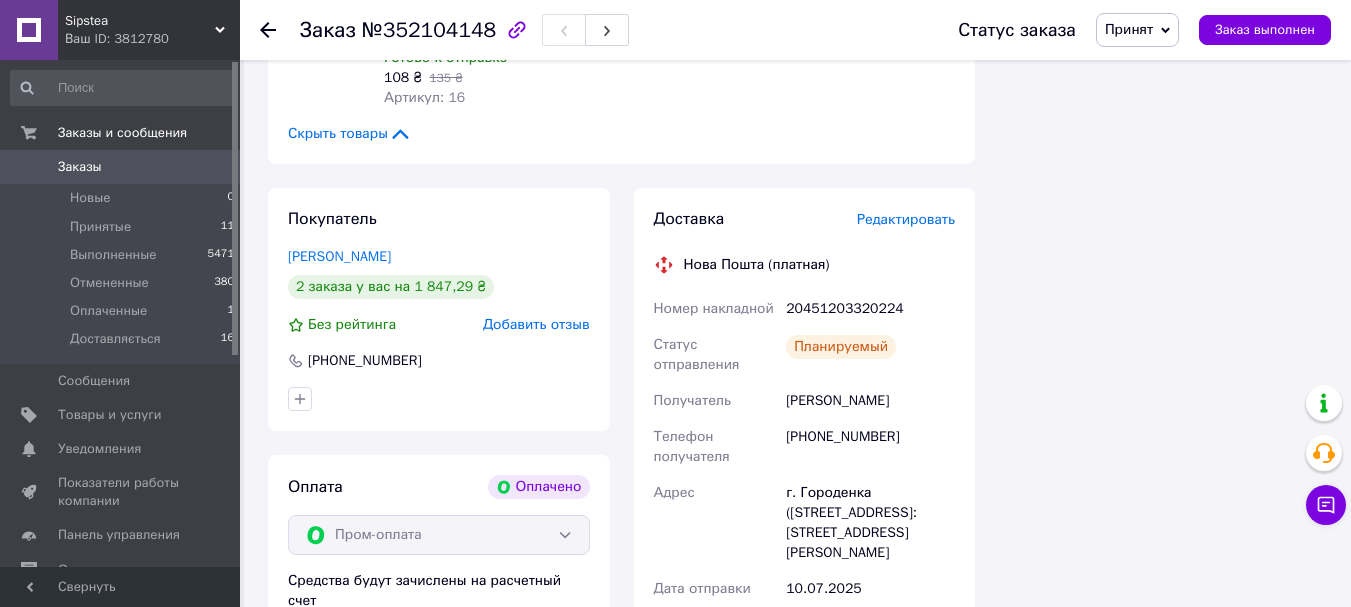scroll, scrollTop: 2000, scrollLeft: 0, axis: vertical 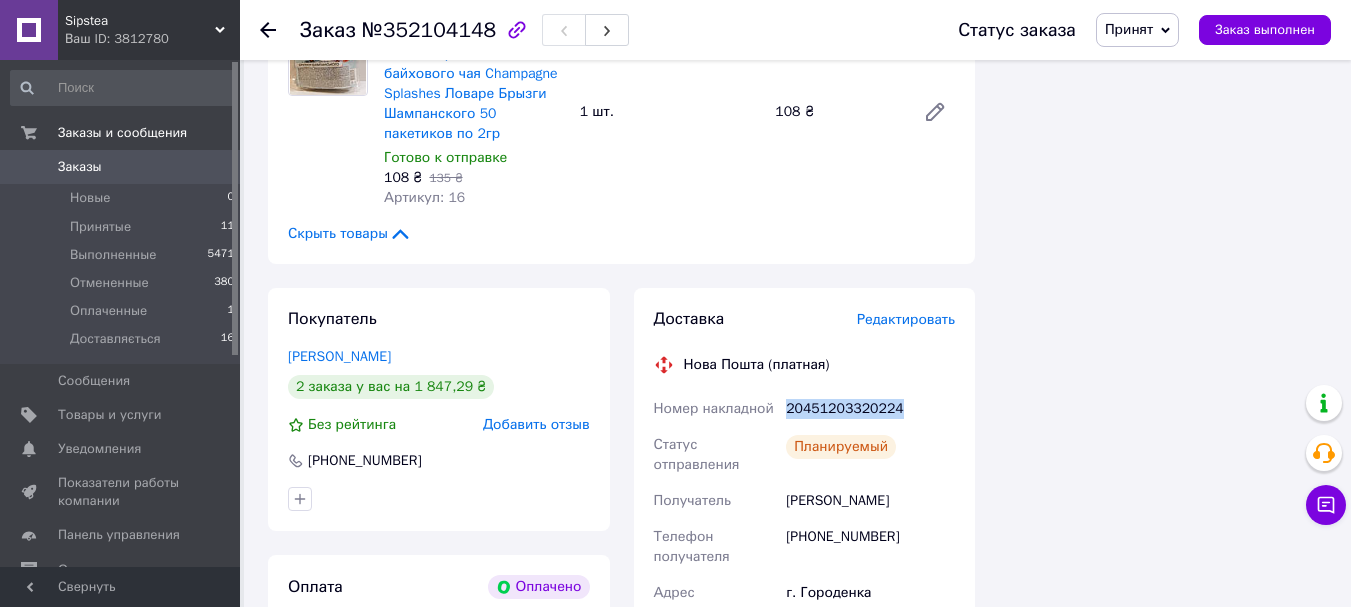 drag, startPoint x: 902, startPoint y: 349, endPoint x: 778, endPoint y: 355, distance: 124.14507 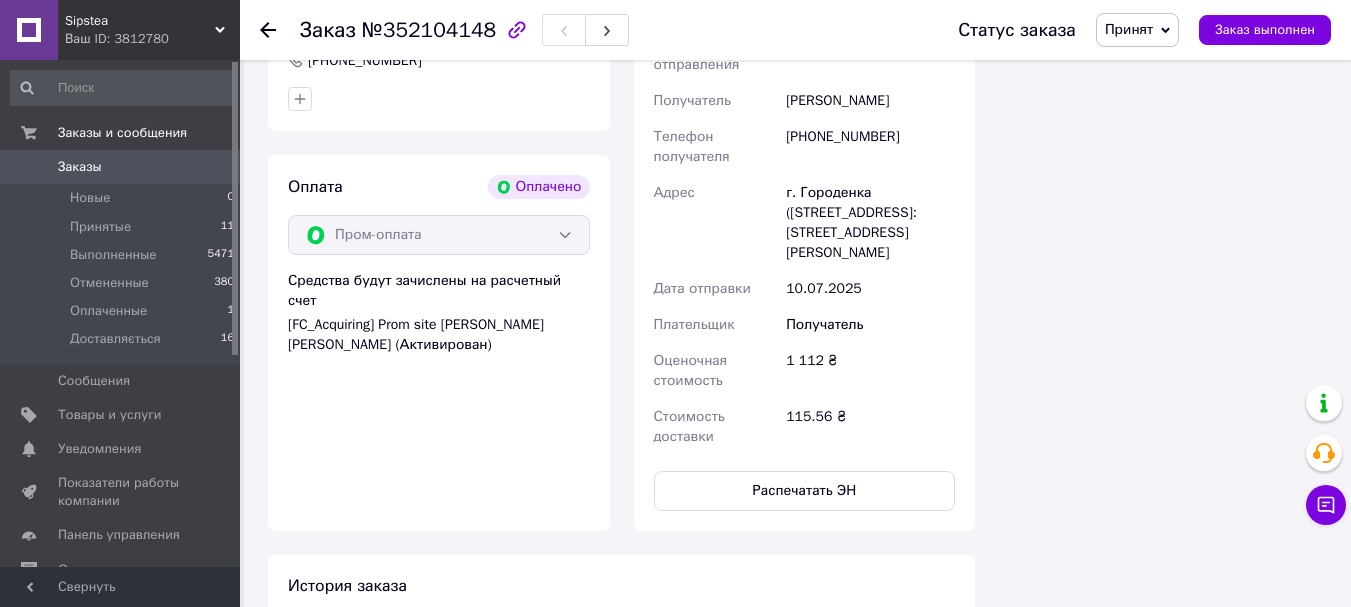 scroll, scrollTop: 2200, scrollLeft: 0, axis: vertical 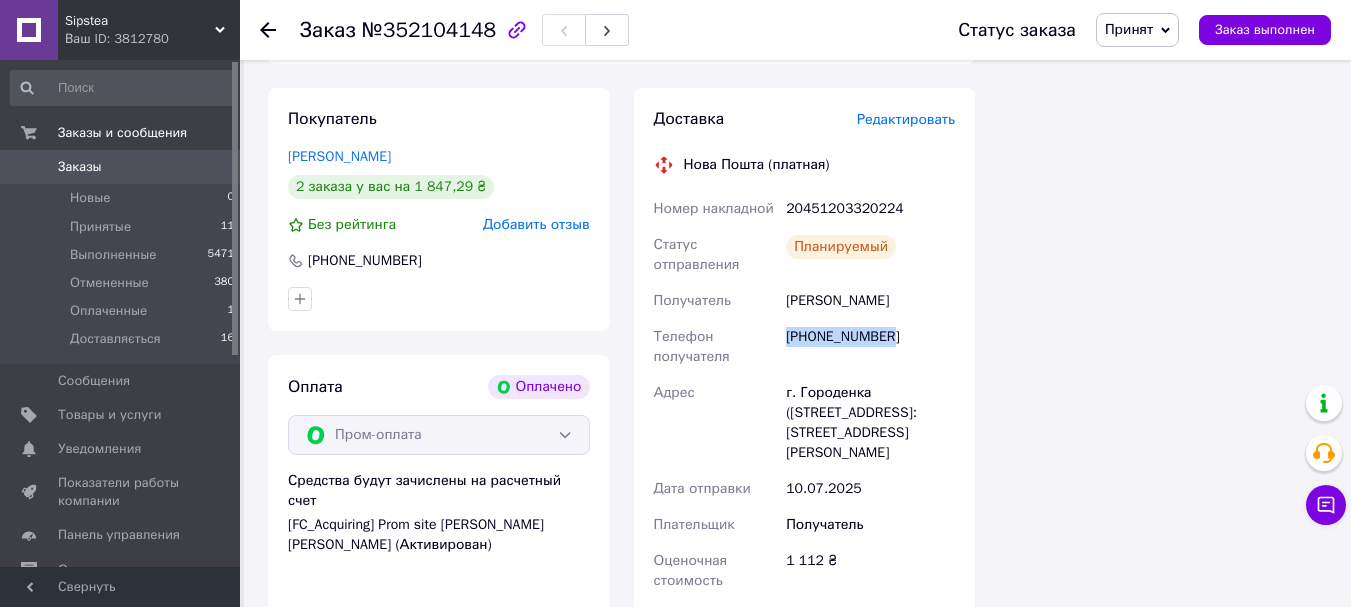 drag, startPoint x: 823, startPoint y: 277, endPoint x: 911, endPoint y: 277, distance: 88 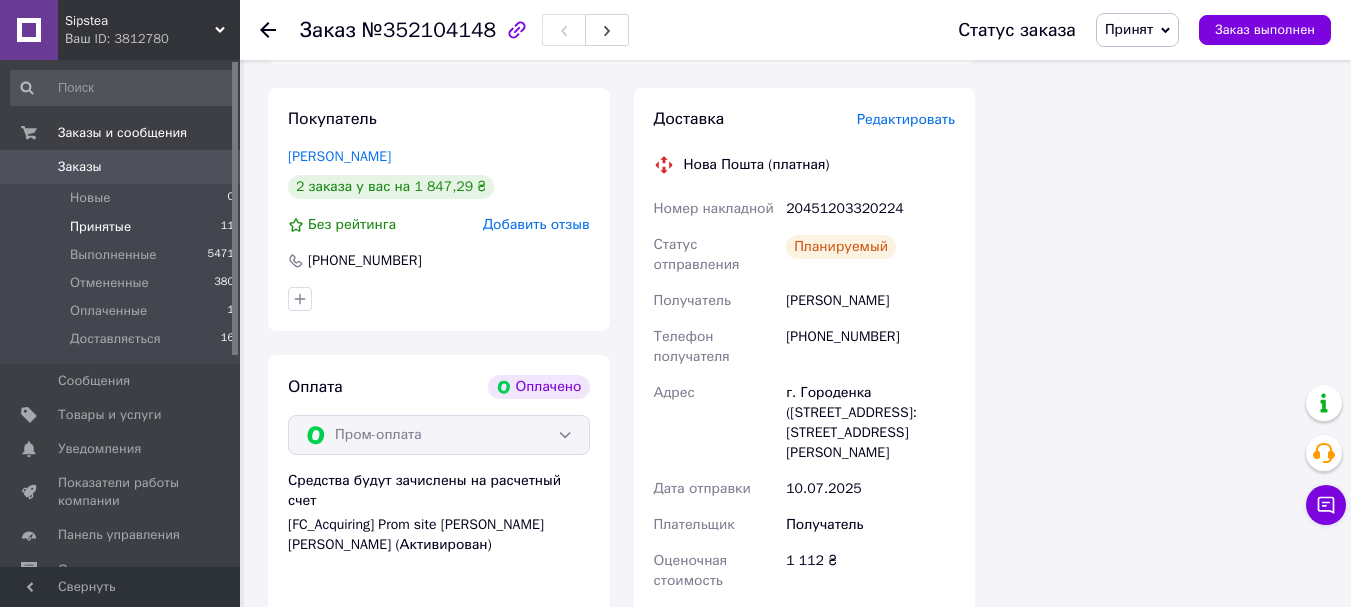 click on "Принятые" at bounding box center (100, 227) 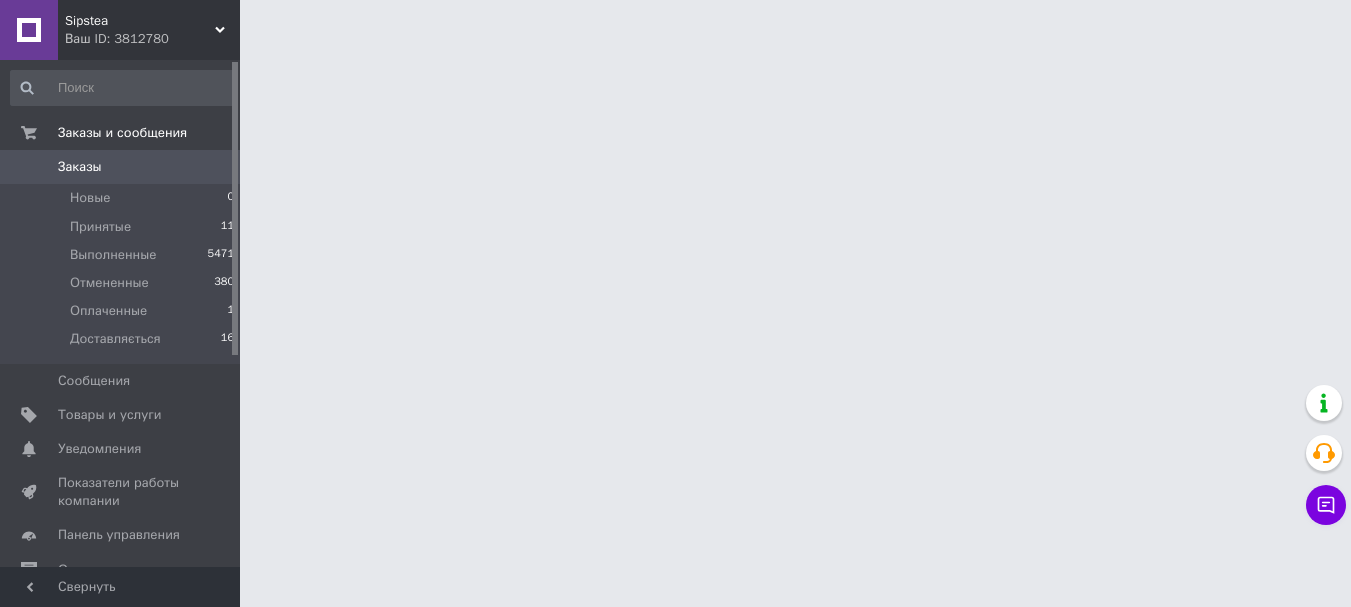 scroll, scrollTop: 0, scrollLeft: 0, axis: both 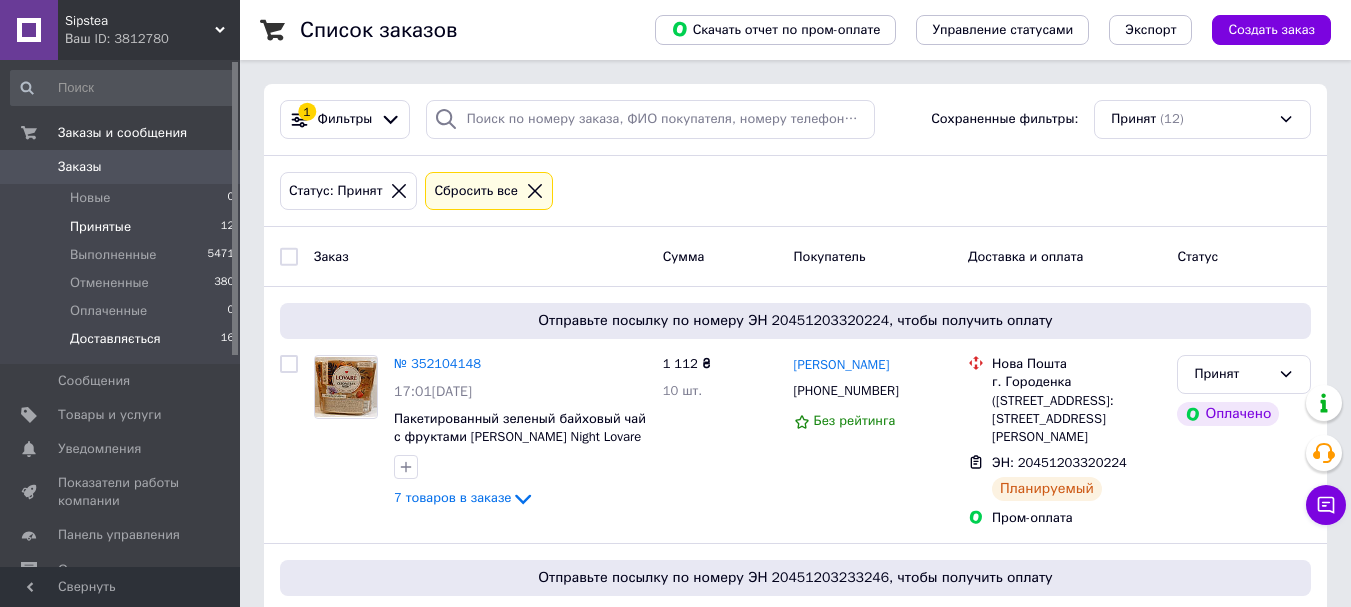click on "Доставляється" at bounding box center [115, 339] 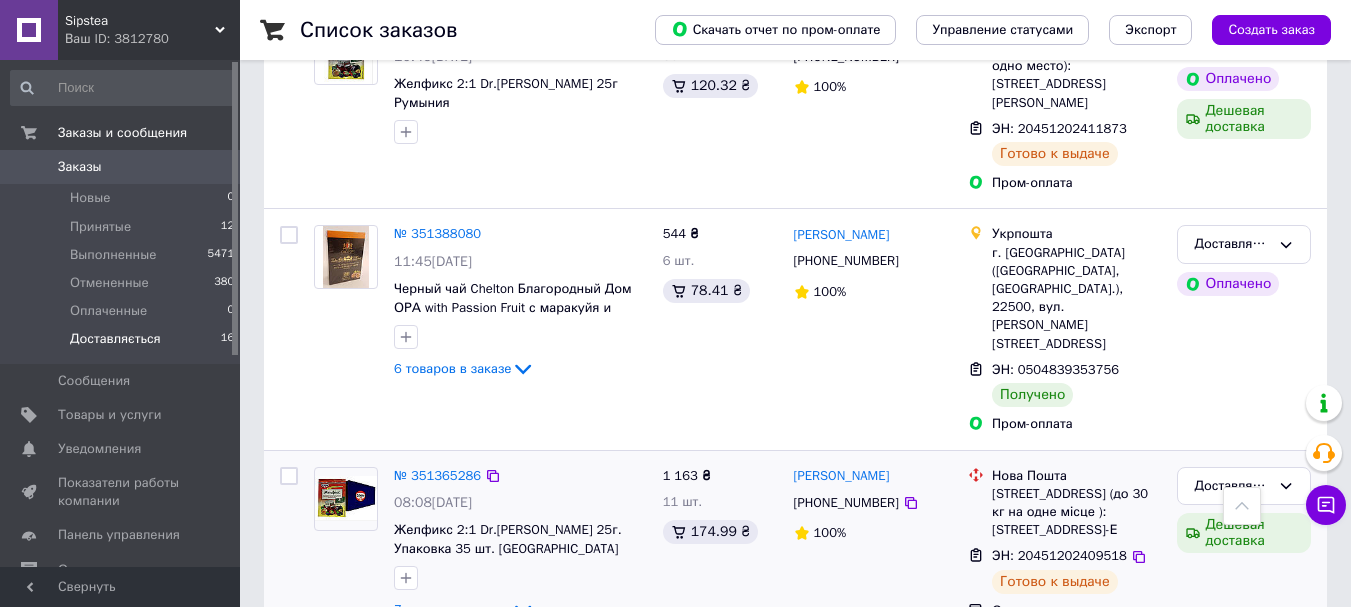 scroll, scrollTop: 2860, scrollLeft: 0, axis: vertical 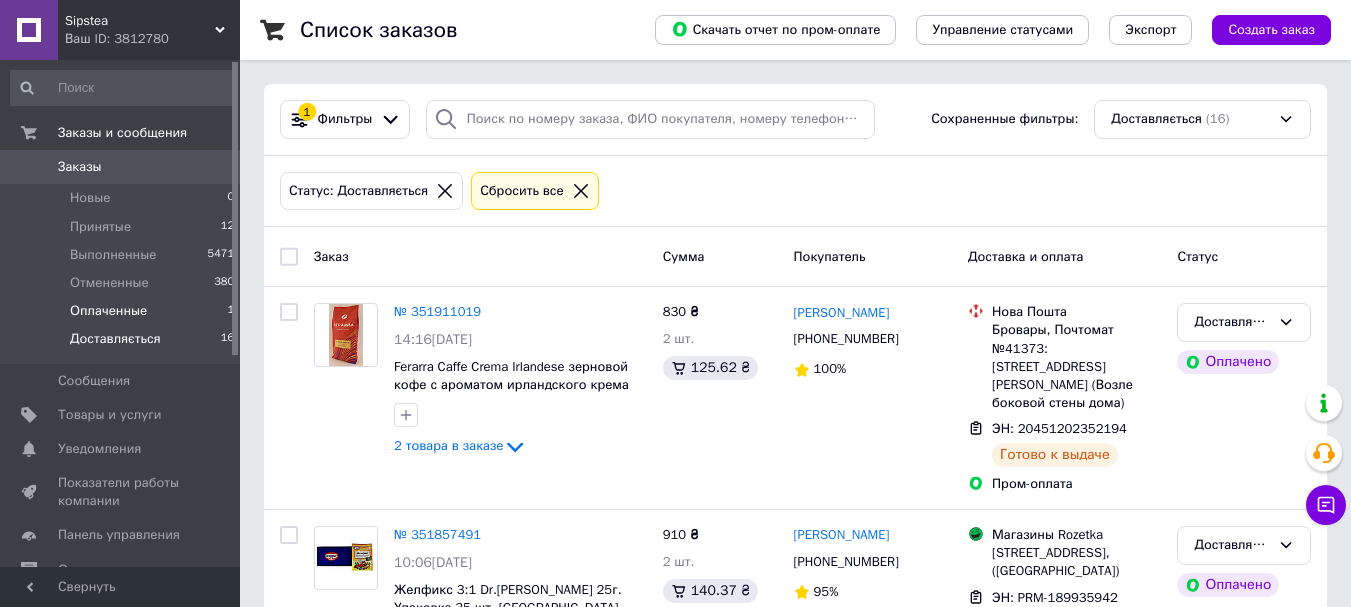 click on "Оплаченные" at bounding box center (108, 311) 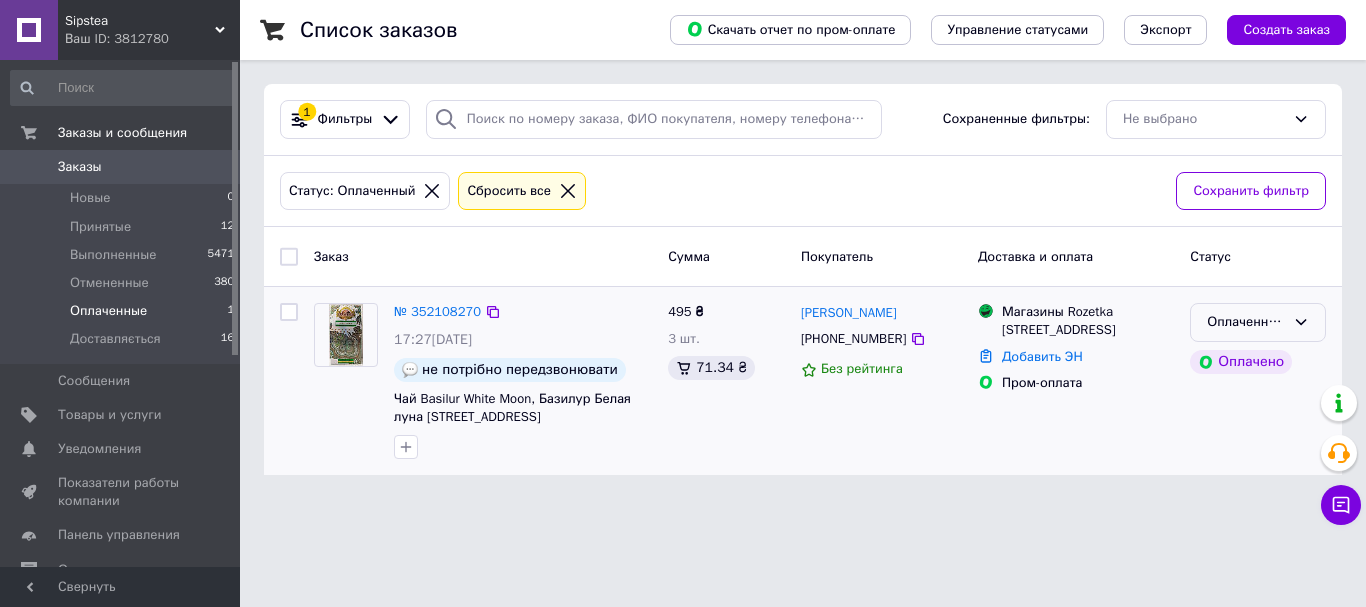 click on "Оплаченный" at bounding box center (1246, 322) 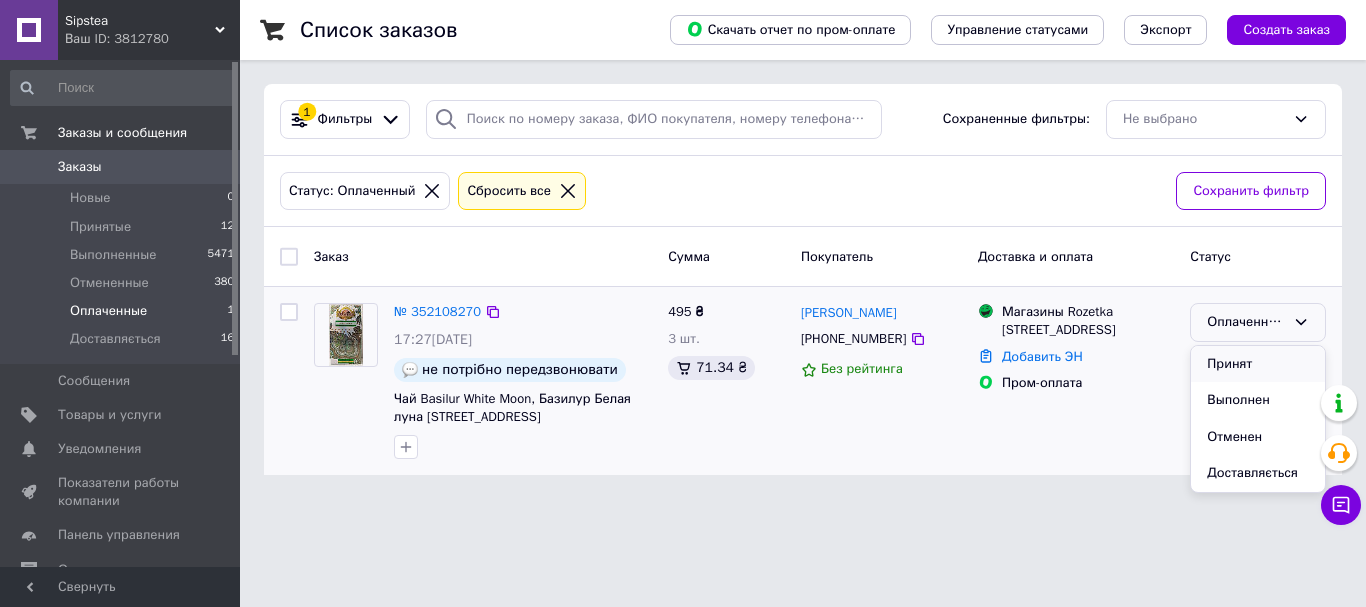 click on "Принят" at bounding box center [1258, 364] 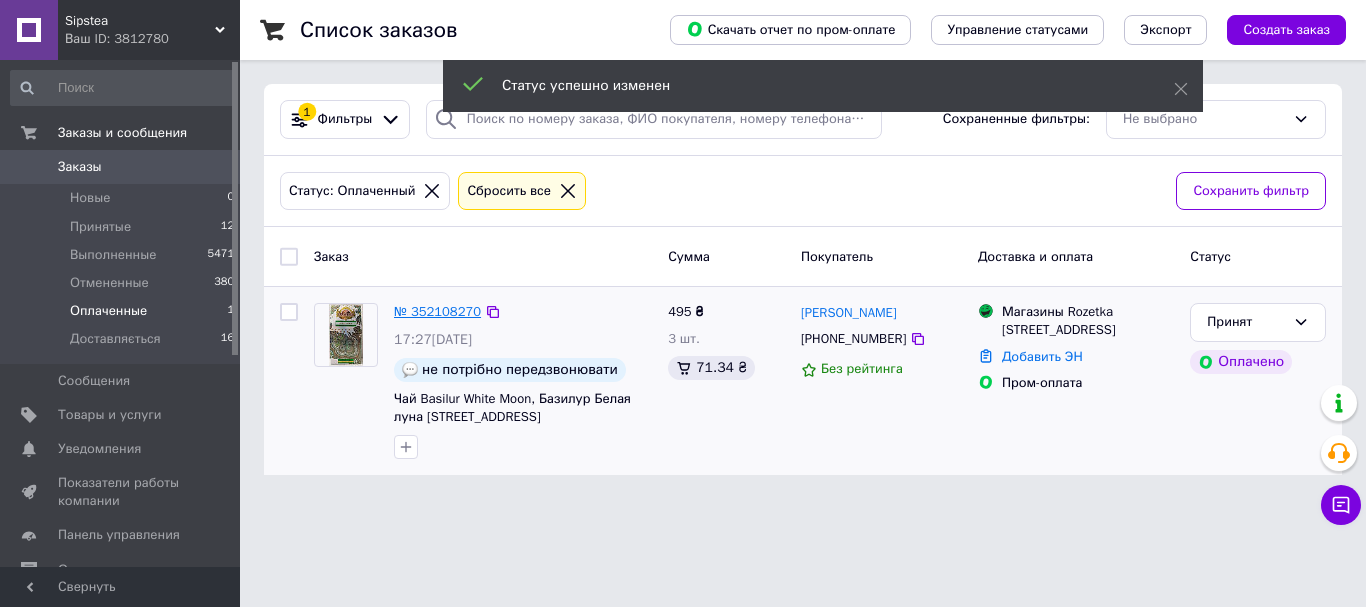 click on "№ 352108270" at bounding box center (437, 311) 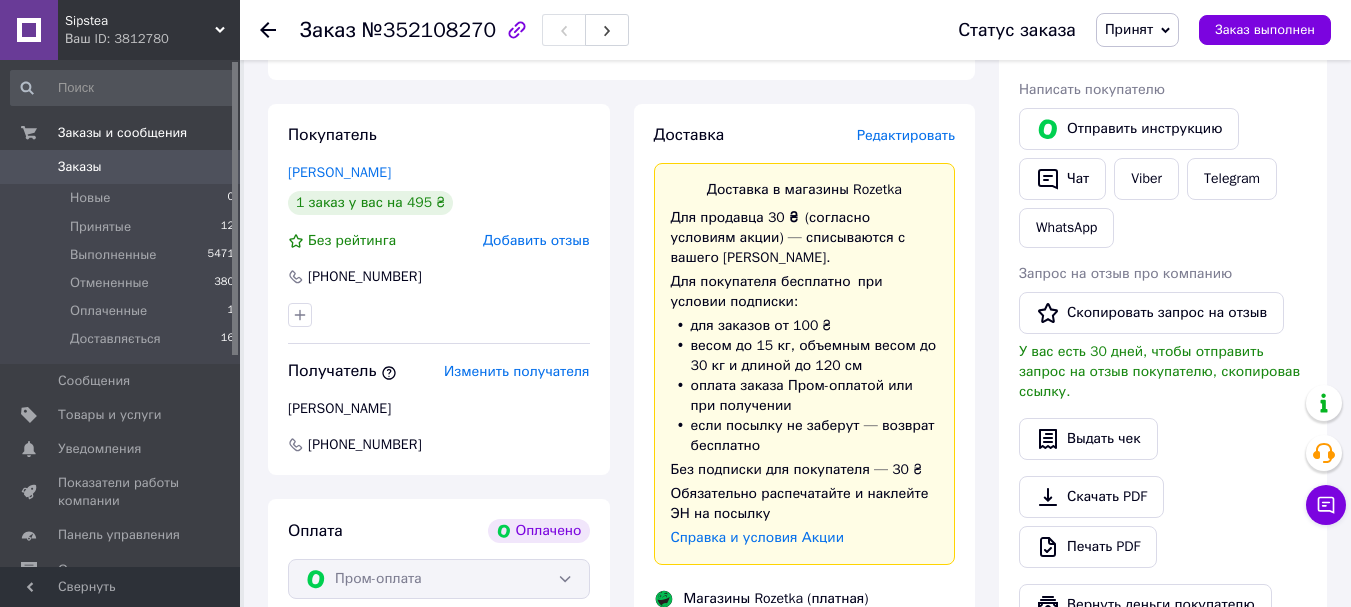 scroll, scrollTop: 1100, scrollLeft: 0, axis: vertical 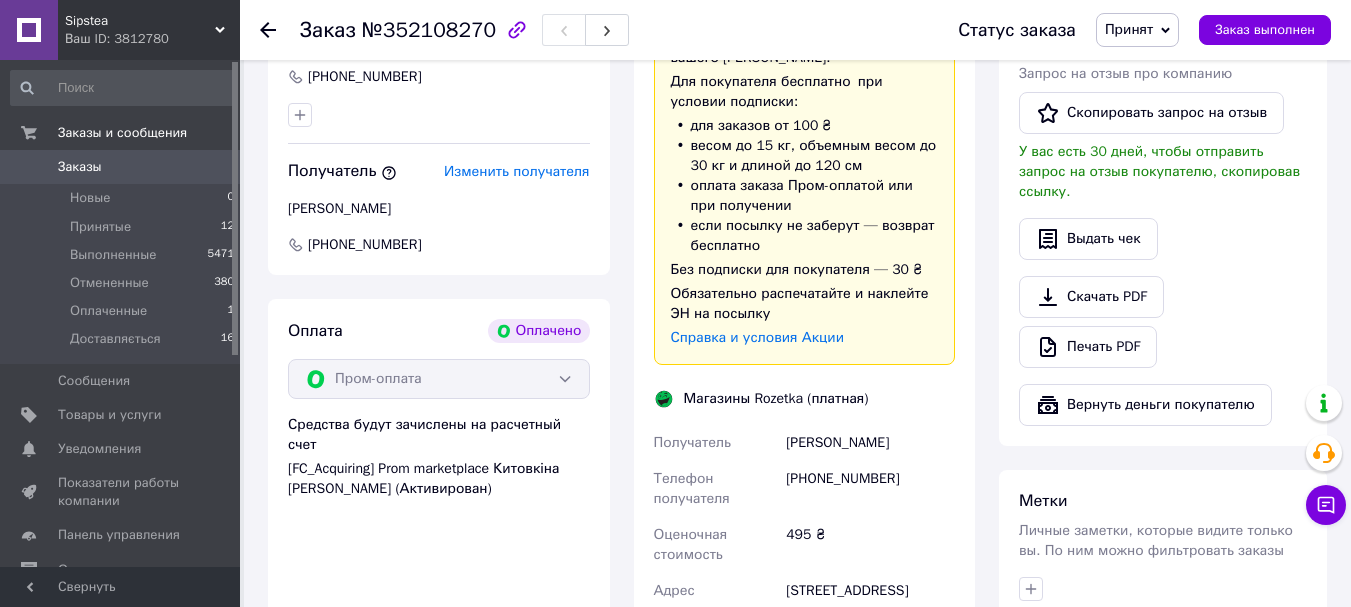drag, startPoint x: 785, startPoint y: 422, endPoint x: 942, endPoint y: 428, distance: 157.11461 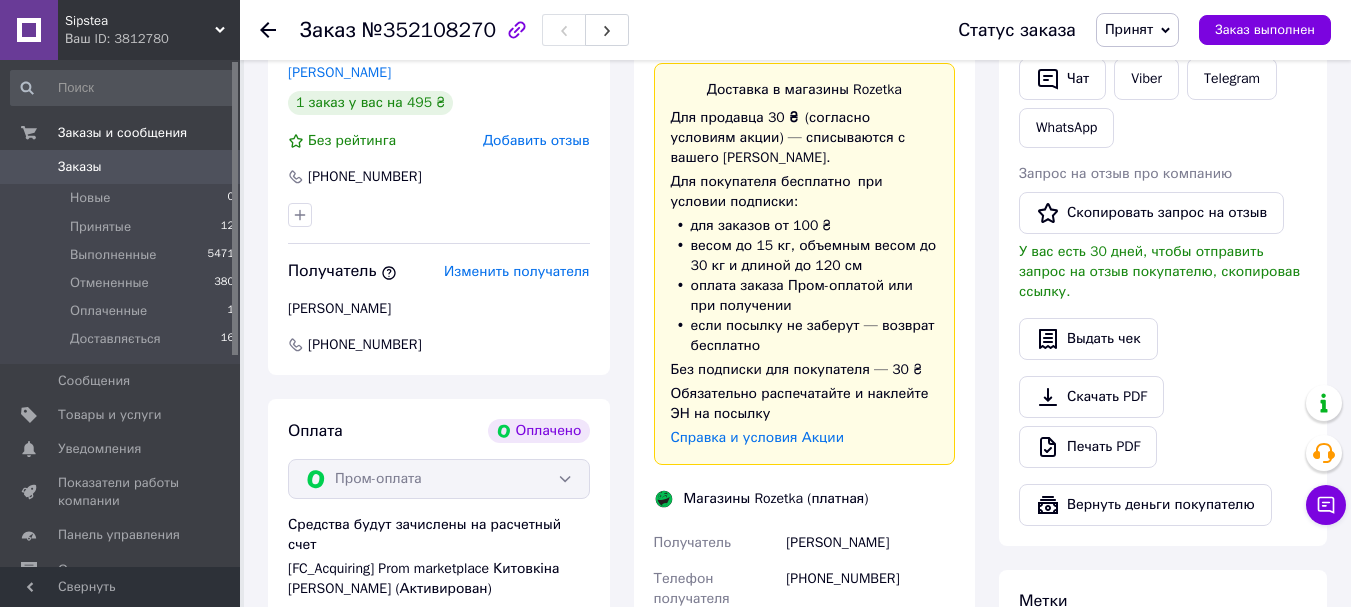 scroll, scrollTop: 1300, scrollLeft: 0, axis: vertical 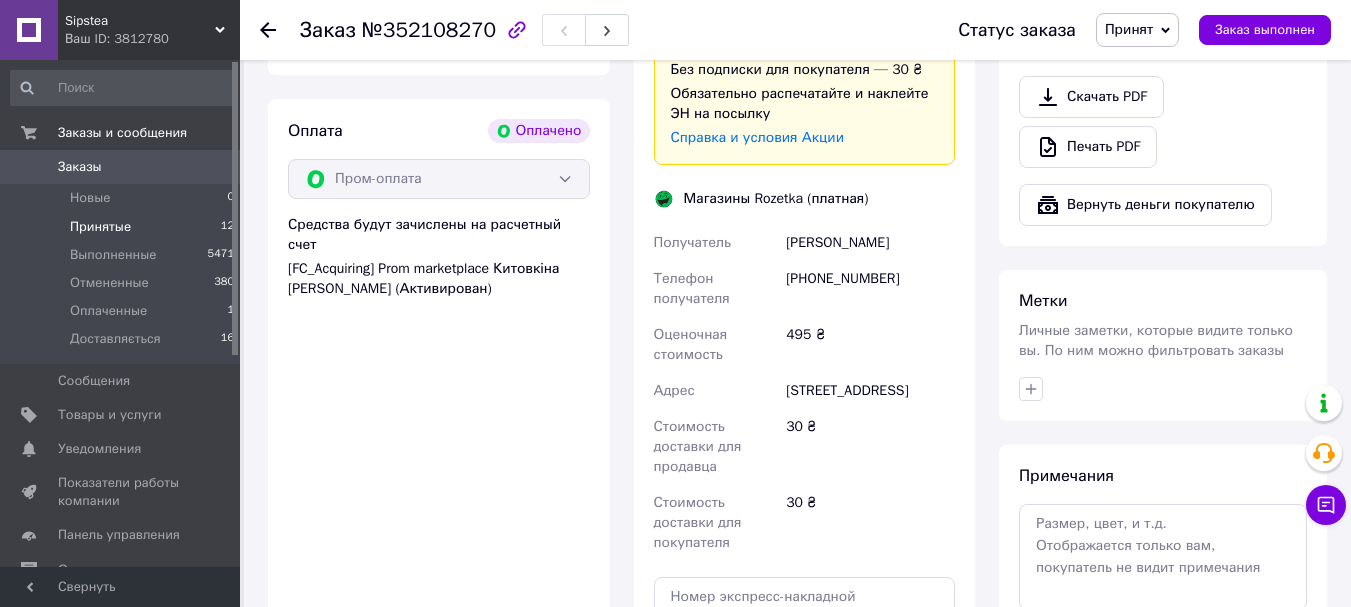 click on "Принятые" at bounding box center [100, 227] 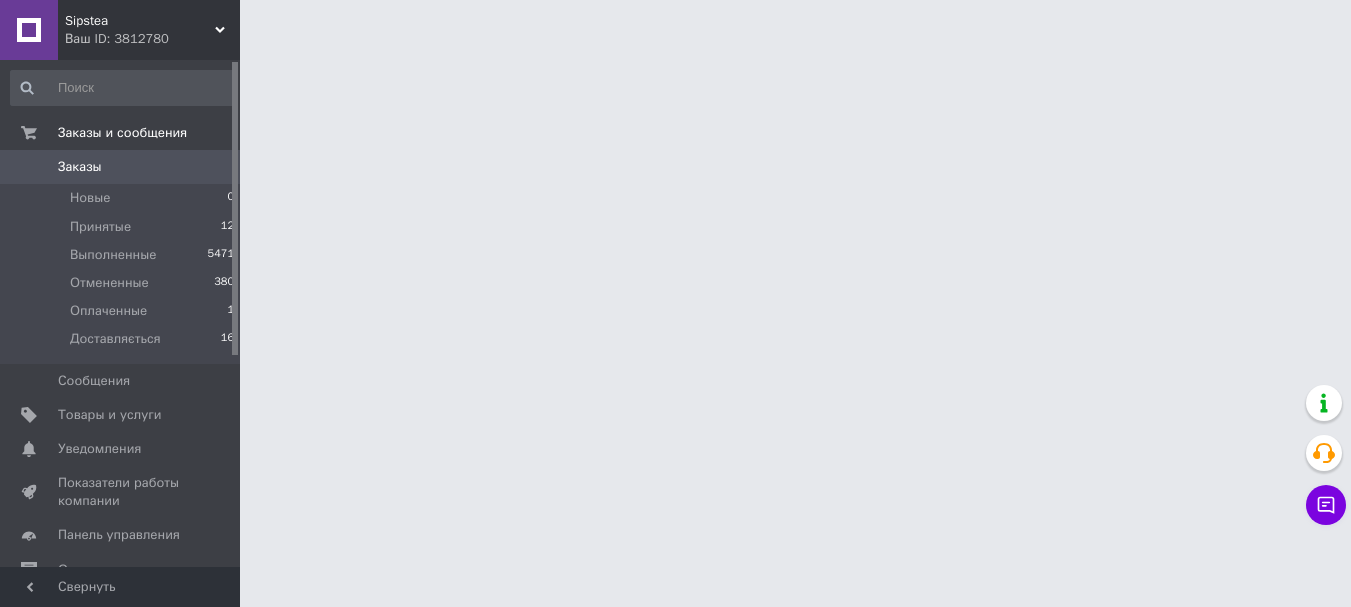 scroll, scrollTop: 0, scrollLeft: 0, axis: both 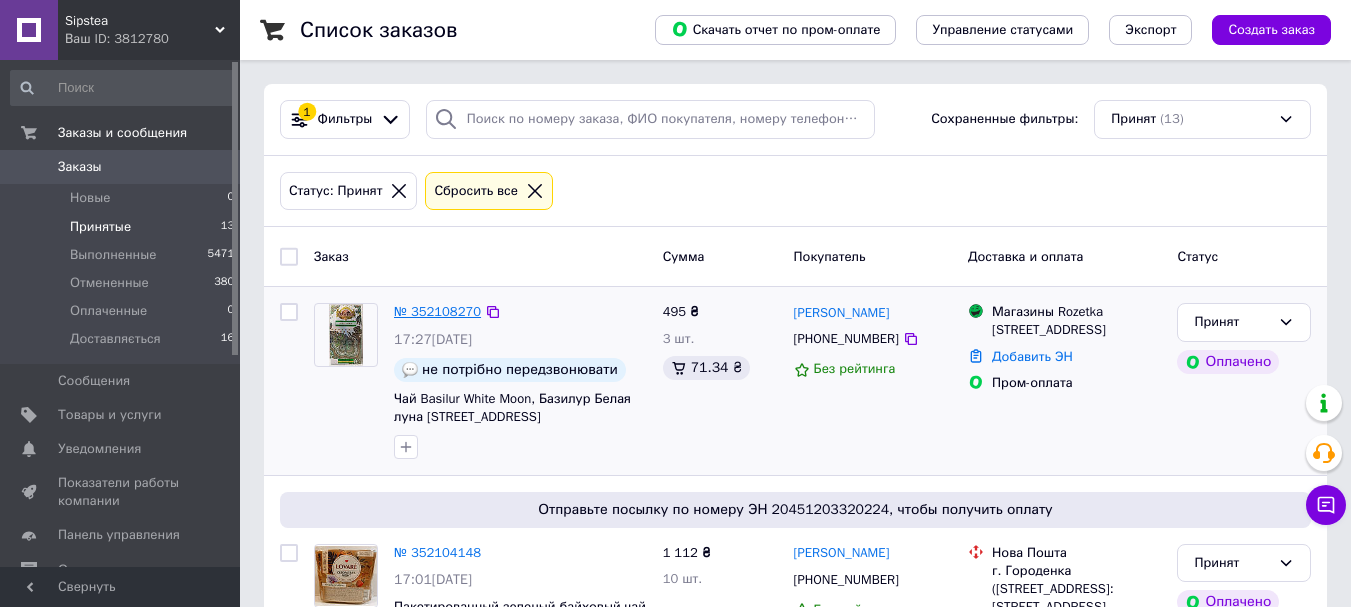 click on "№ 352108270" at bounding box center [437, 311] 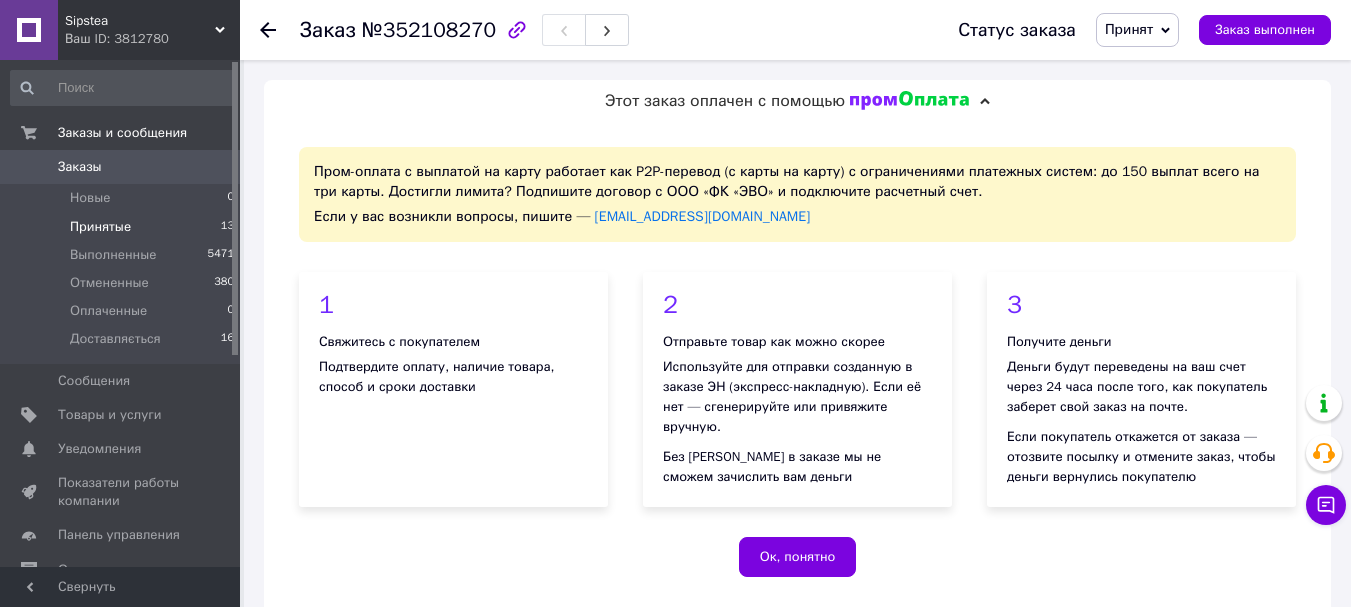 click on "Принятые 13" at bounding box center (123, 227) 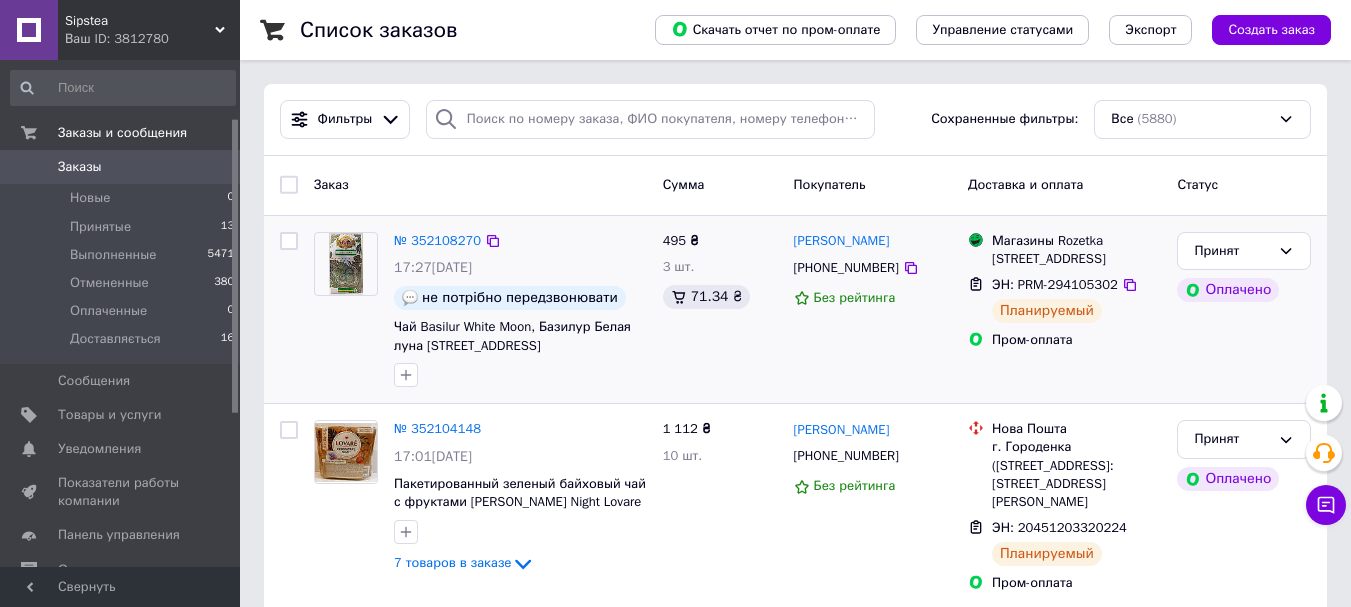 scroll, scrollTop: 100, scrollLeft: 0, axis: vertical 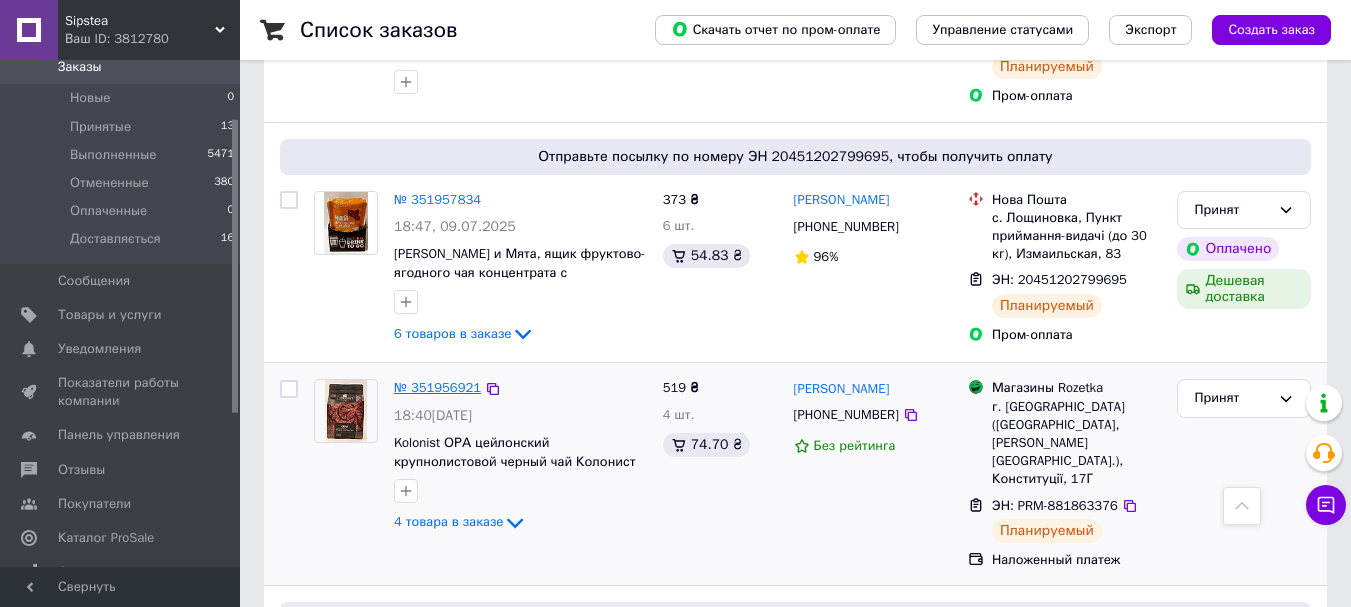 click on "№ 351956921" at bounding box center (437, 387) 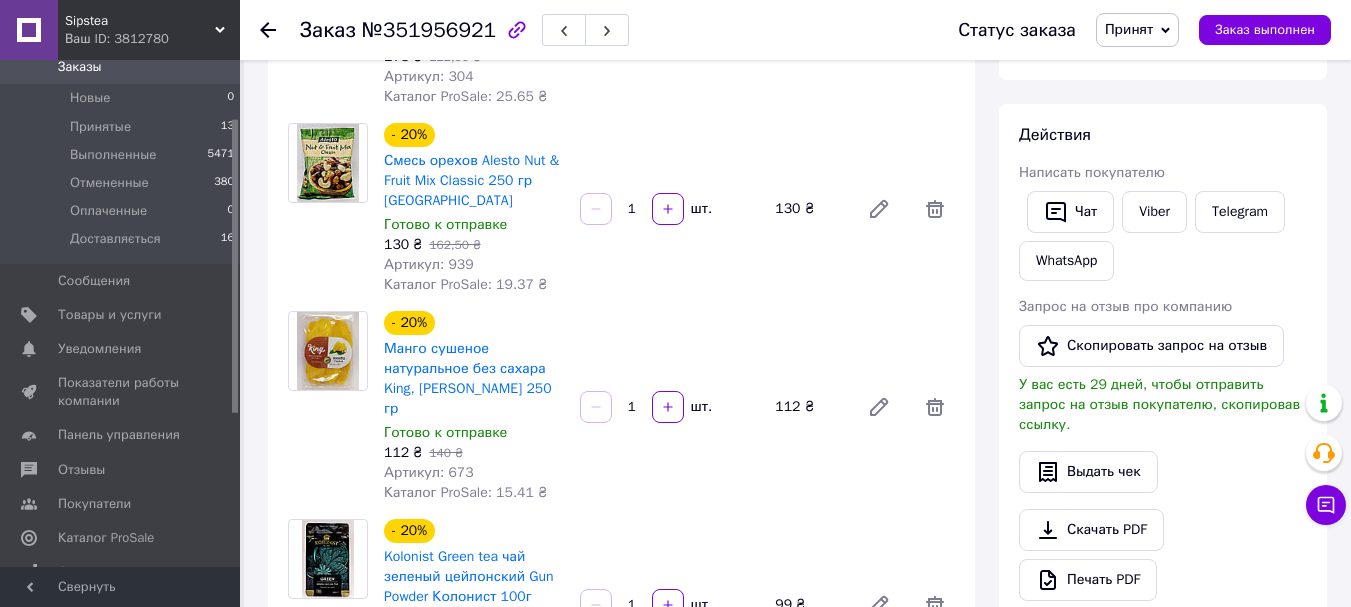 scroll, scrollTop: 96, scrollLeft: 0, axis: vertical 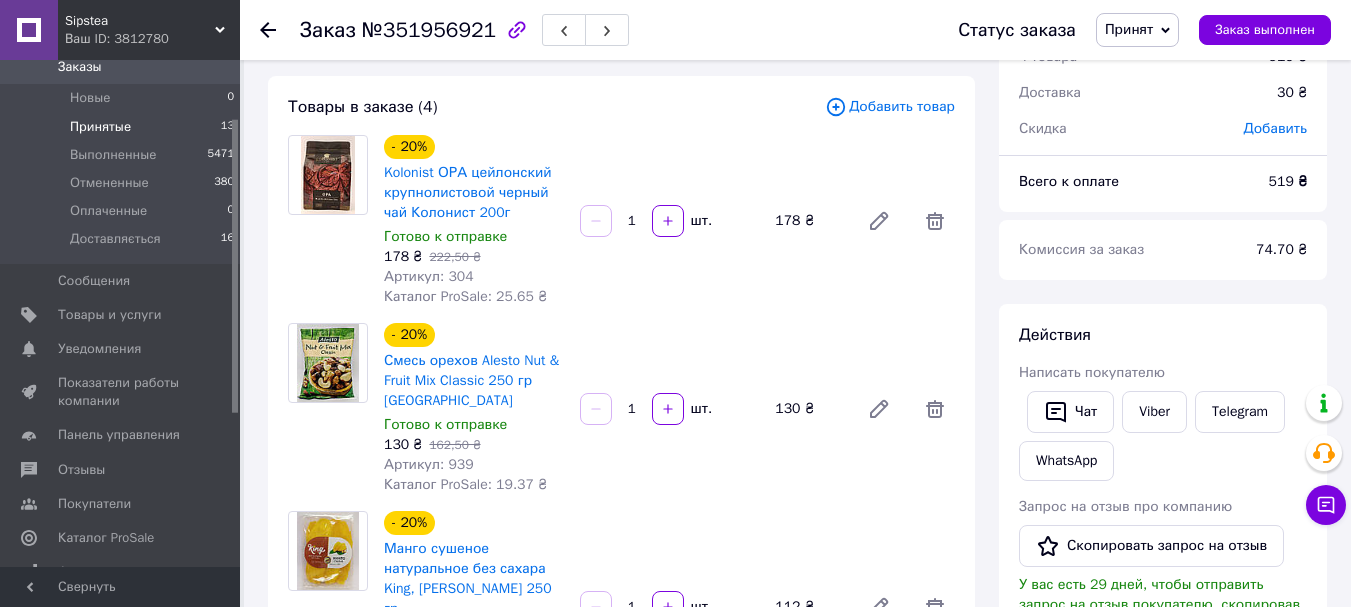 click on "Принятые" at bounding box center [100, 127] 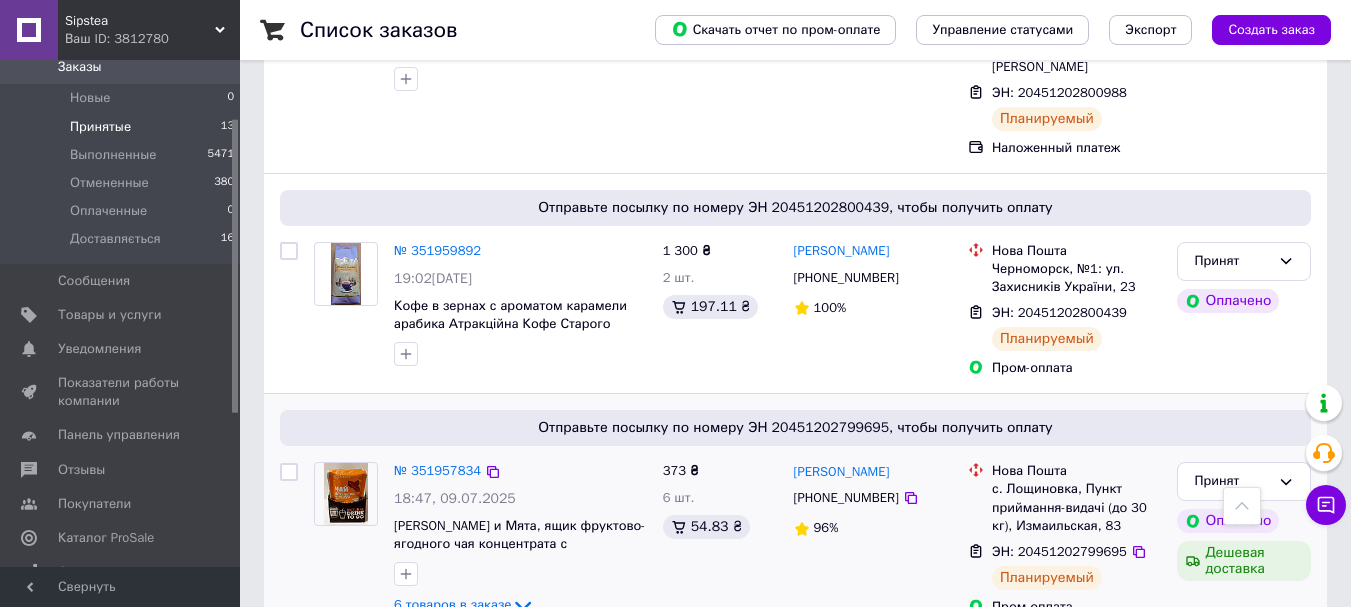scroll, scrollTop: 1900, scrollLeft: 0, axis: vertical 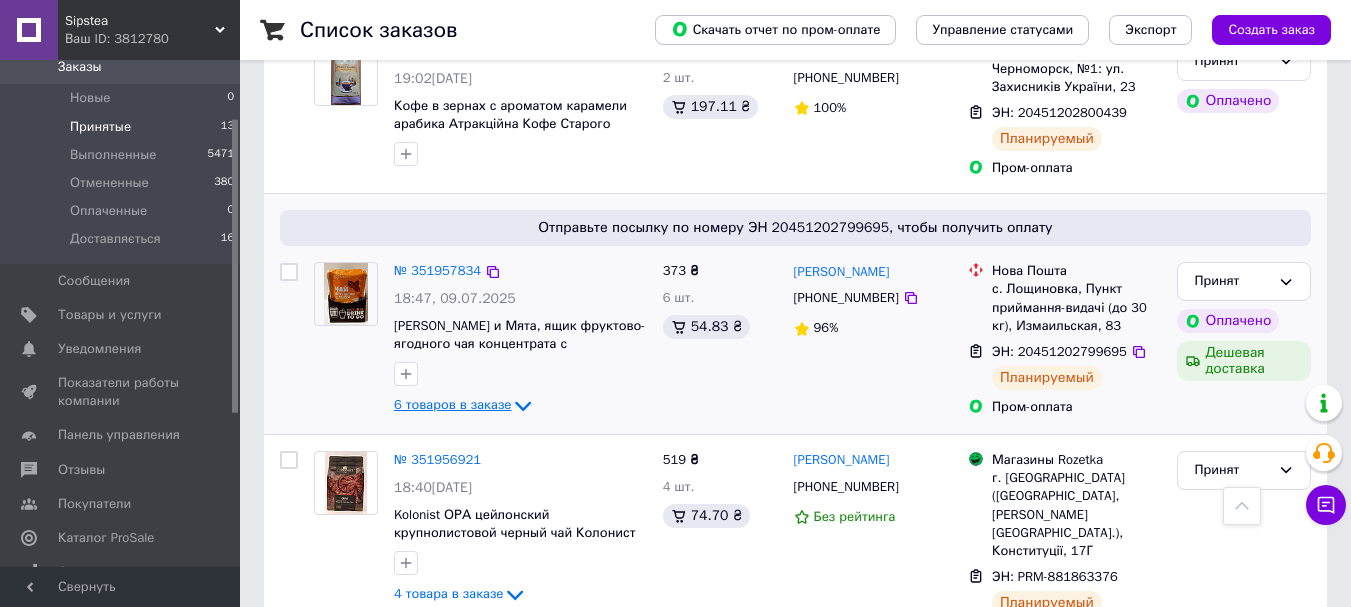 click 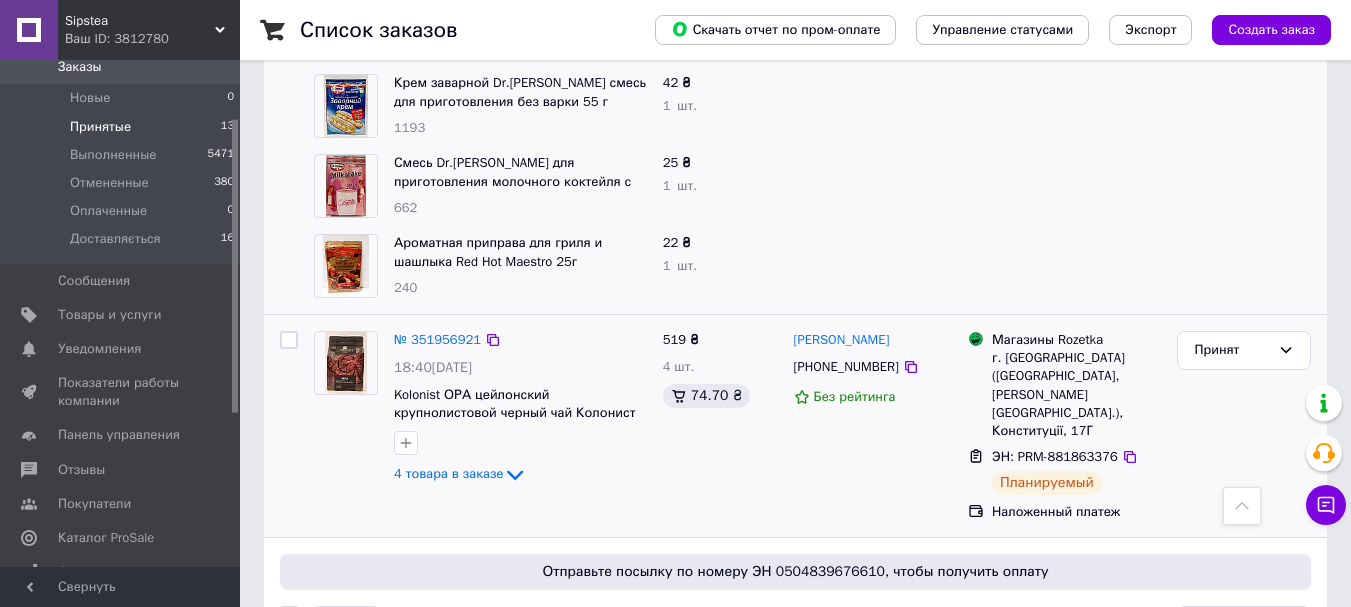 scroll, scrollTop: 2700, scrollLeft: 0, axis: vertical 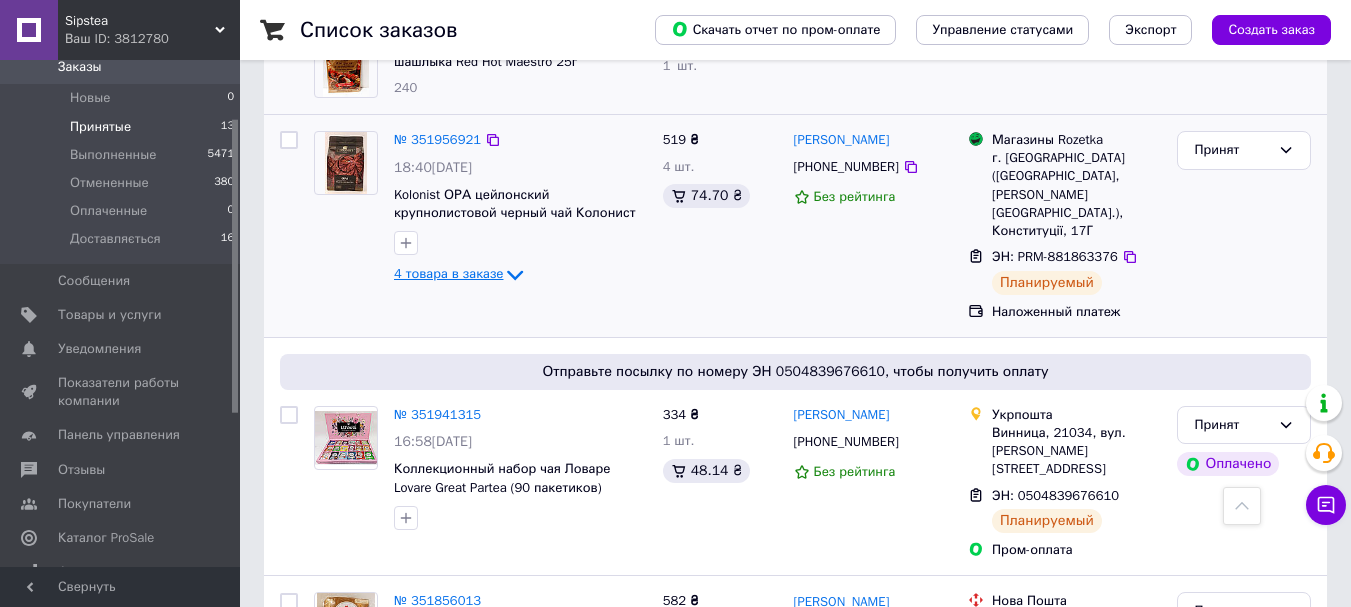 click 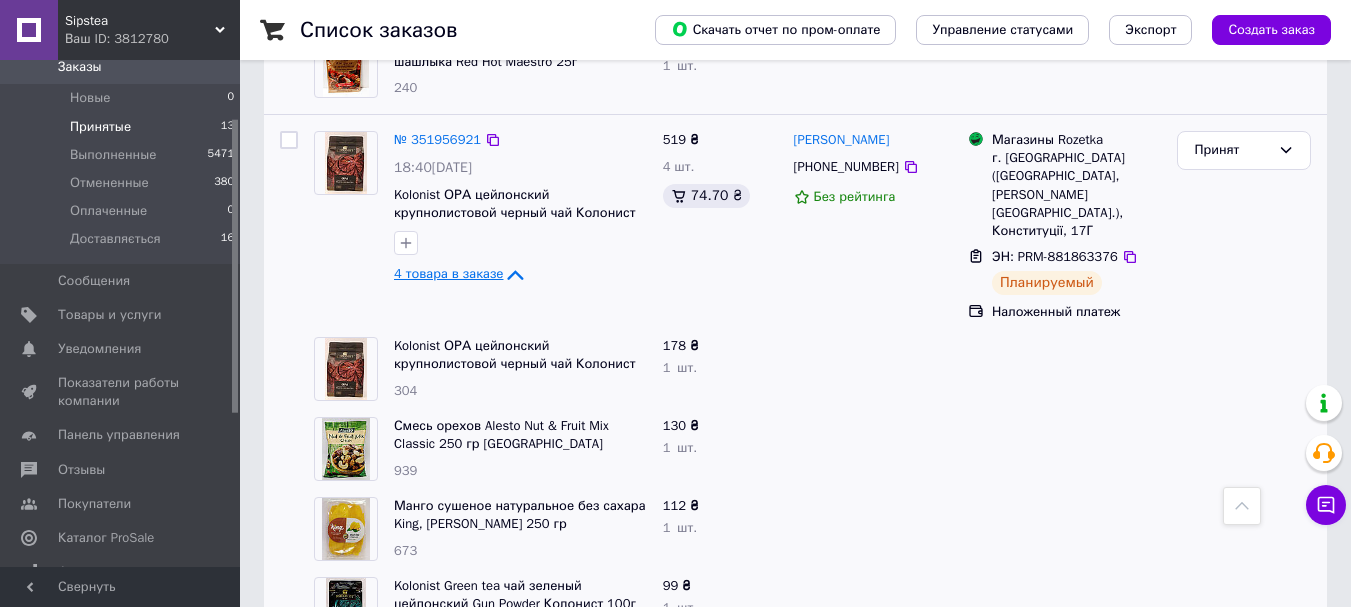 scroll, scrollTop: 2900, scrollLeft: 0, axis: vertical 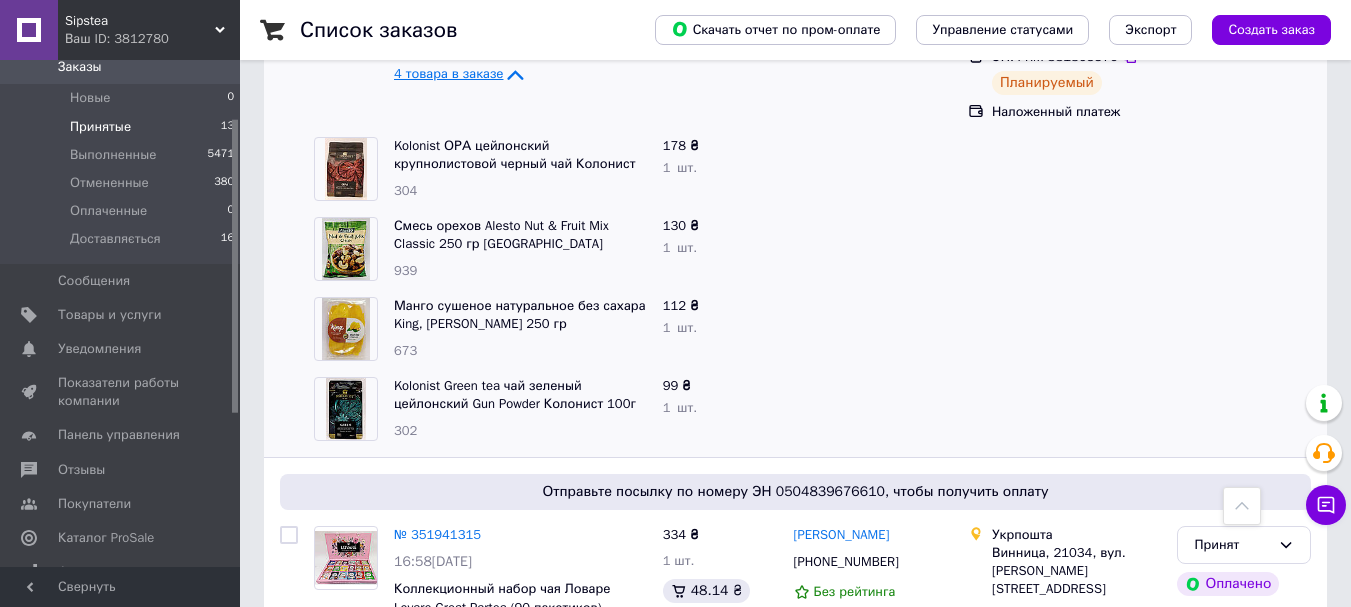 click on "Принятые" at bounding box center [100, 127] 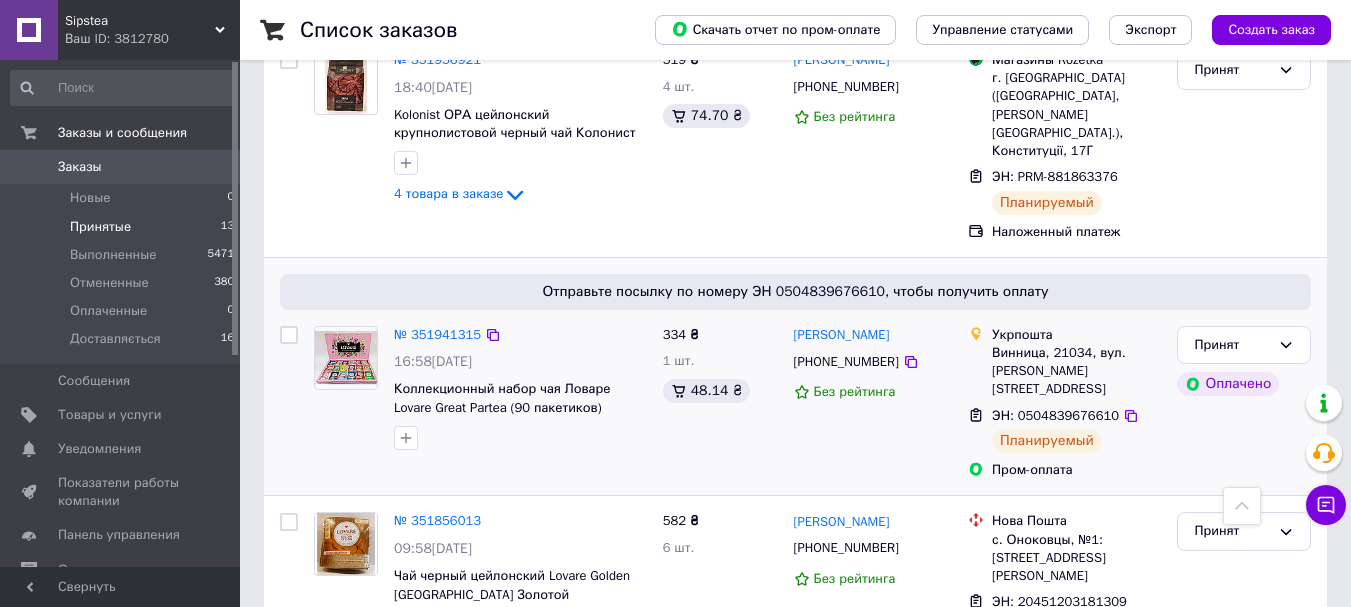 scroll, scrollTop: 2200, scrollLeft: 0, axis: vertical 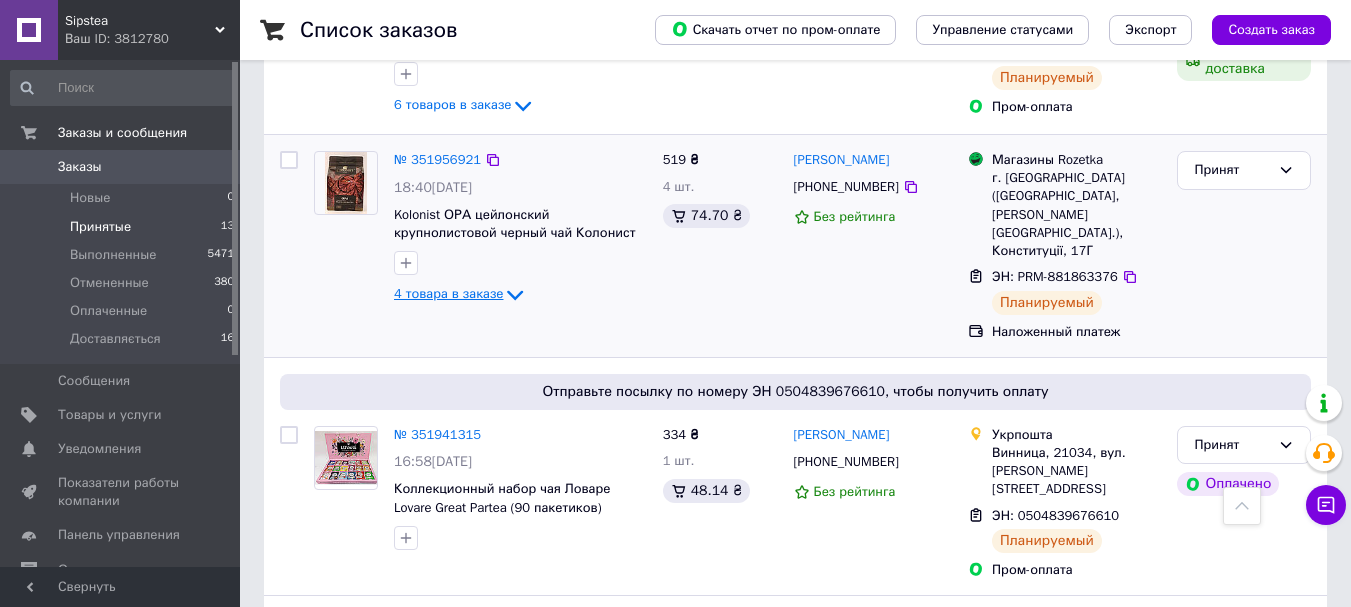 click 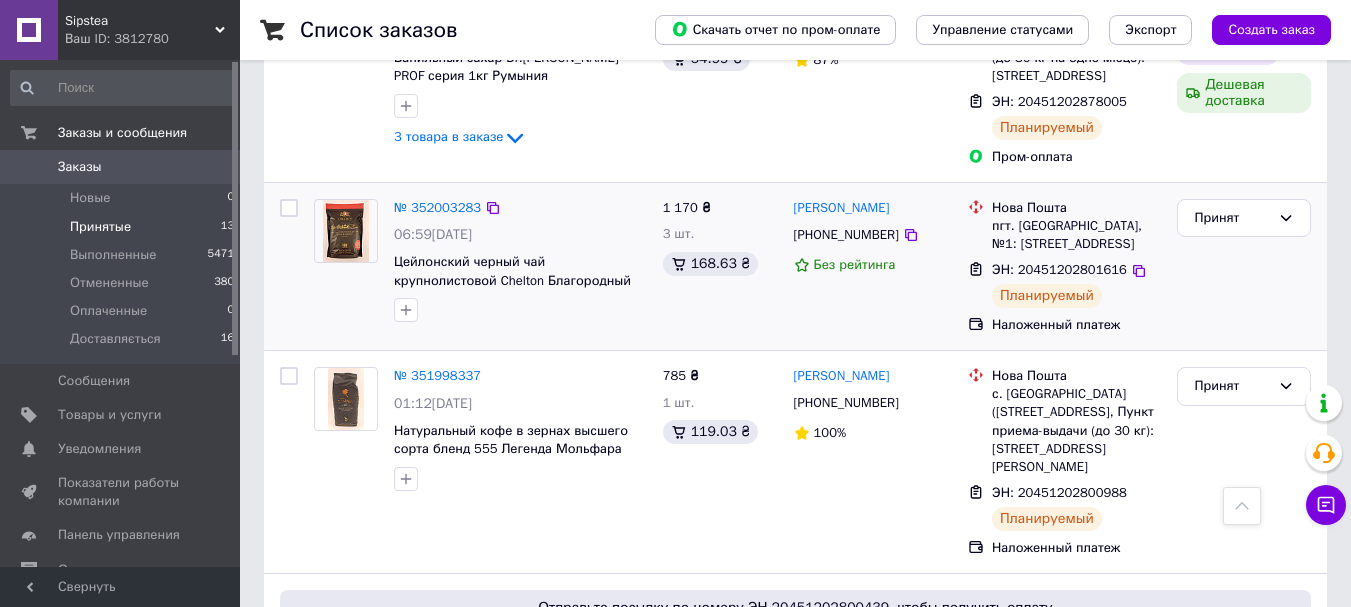 scroll, scrollTop: 700, scrollLeft: 0, axis: vertical 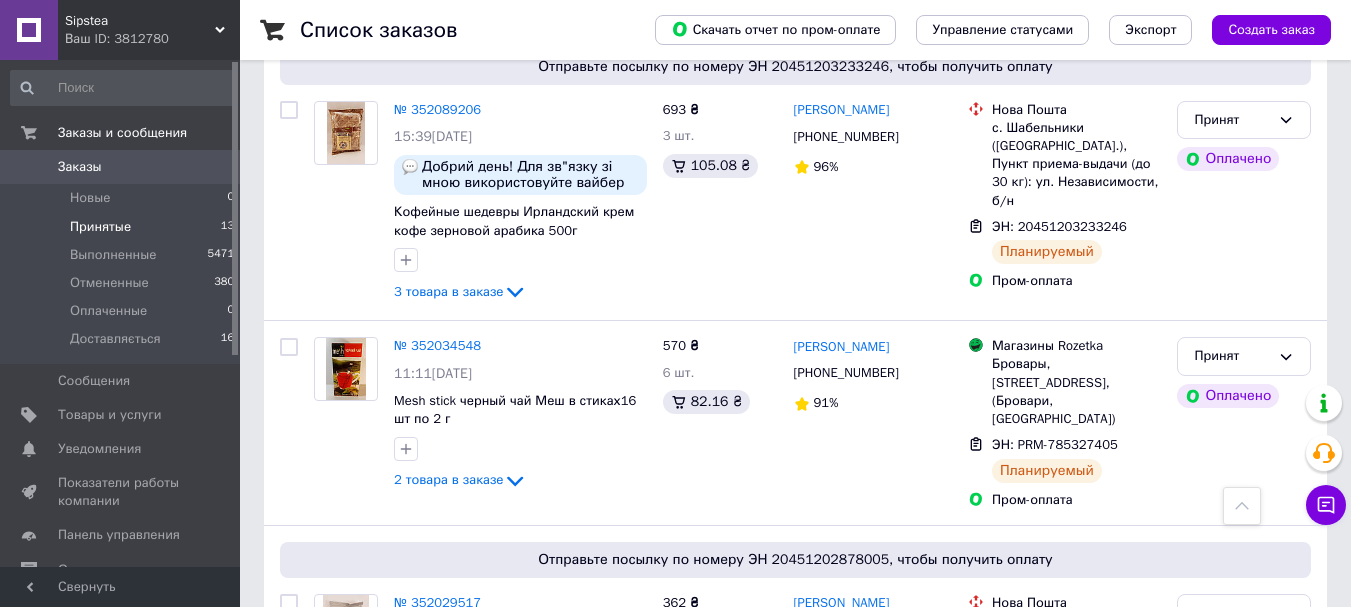 click on "Принятые 13" at bounding box center [123, 227] 